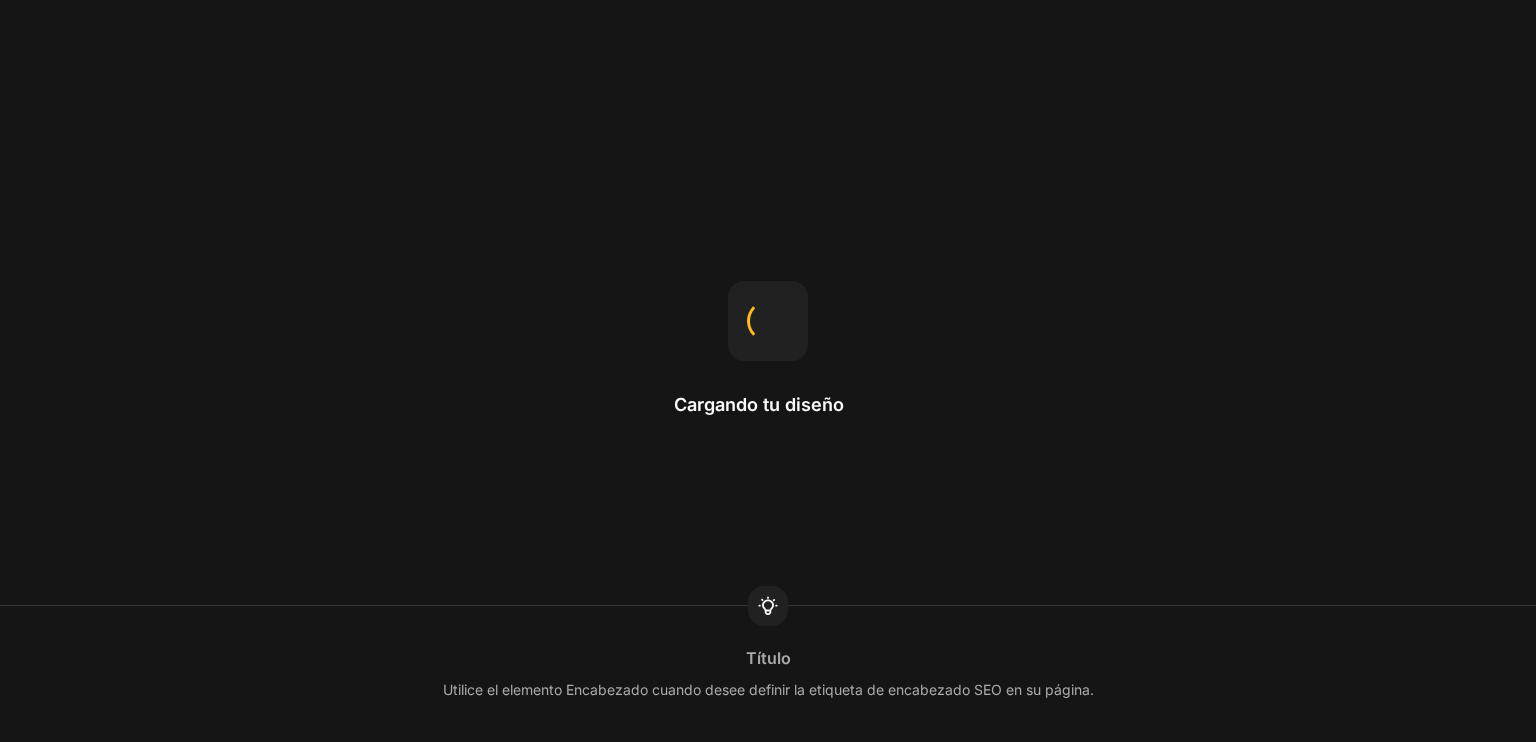 scroll, scrollTop: 0, scrollLeft: 0, axis: both 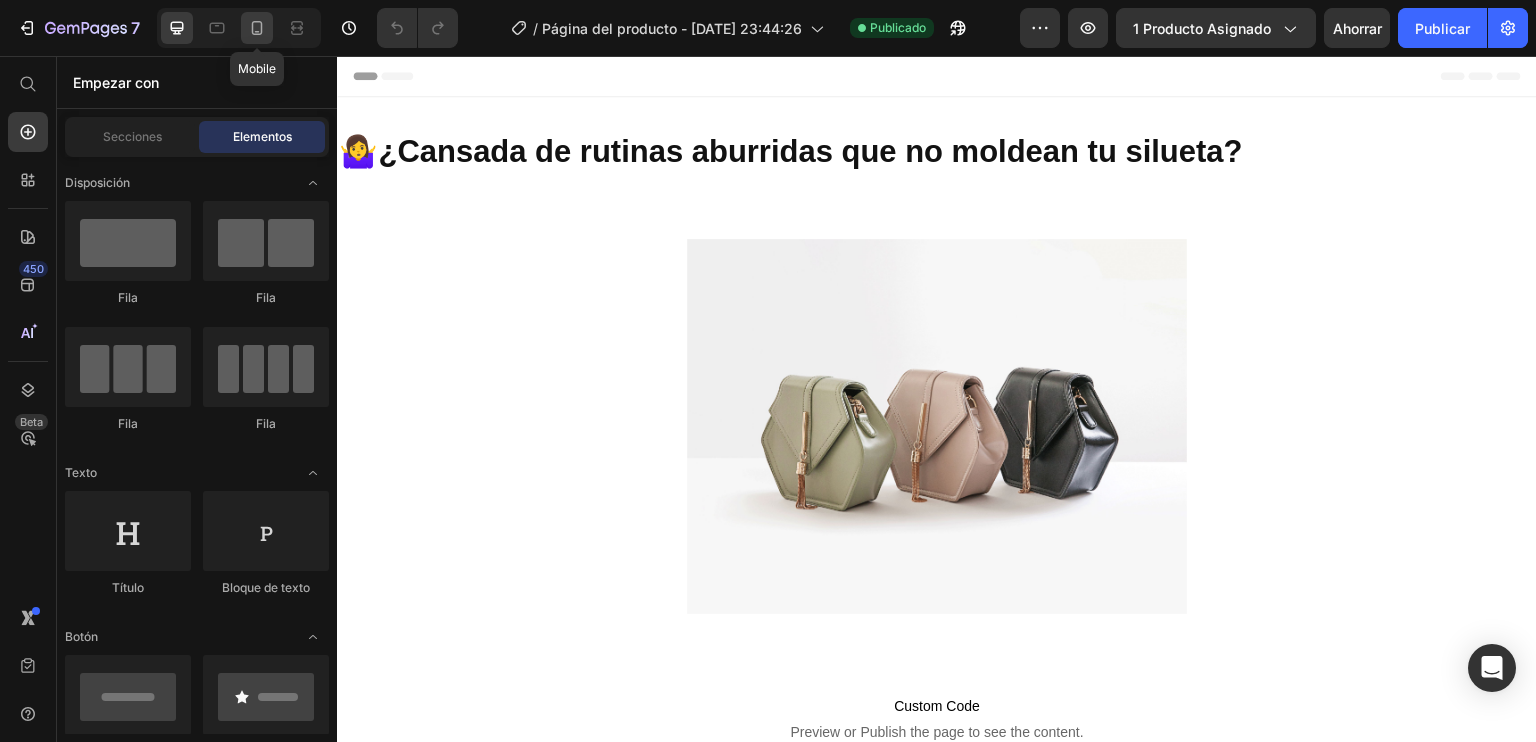 click 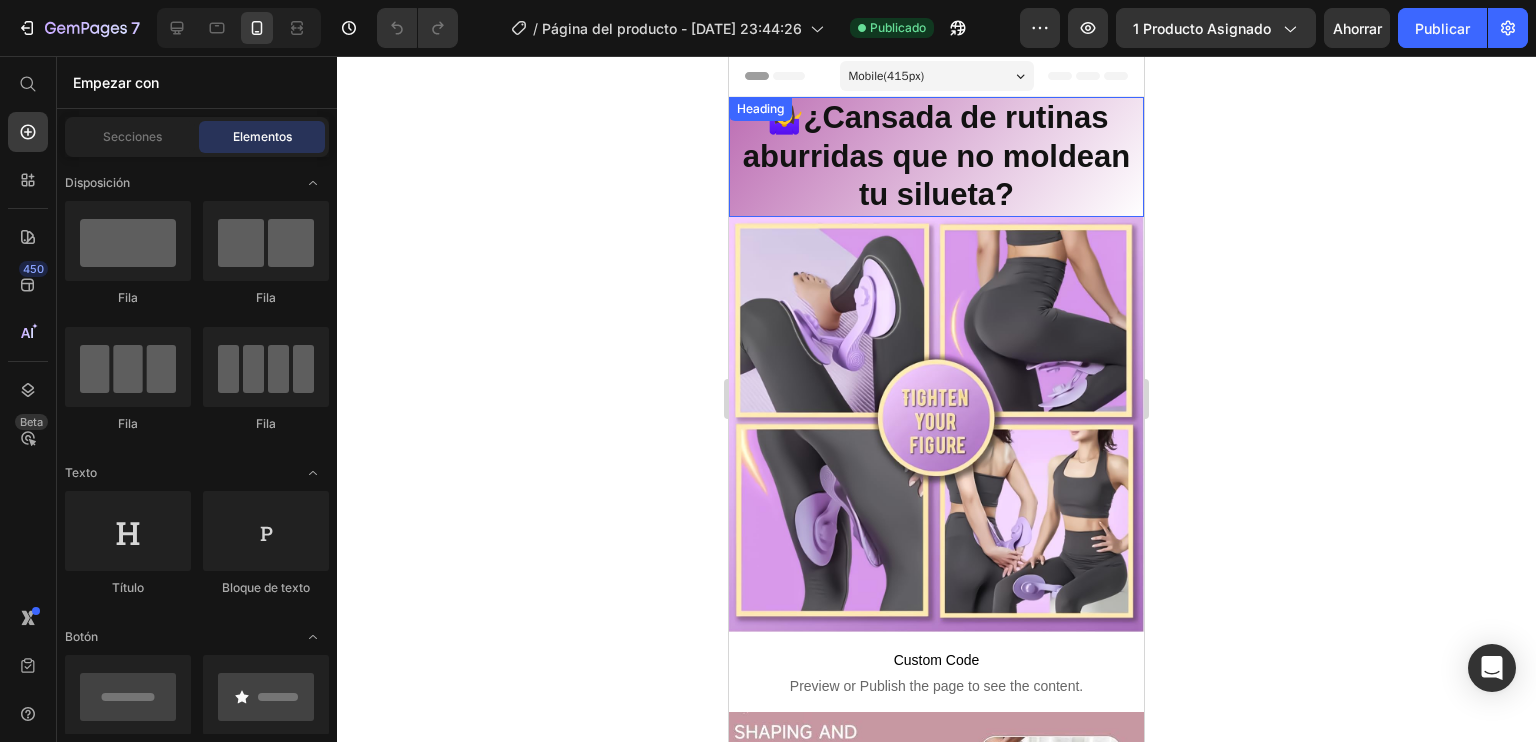 click on "🤷‍♀️¿Cansada de rutinas aburridas que no moldean tu silueta?" at bounding box center [937, 156] 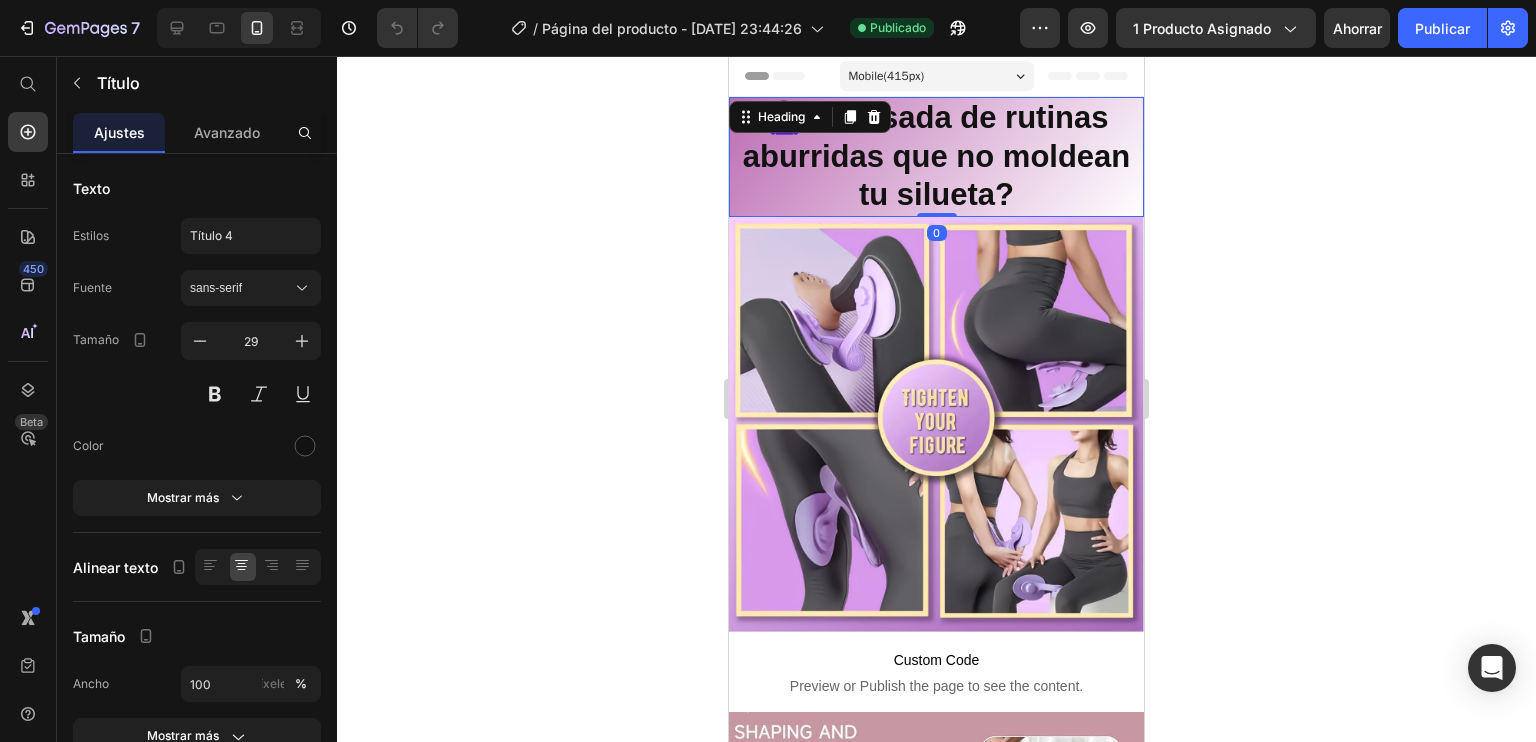 click 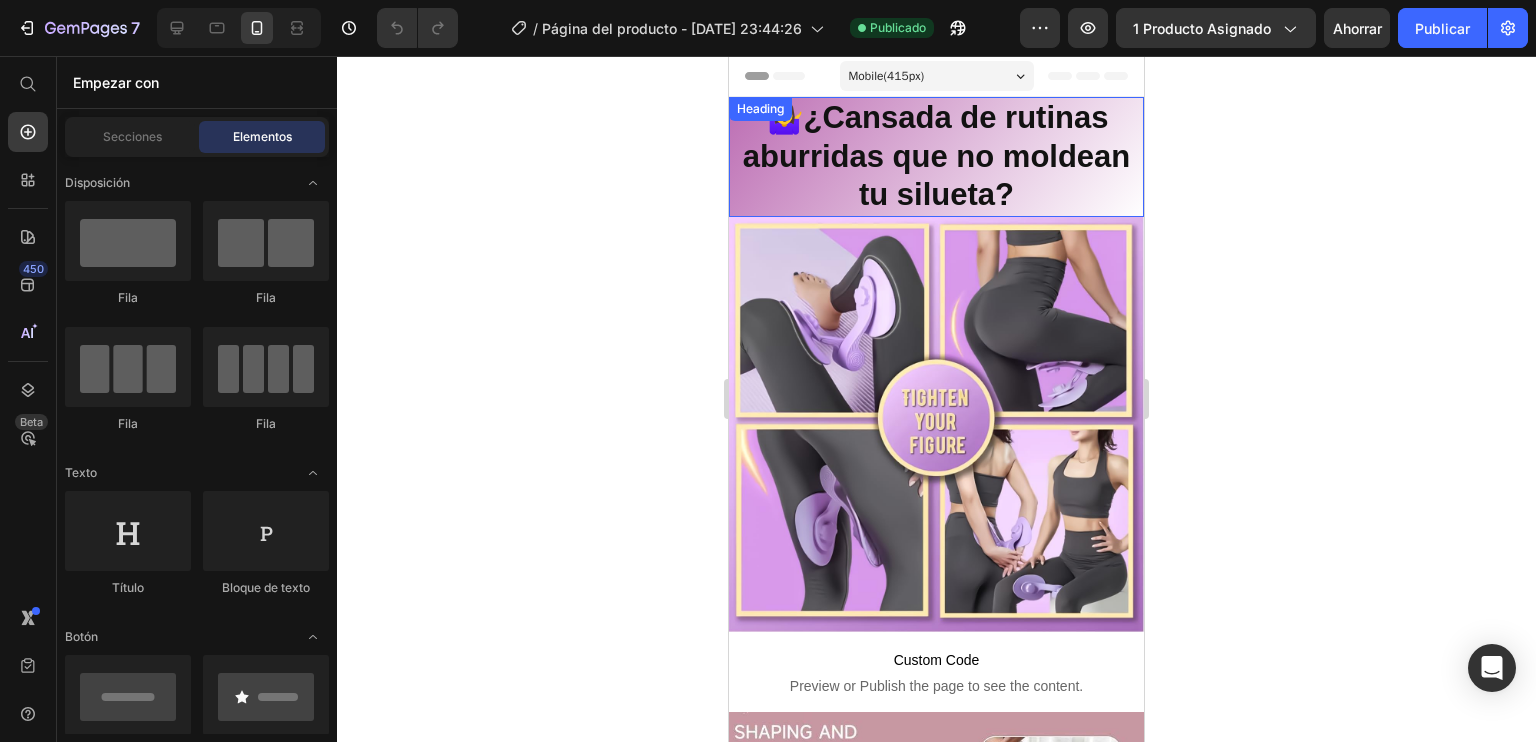 click on "🤷‍♀️¿Cansada de rutinas aburridas que no moldean tu silueta?" at bounding box center (937, 156) 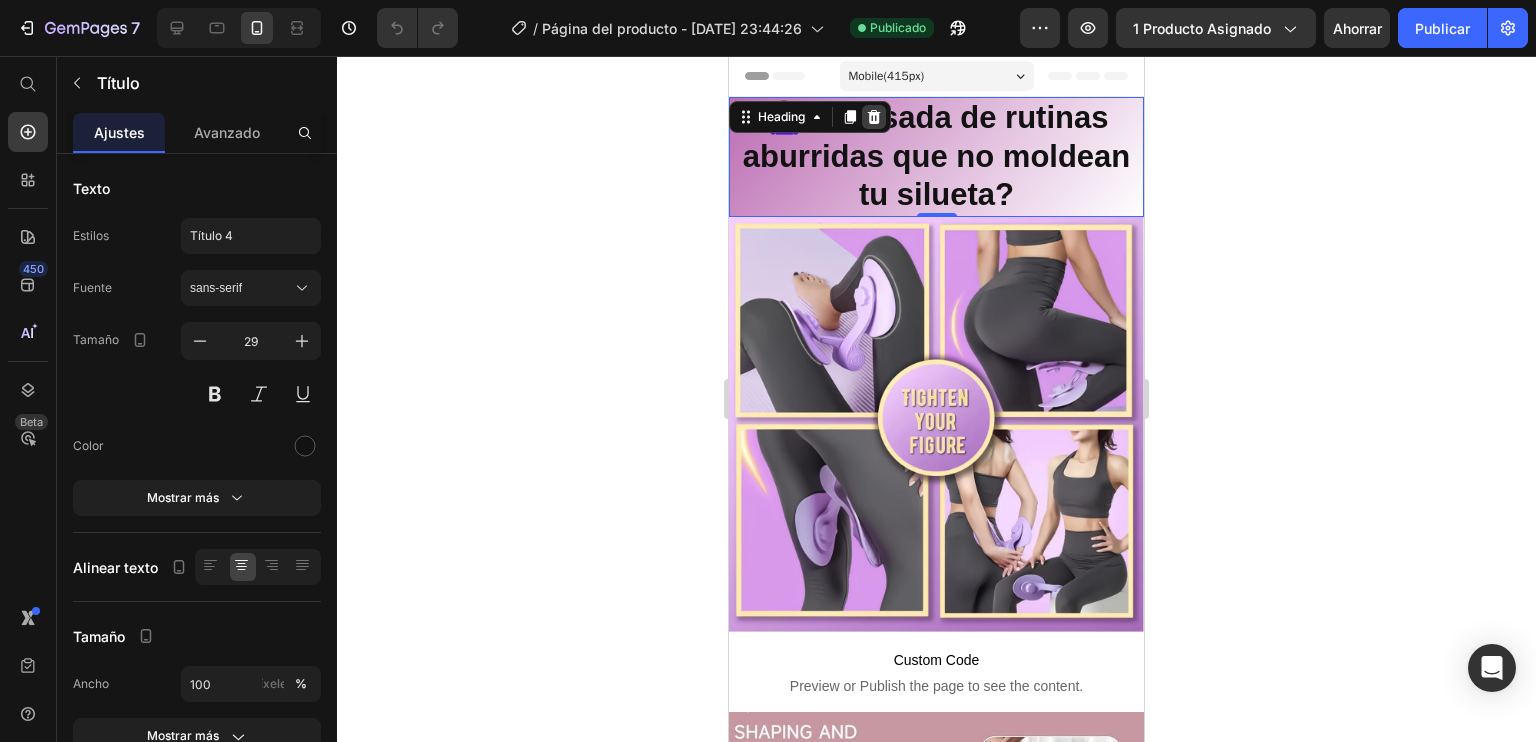click 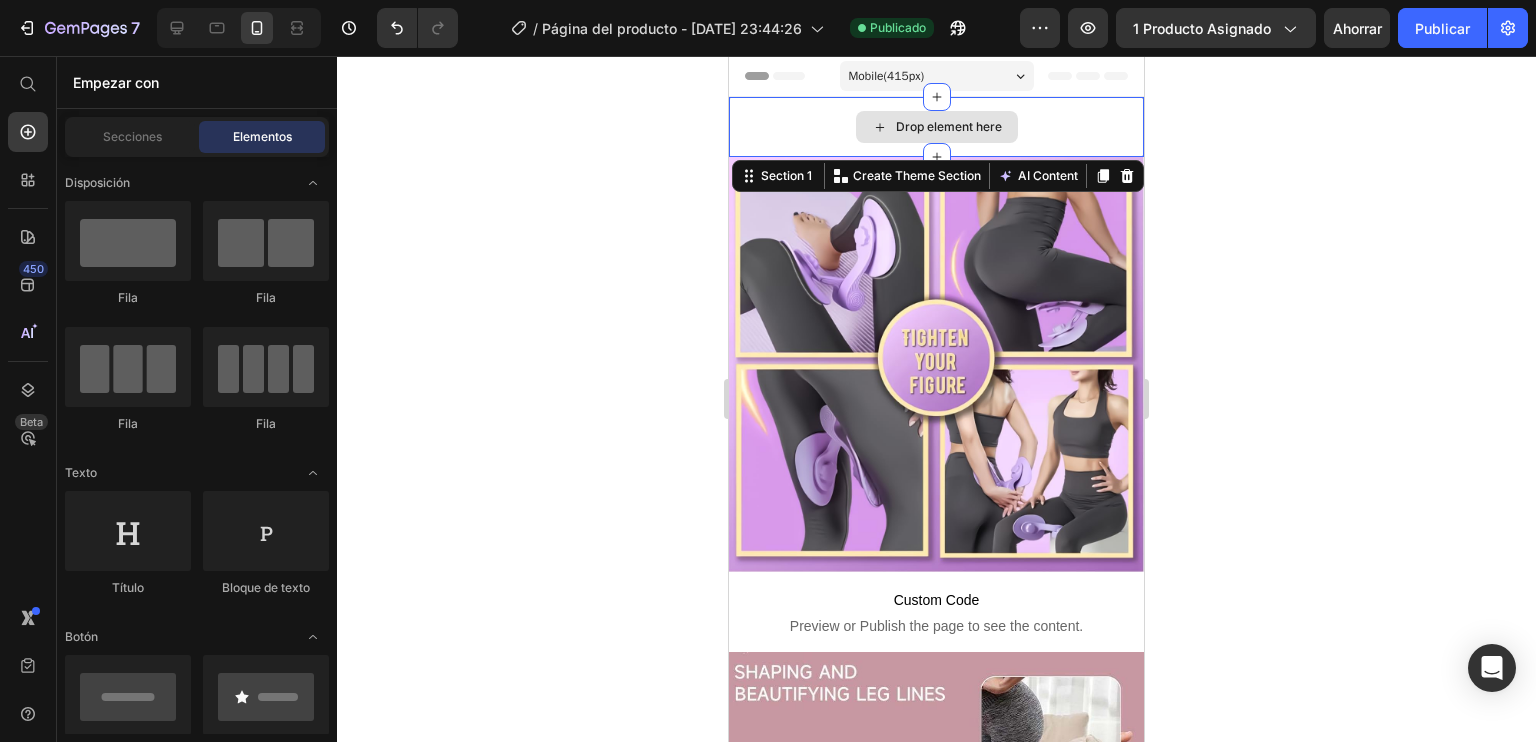 click on "Drop element here" at bounding box center [936, 127] 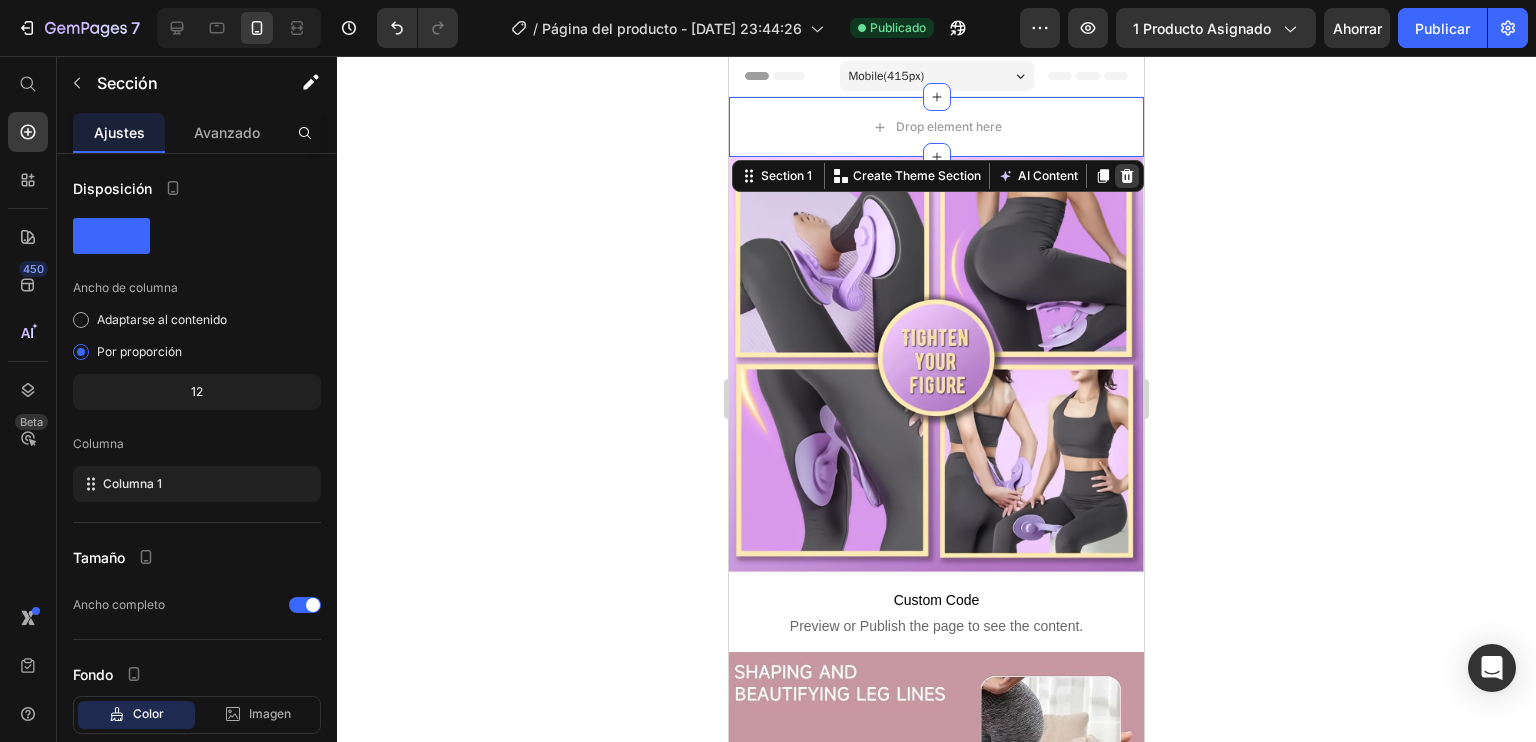 click at bounding box center (1127, 176) 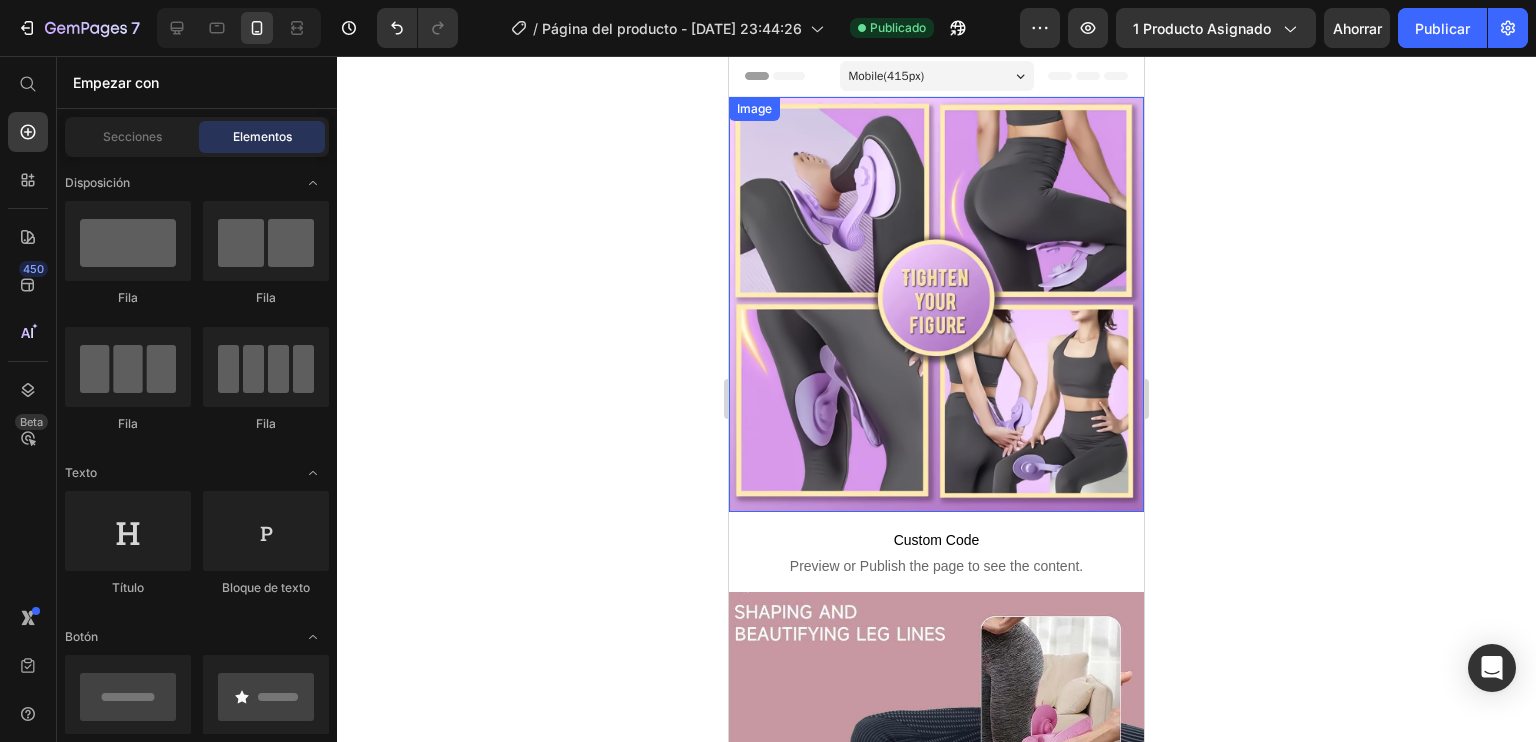 click at bounding box center [936, 304] 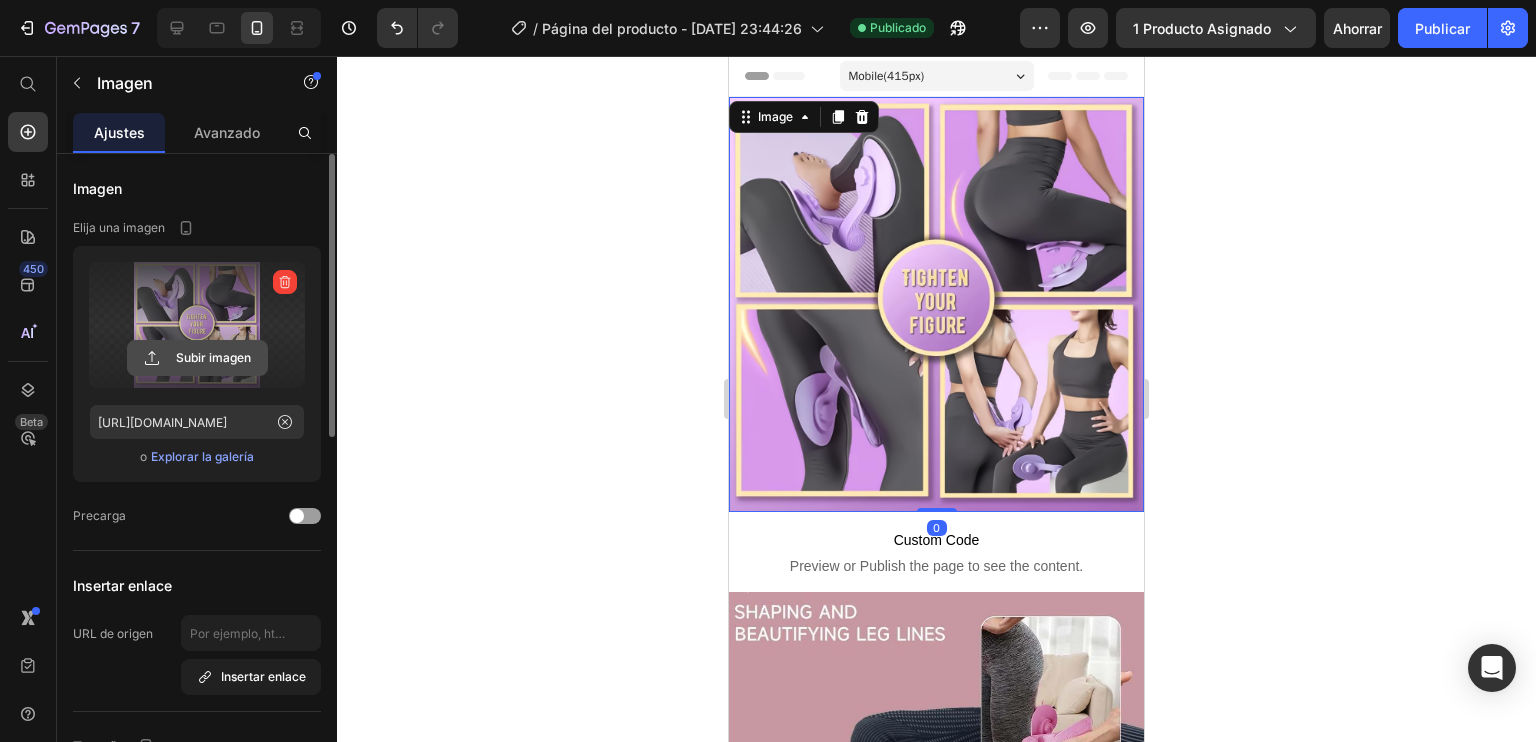 click 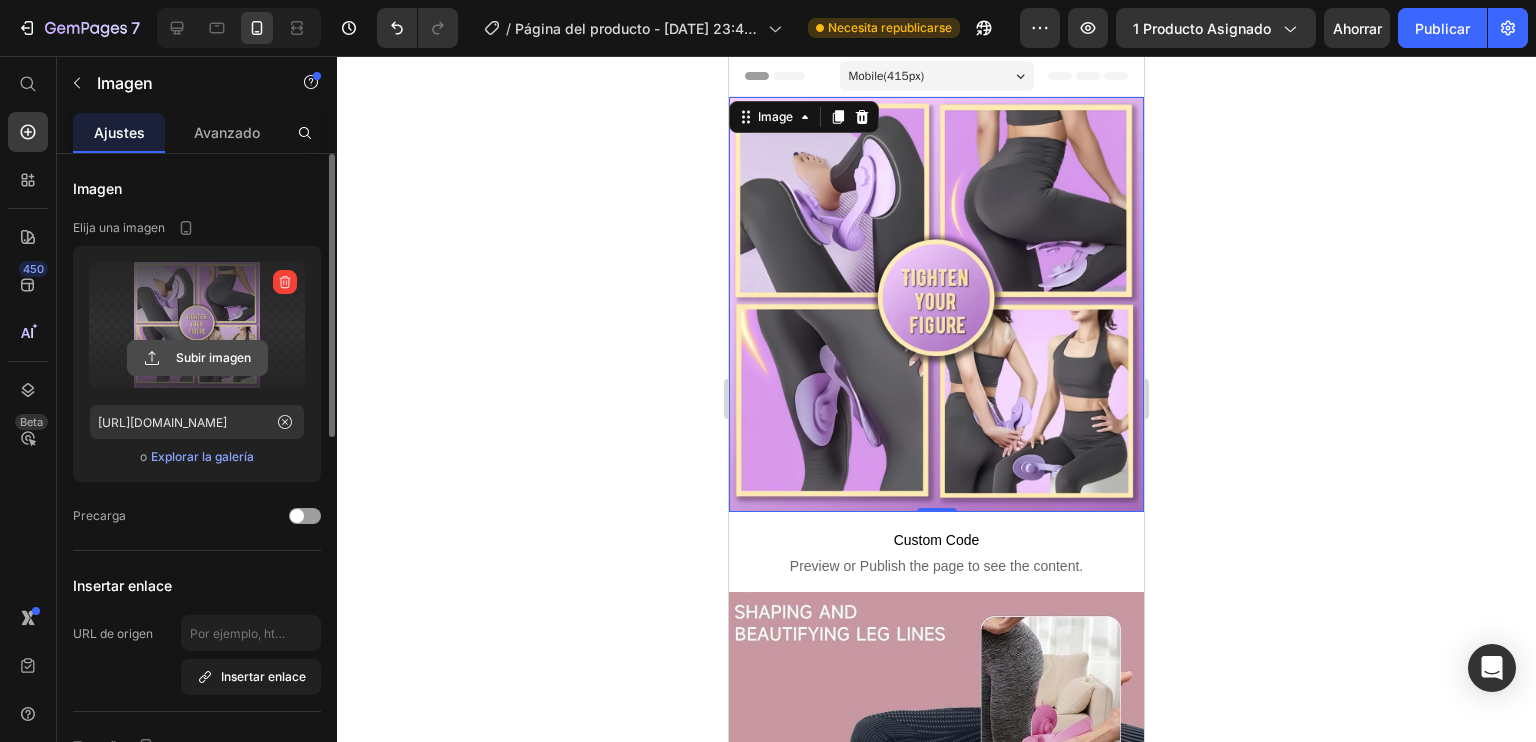 click 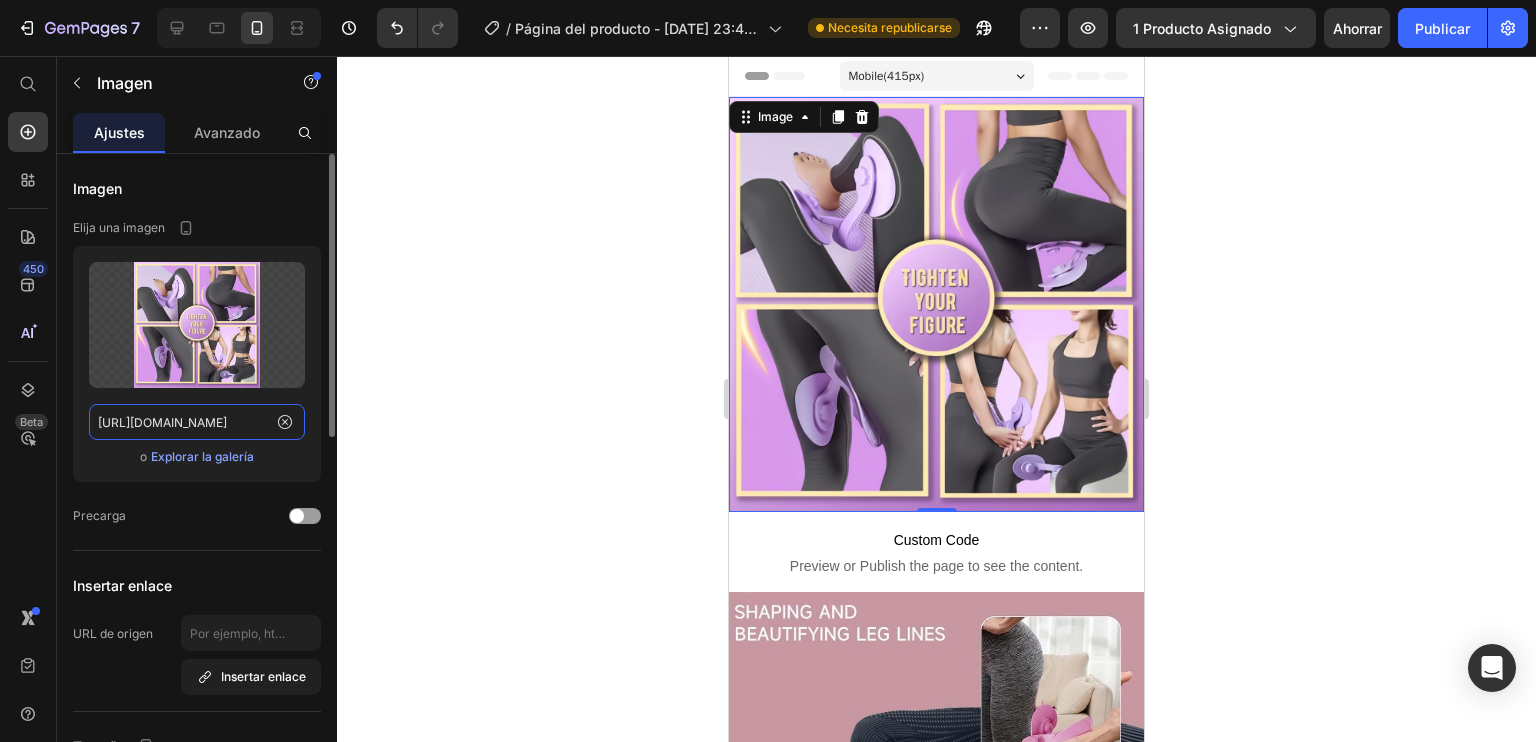 click on "[URL][DOMAIN_NAME]" 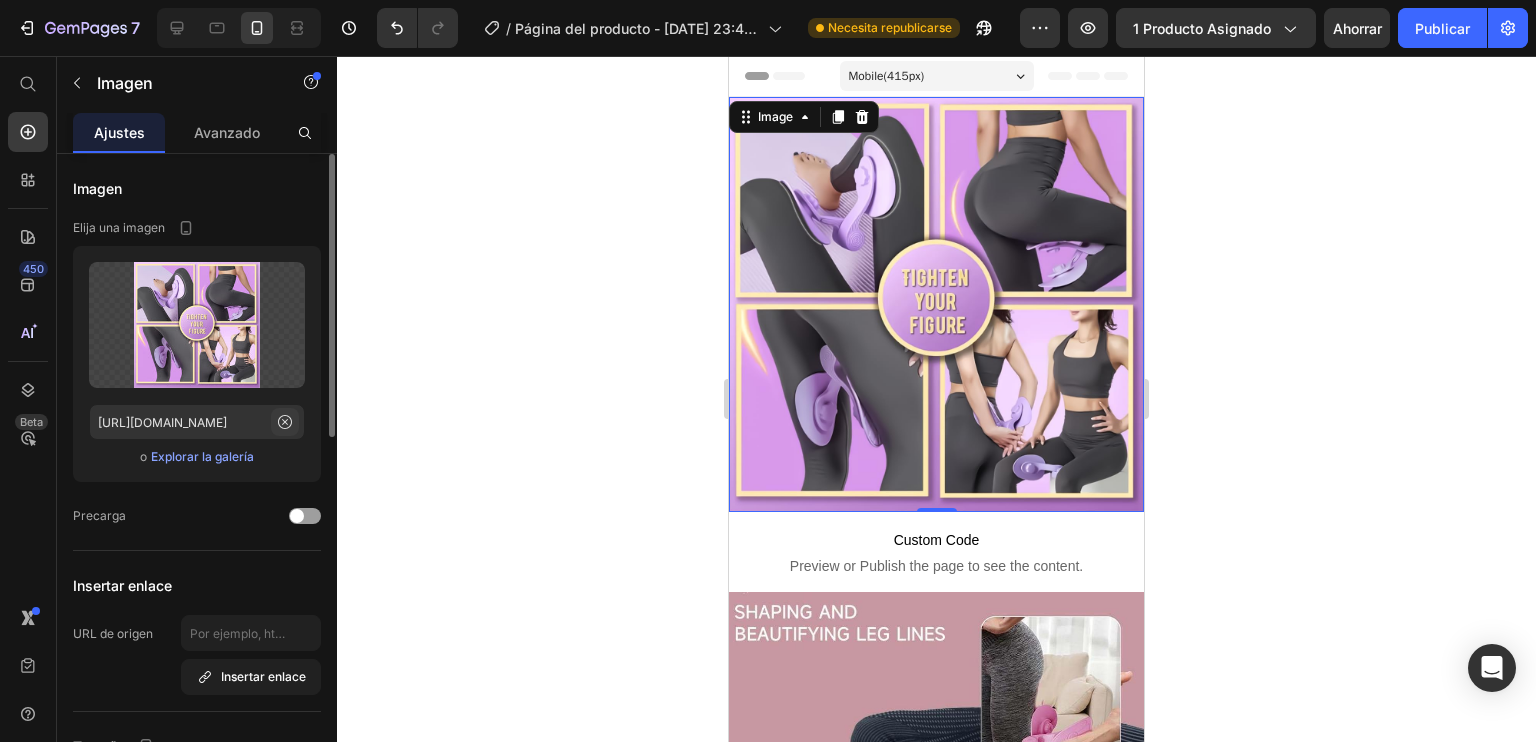 click 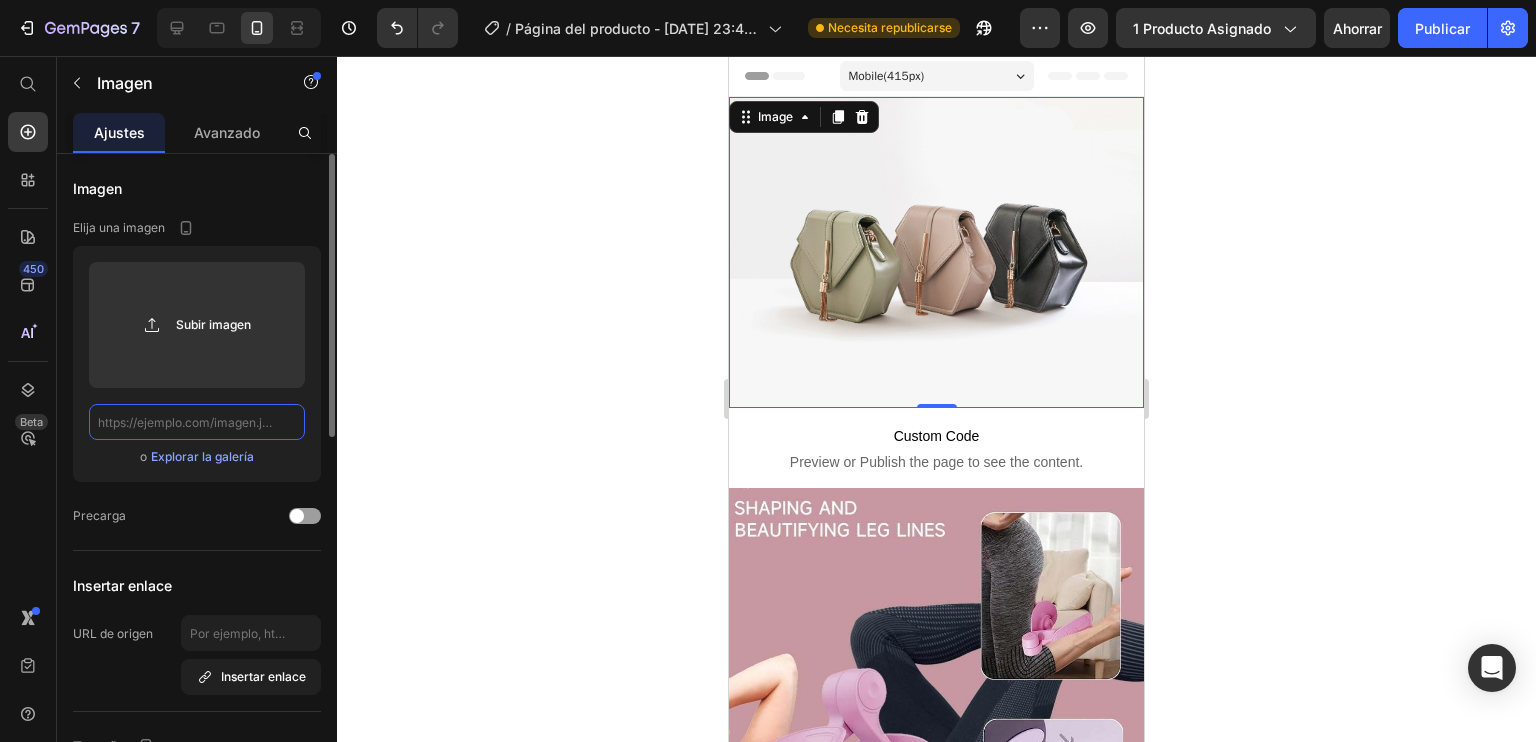 click 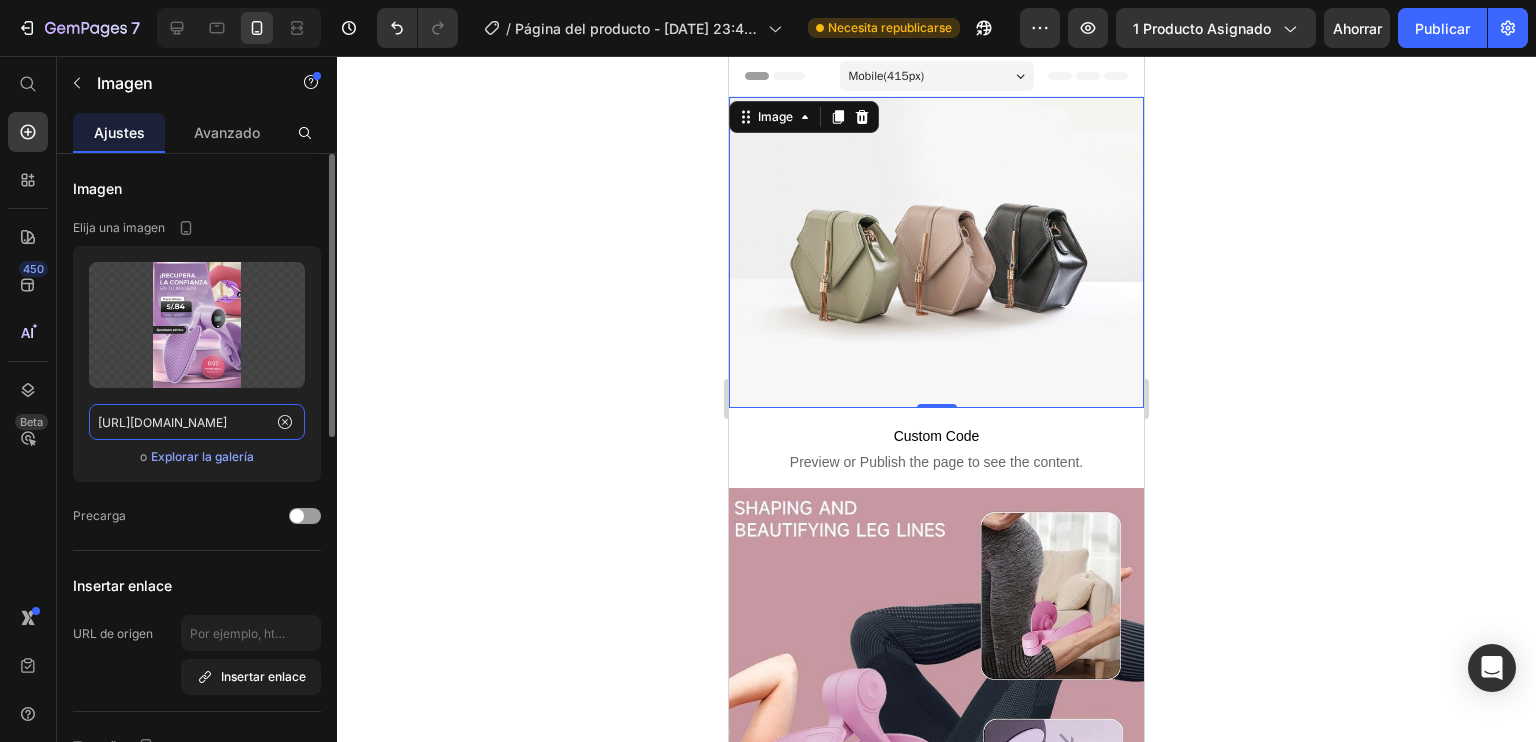 scroll, scrollTop: 0, scrollLeft: 271, axis: horizontal 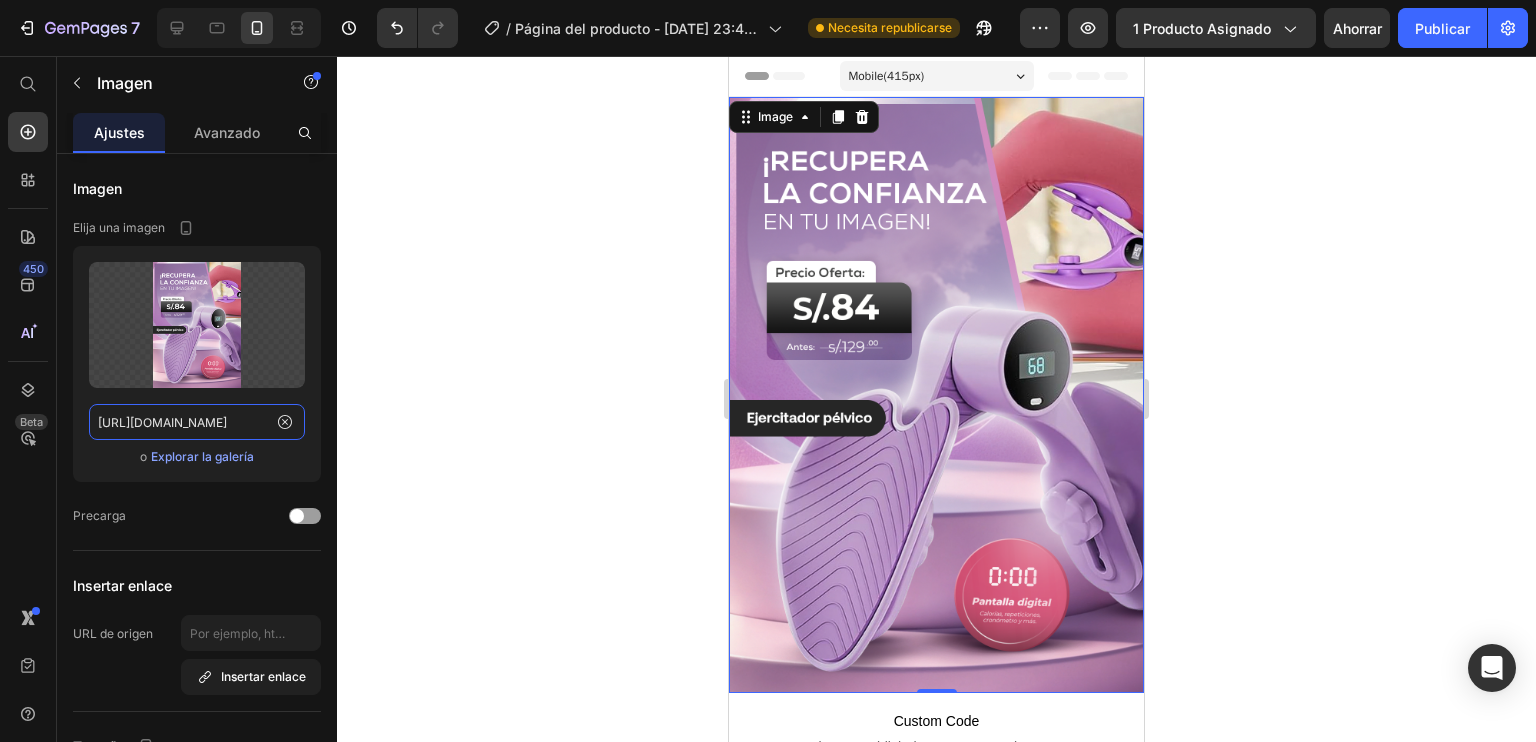 type on "[URL][DOMAIN_NAME]" 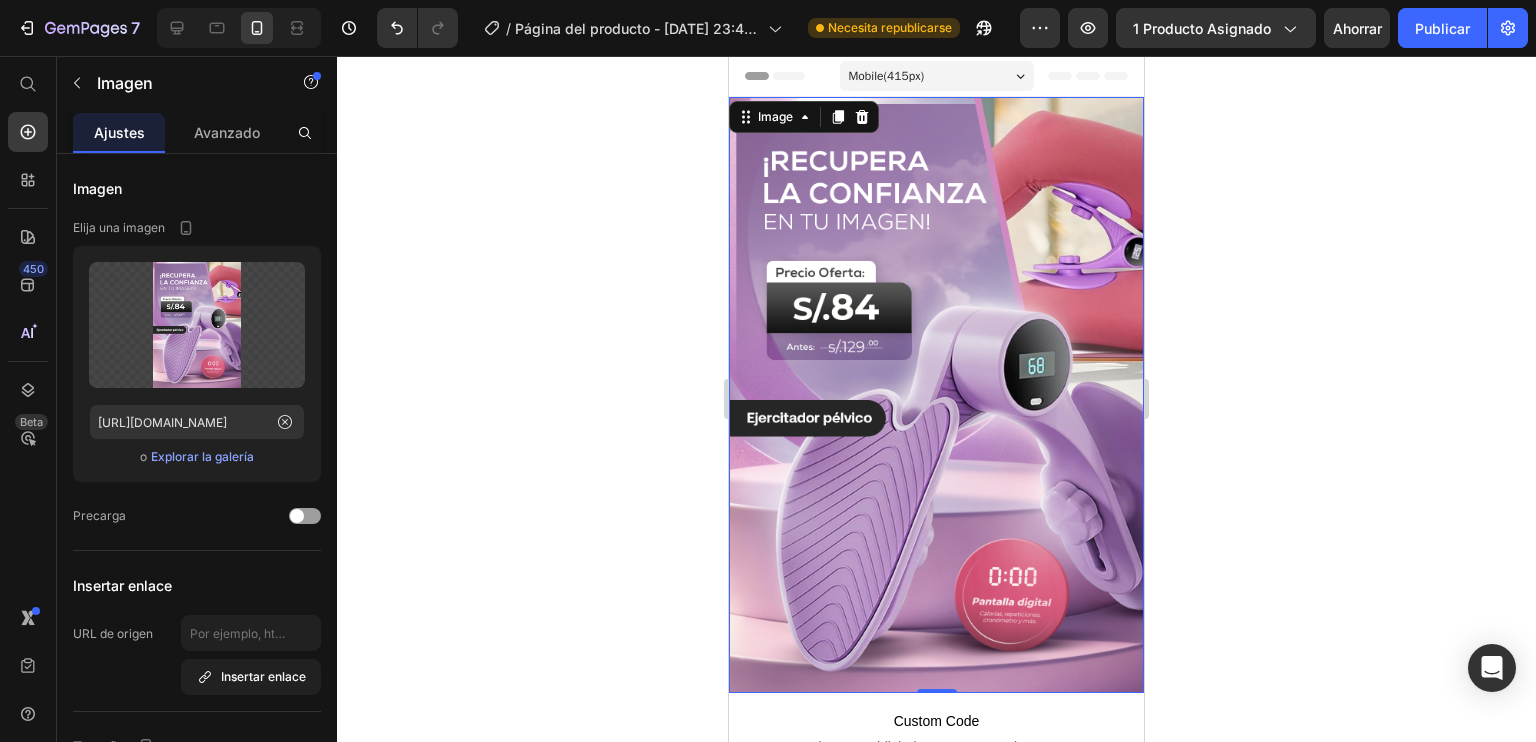 scroll, scrollTop: 0, scrollLeft: 0, axis: both 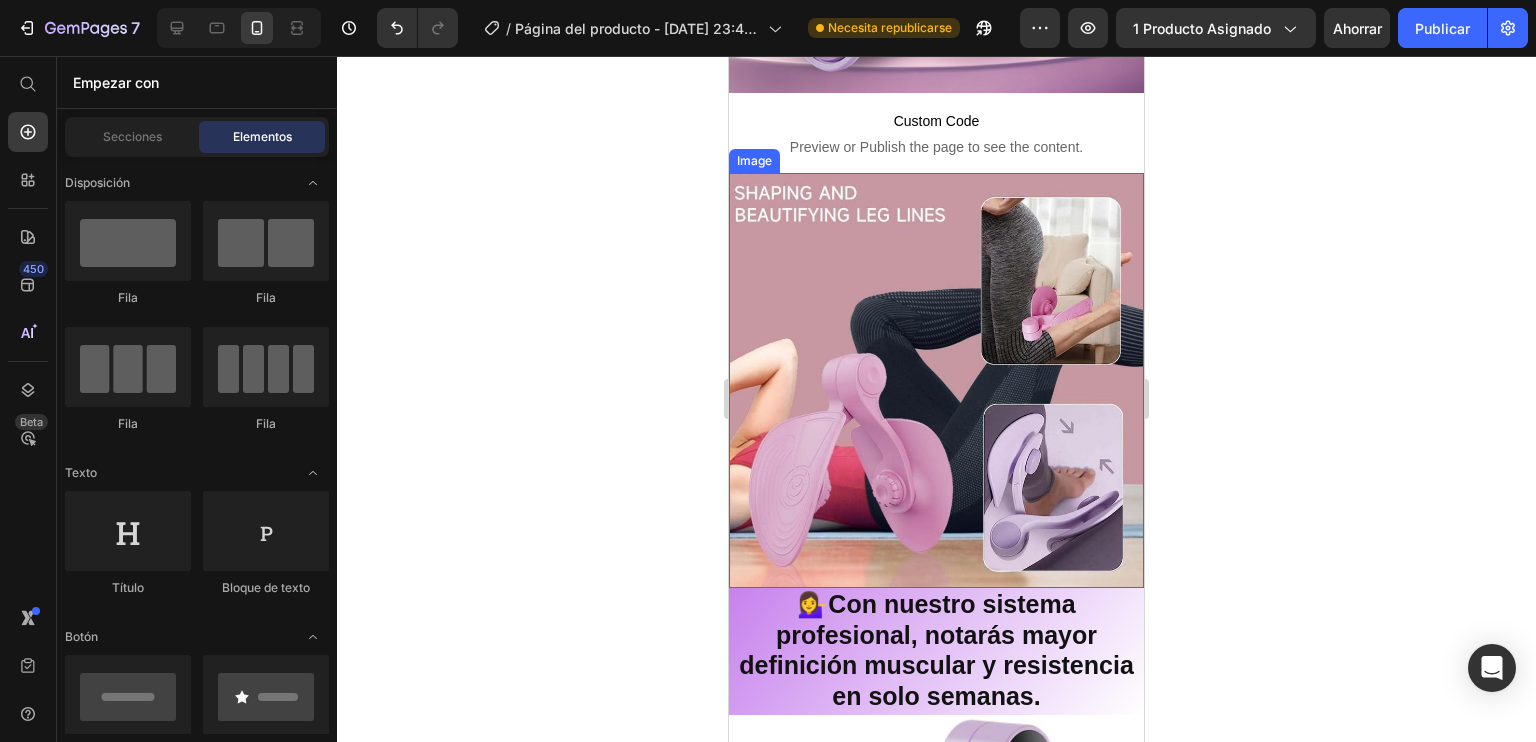 click at bounding box center [936, 380] 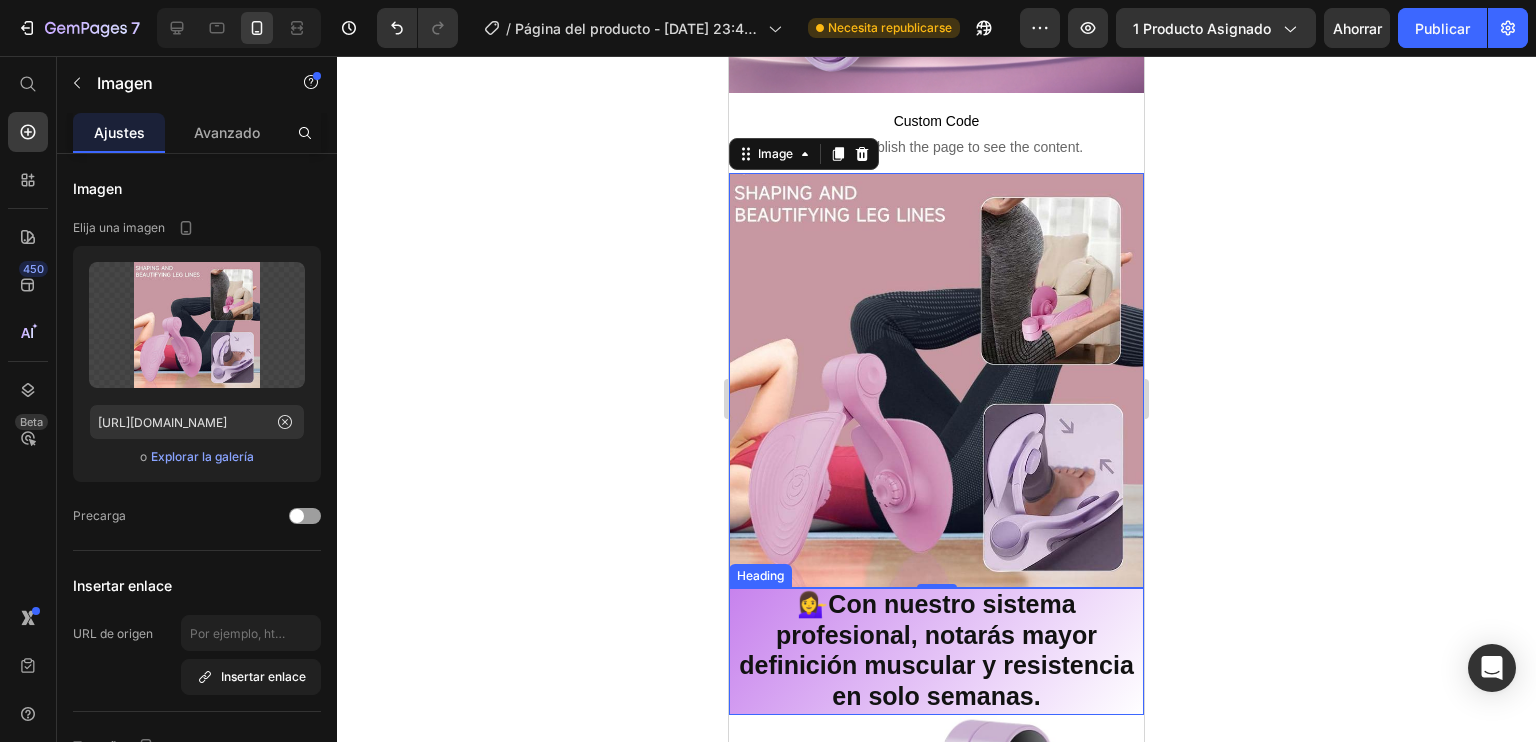 click on "💁‍♀️Con nuestro sistema profesional, notarás mayor definición muscular y resistencia en solo semanas." at bounding box center [936, 650] 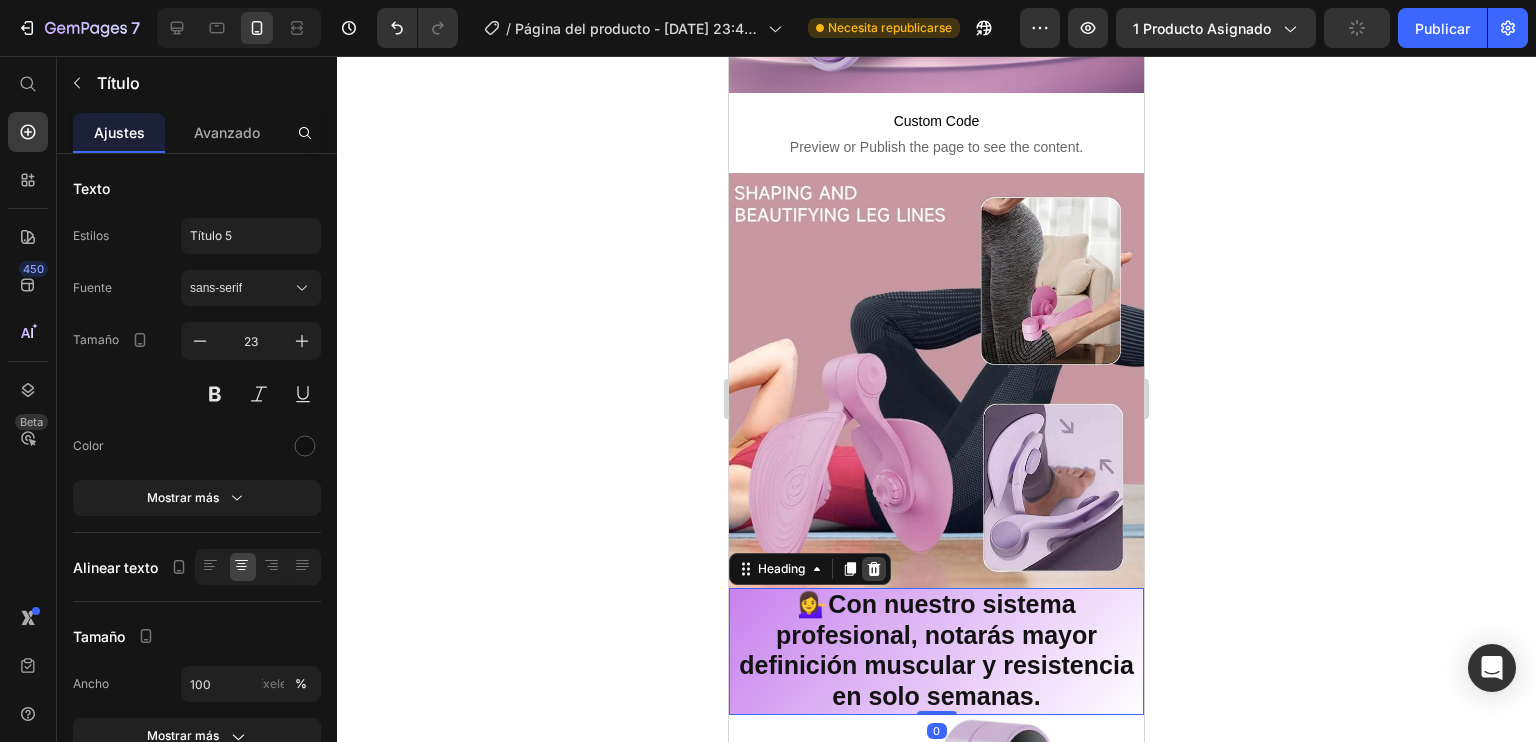 click 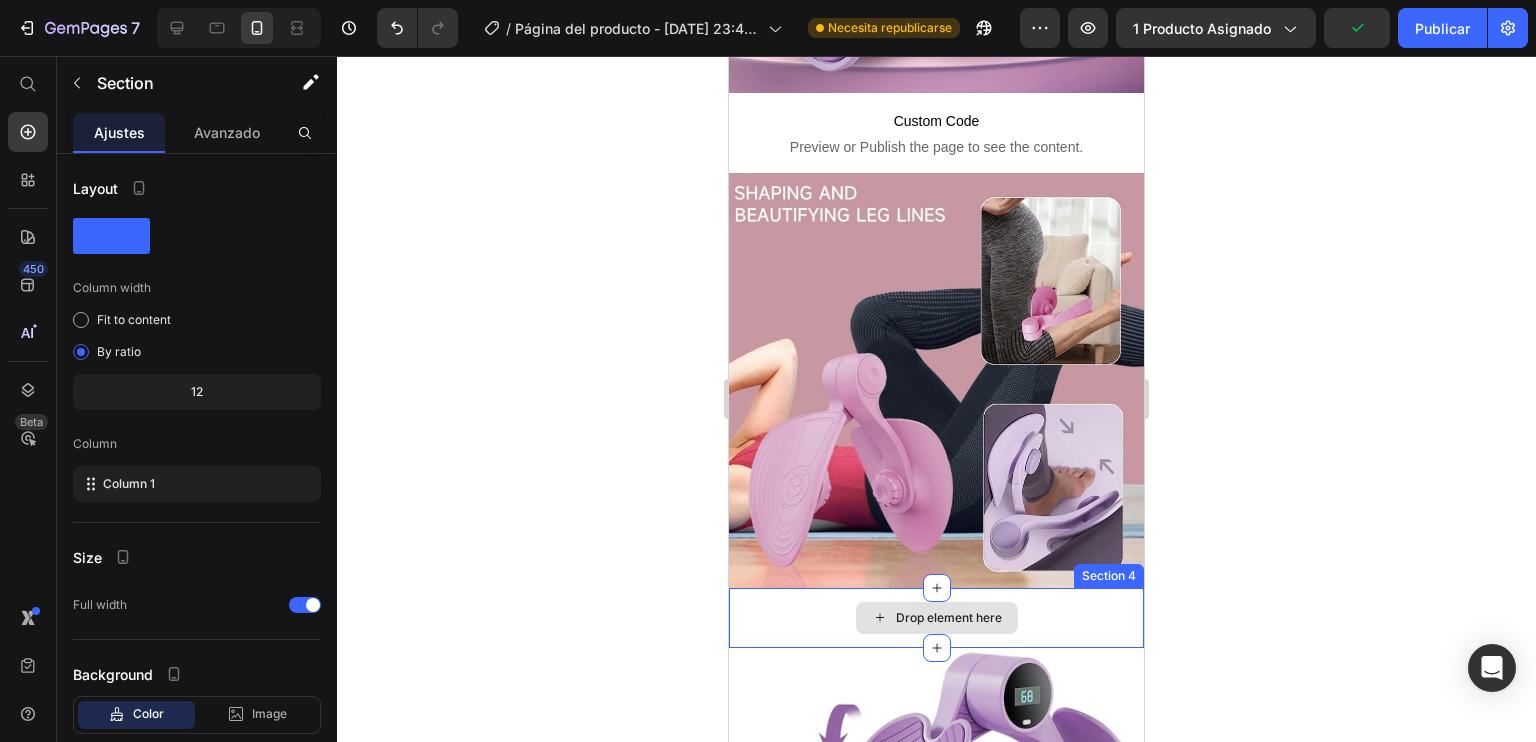 click on "Drop element here" at bounding box center [936, 618] 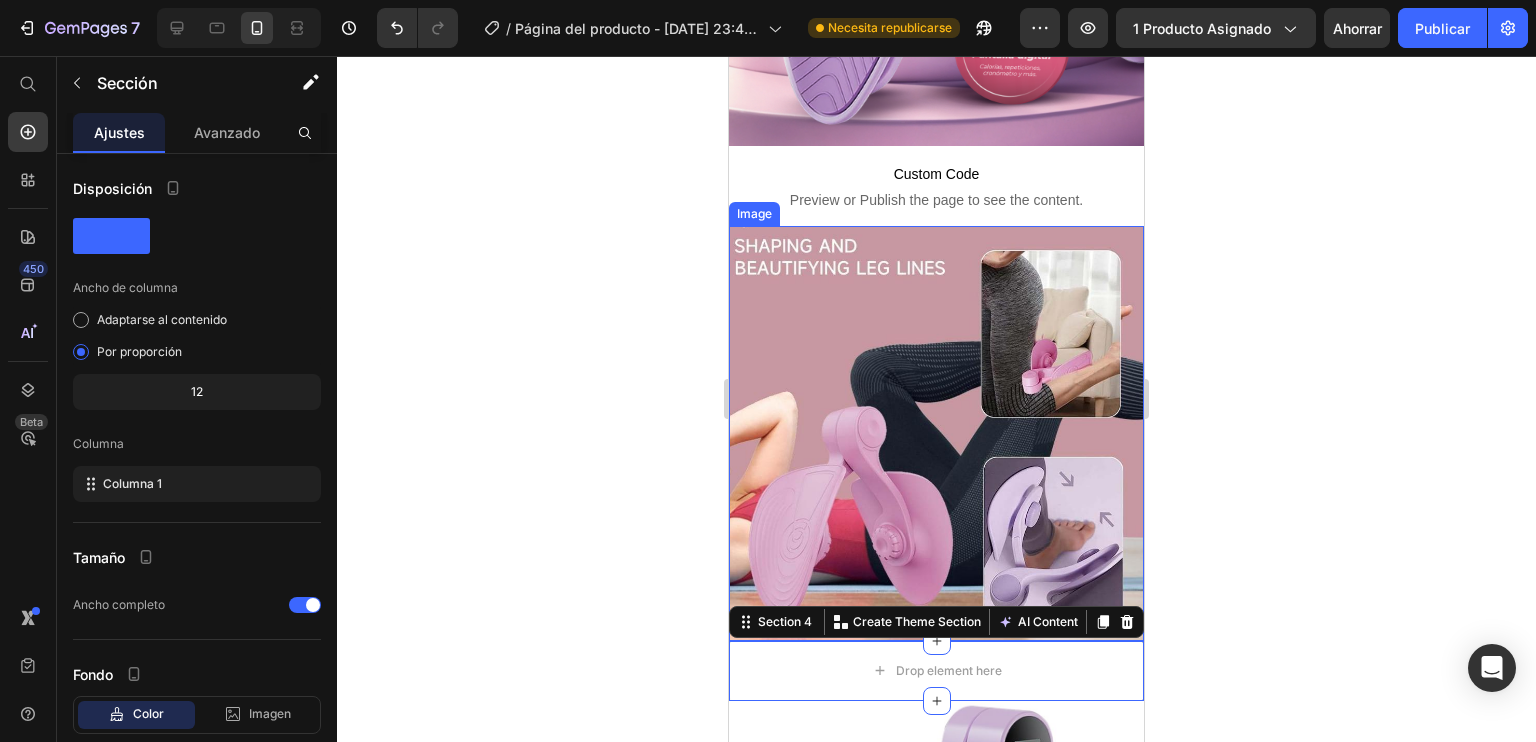 scroll, scrollTop: 700, scrollLeft: 0, axis: vertical 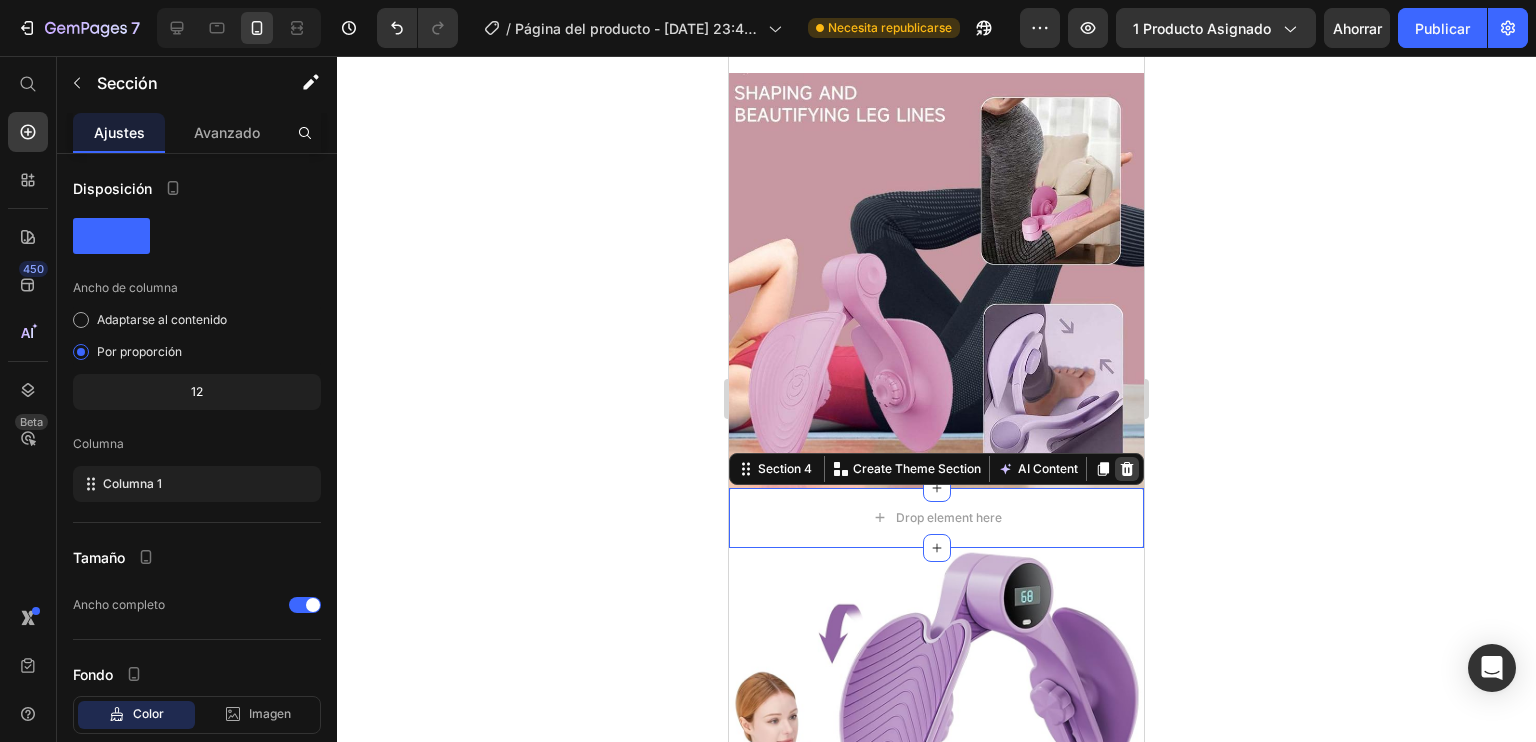 click 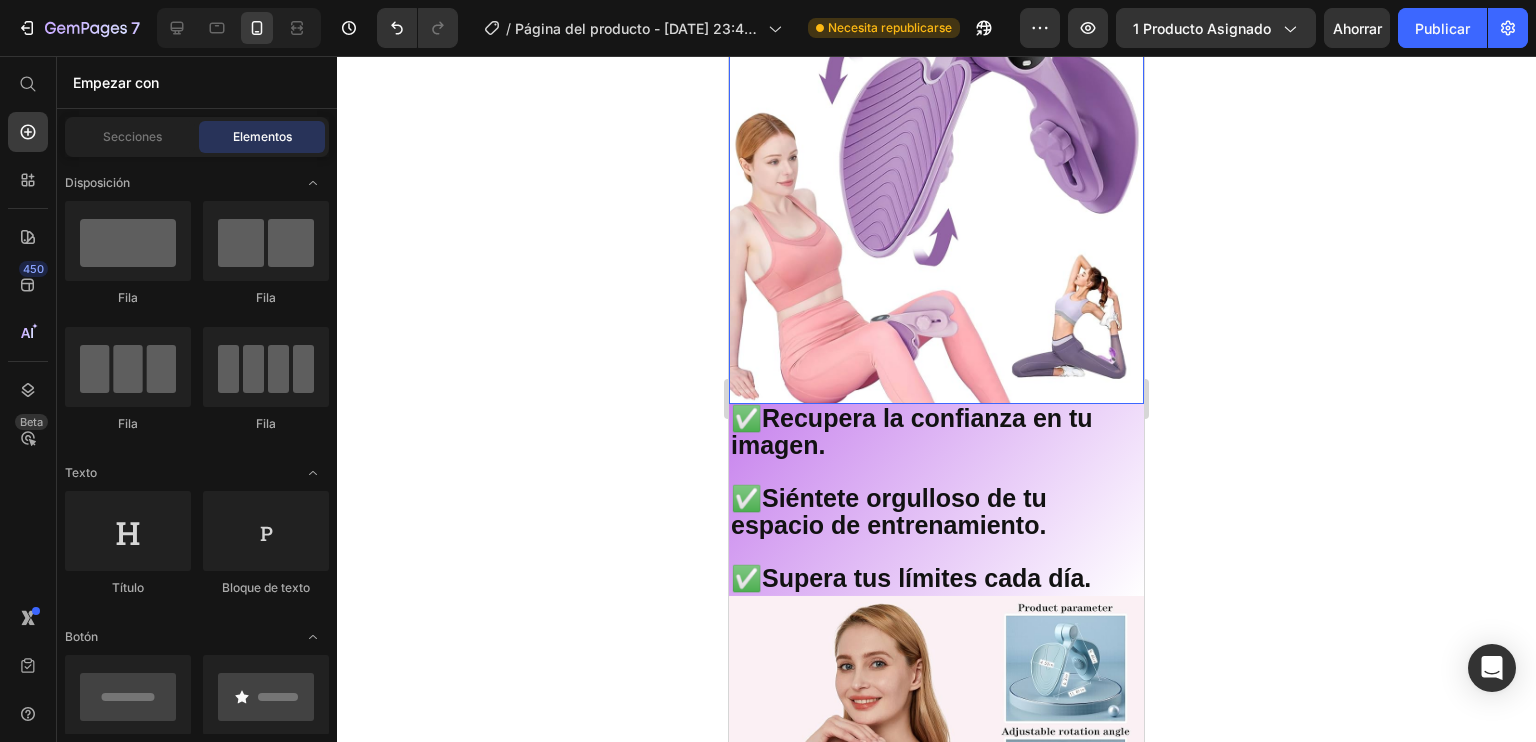 scroll, scrollTop: 1200, scrollLeft: 0, axis: vertical 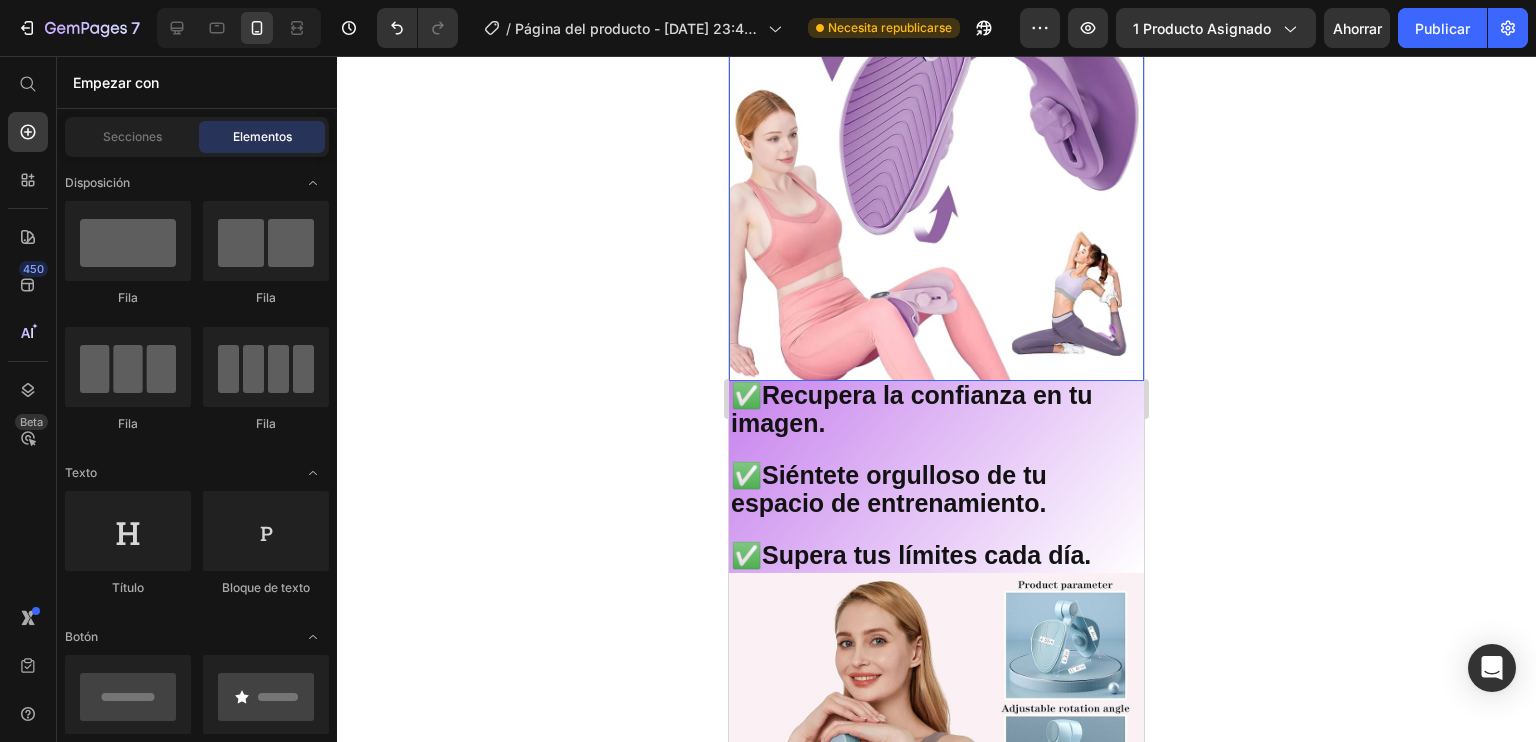 click on "✅Recupera la confianza en tu imagen. ✅Siéntete orgulloso de tu espacio de entrenamiento. ✅Supera tus límites cada día." at bounding box center (936, 477) 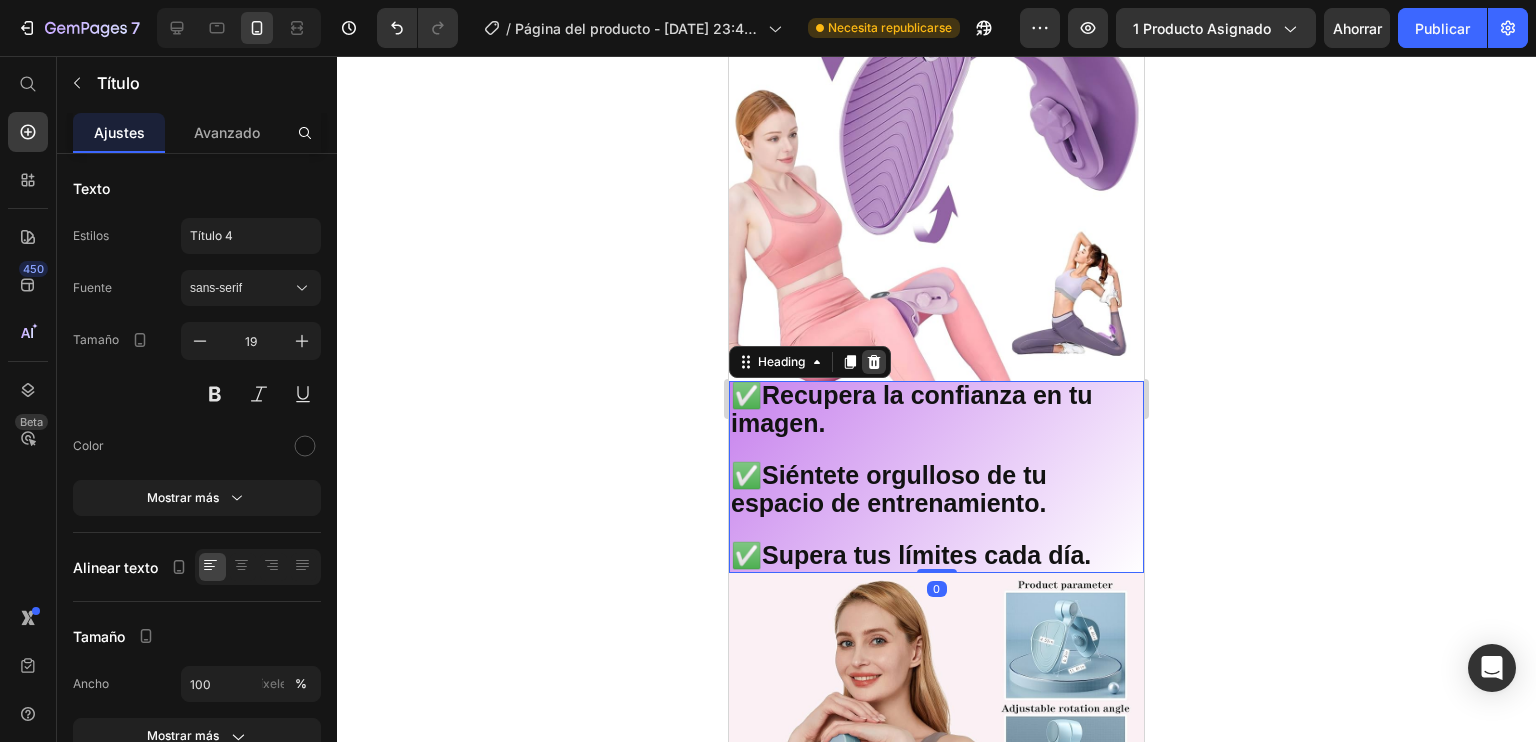 click 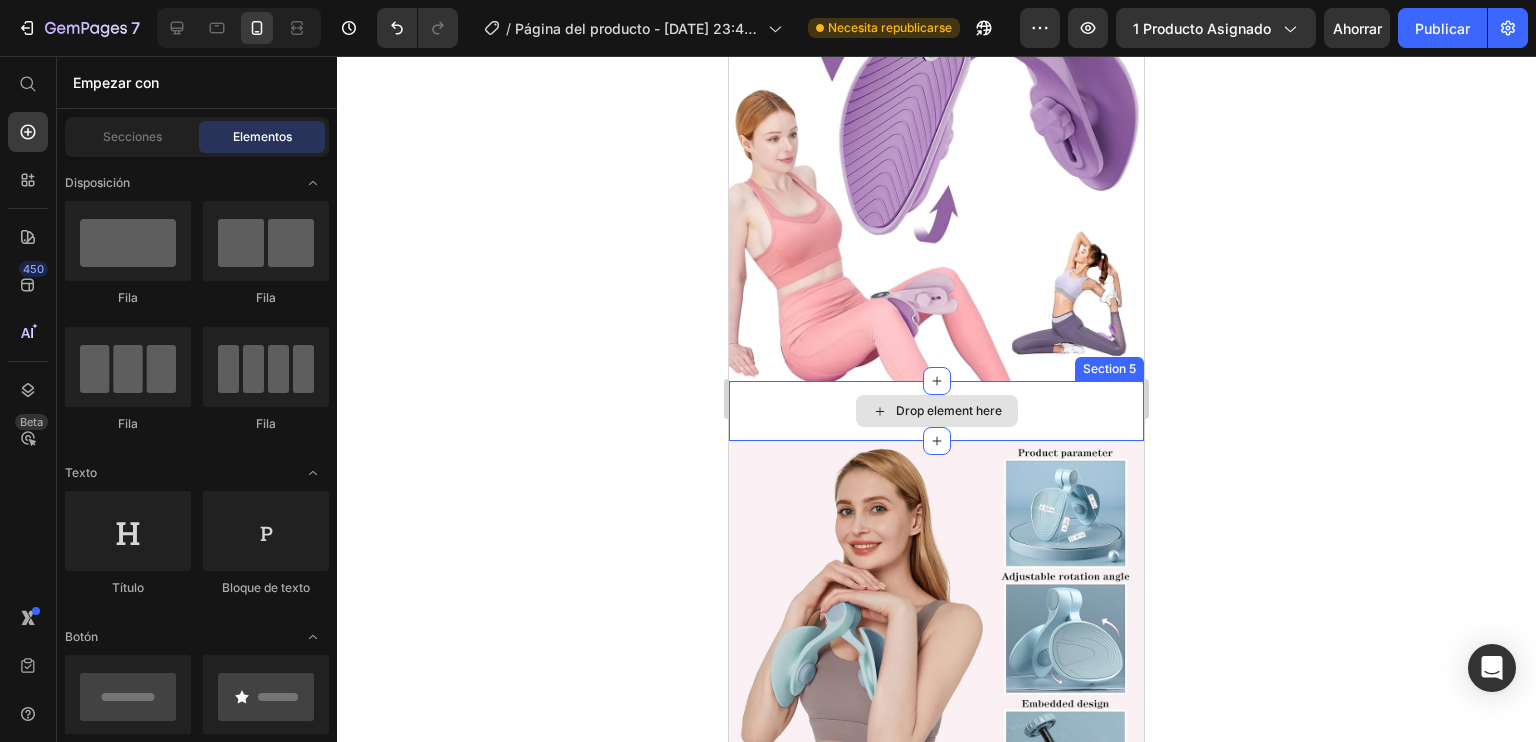 click on "Drop element here" at bounding box center (936, 411) 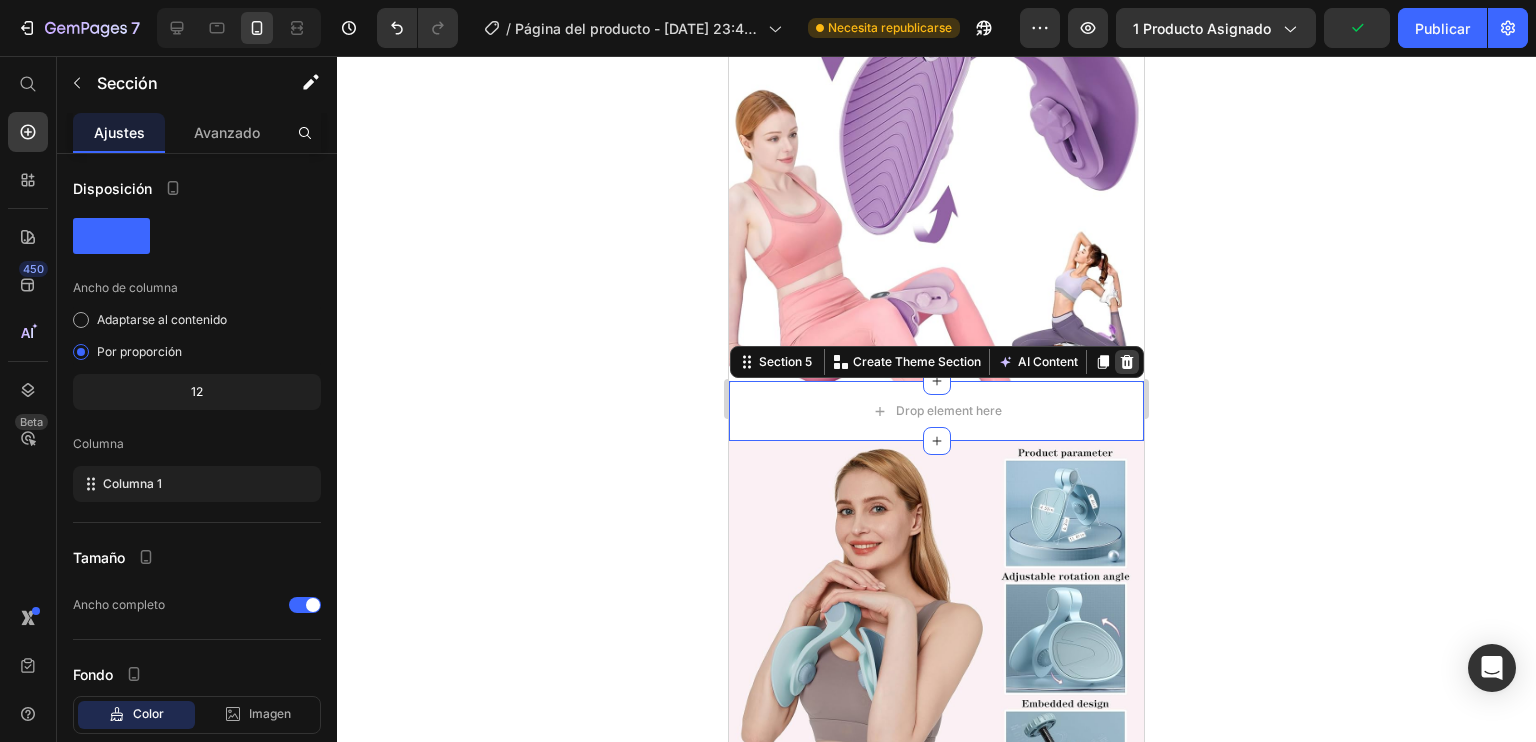 click 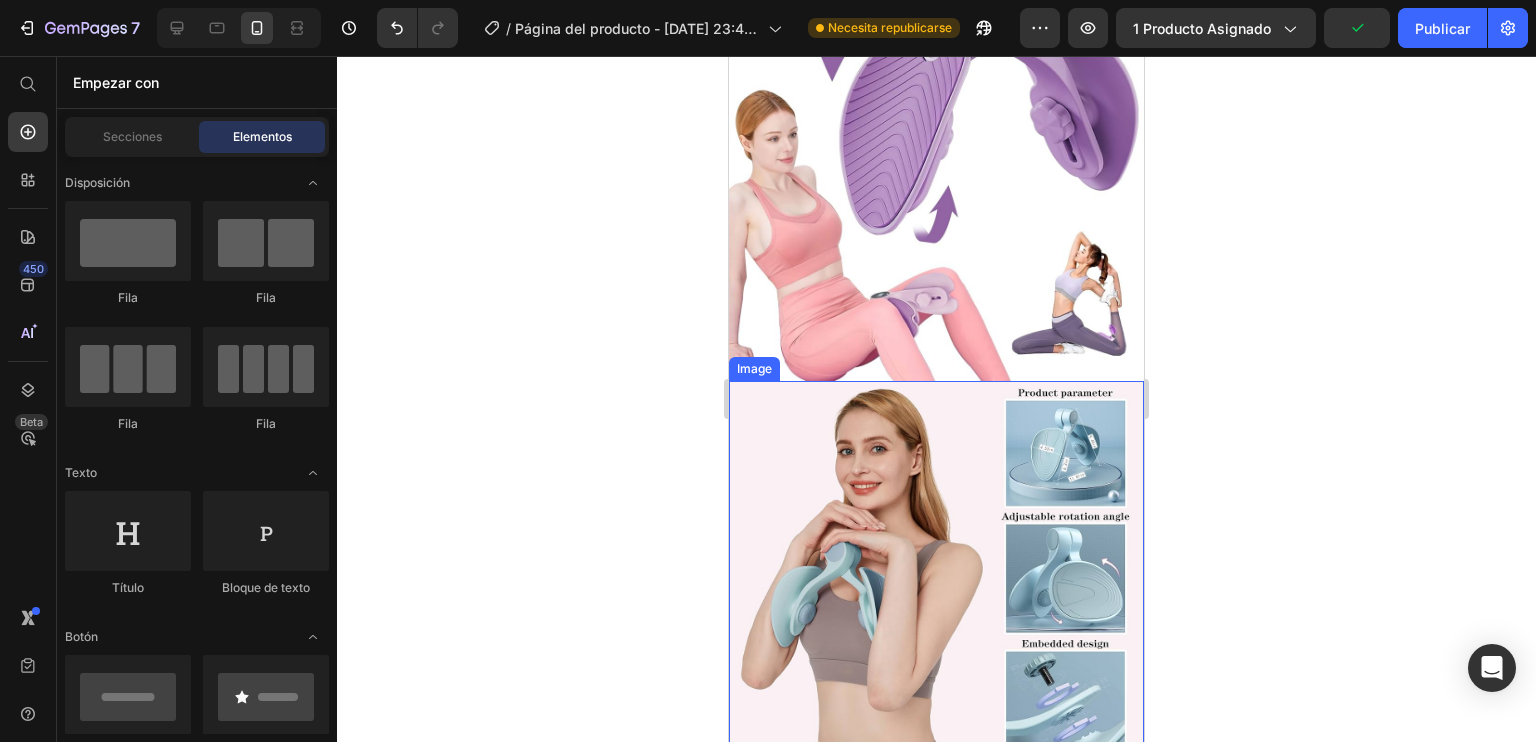 scroll, scrollTop: 1500, scrollLeft: 0, axis: vertical 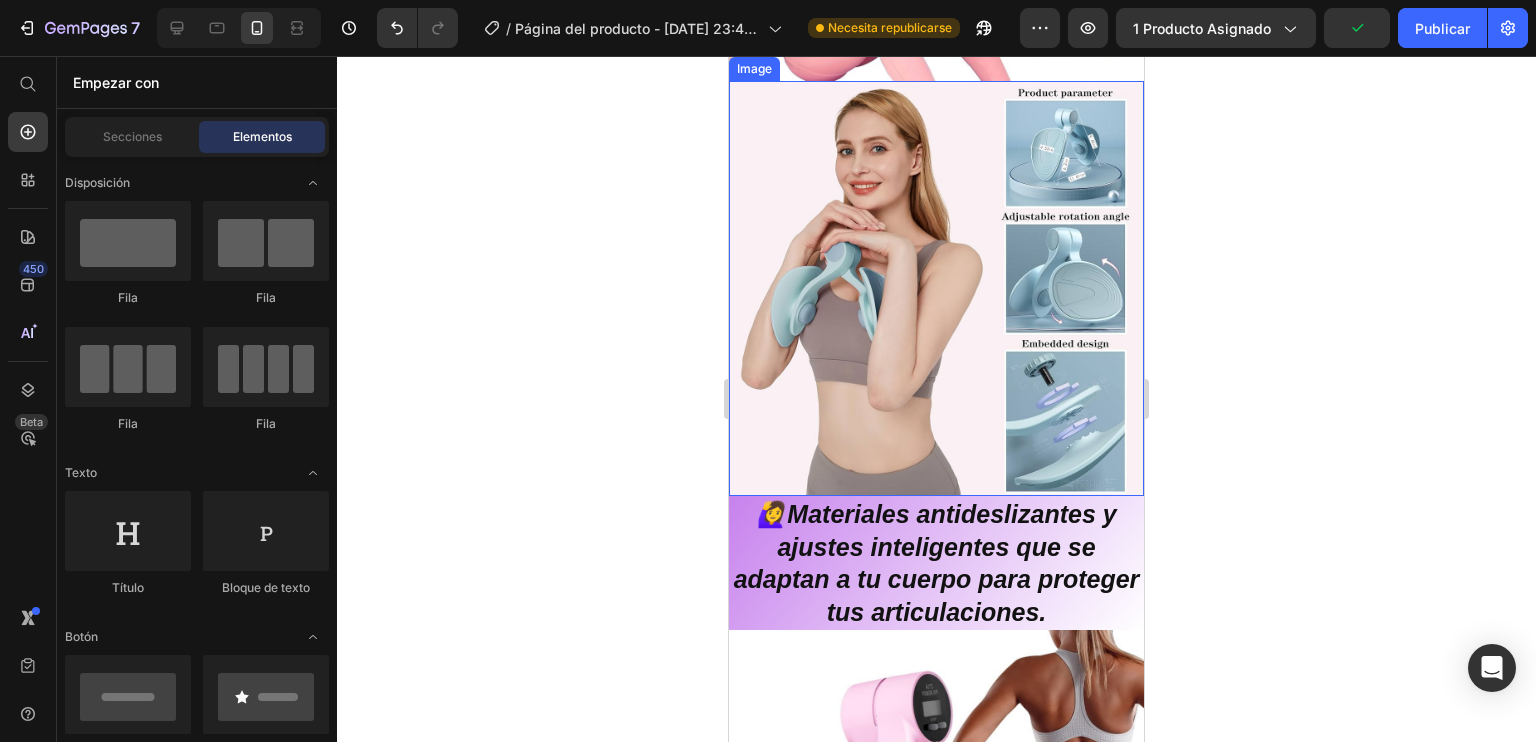 click at bounding box center (936, 288) 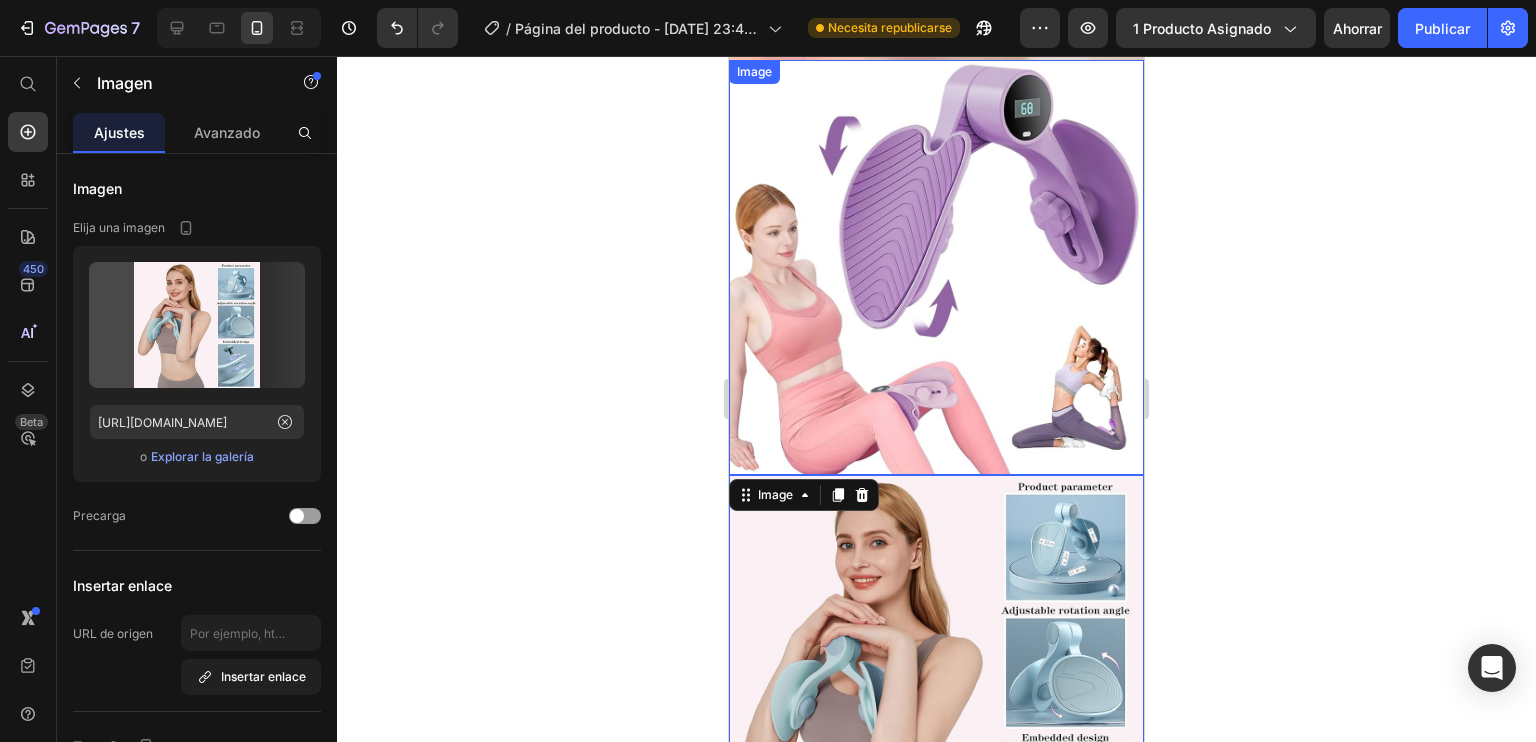 scroll, scrollTop: 1100, scrollLeft: 0, axis: vertical 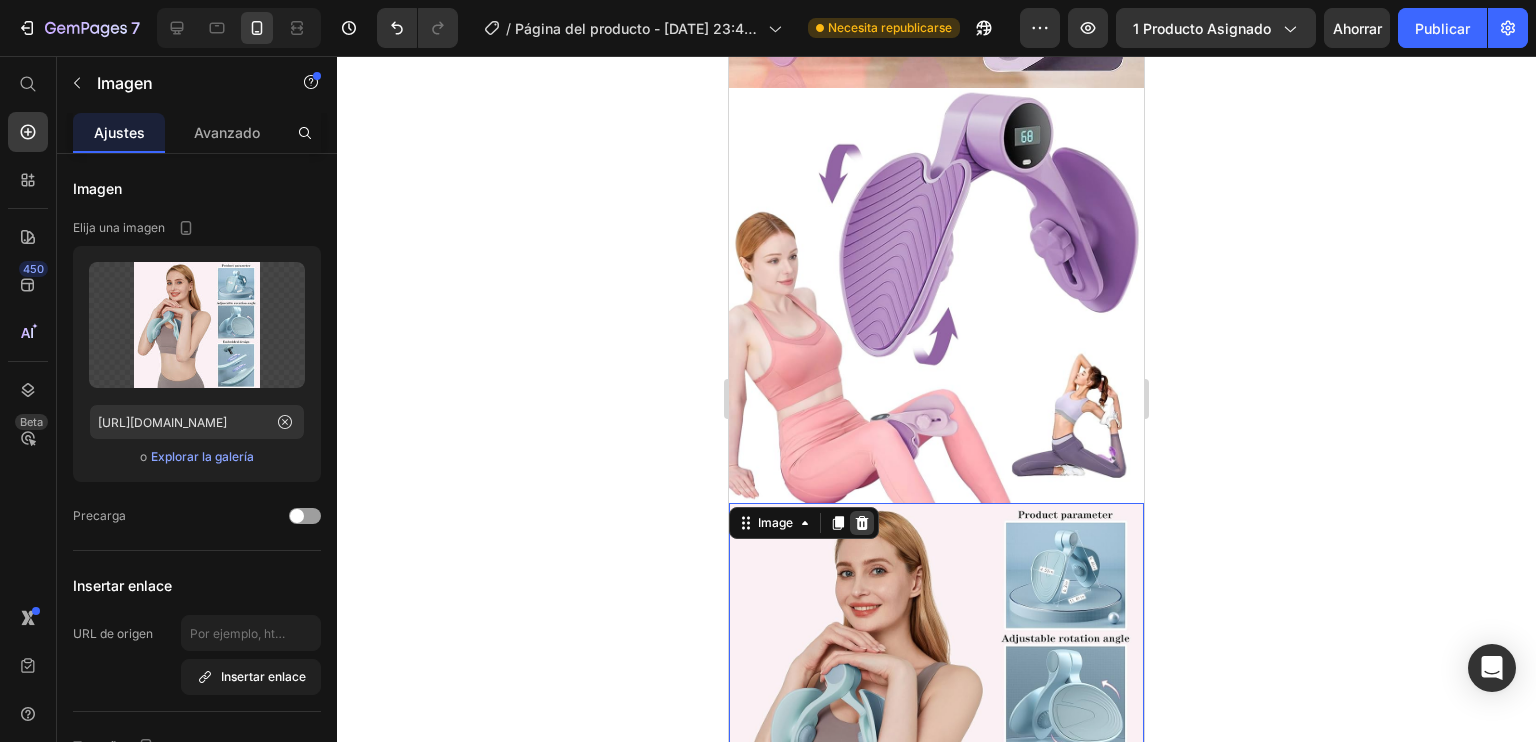 click 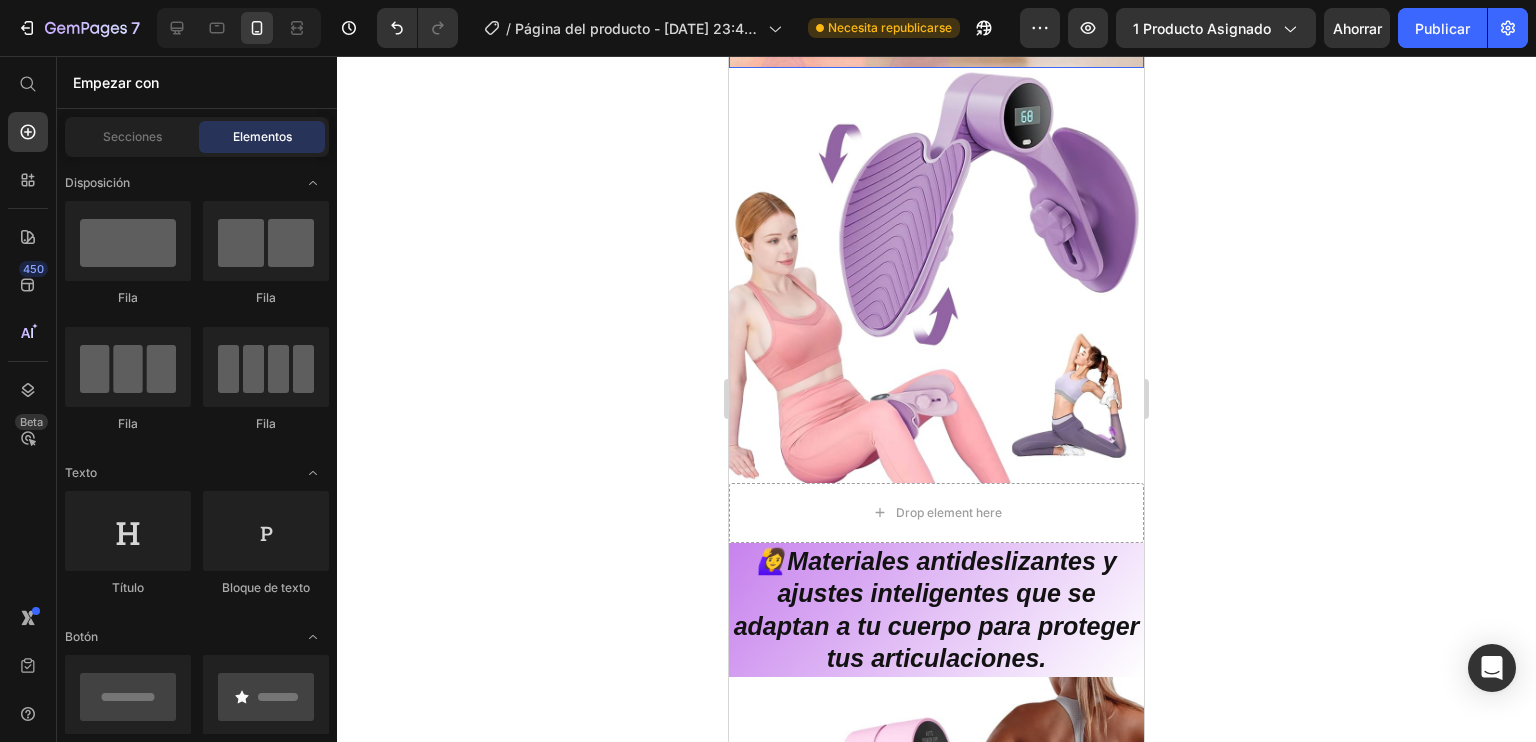 scroll, scrollTop: 1400, scrollLeft: 0, axis: vertical 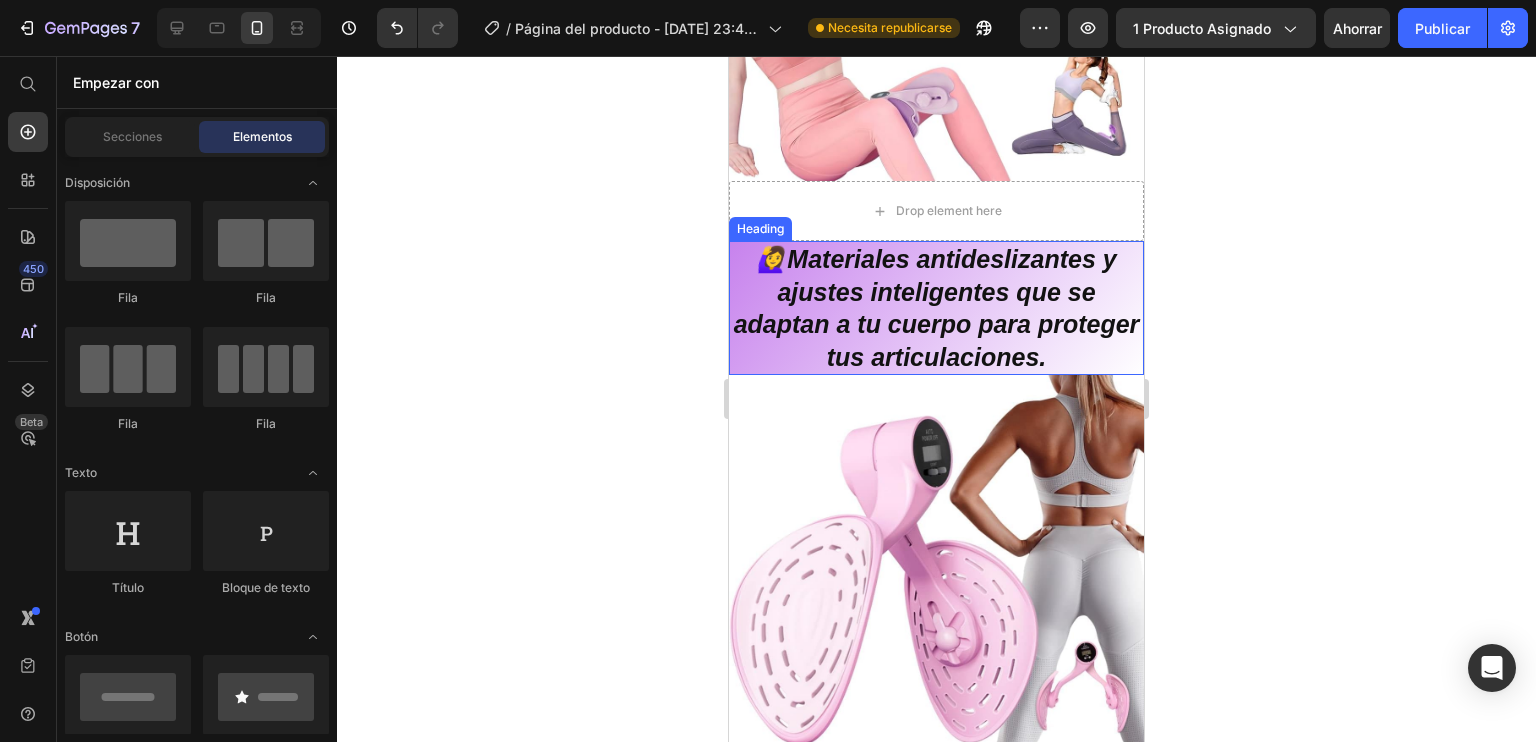 click on "Materiales antideslizantes y ajustes inteligentes que se adaptan a tu cuerpo para proteger tus articulaciones." at bounding box center [937, 308] 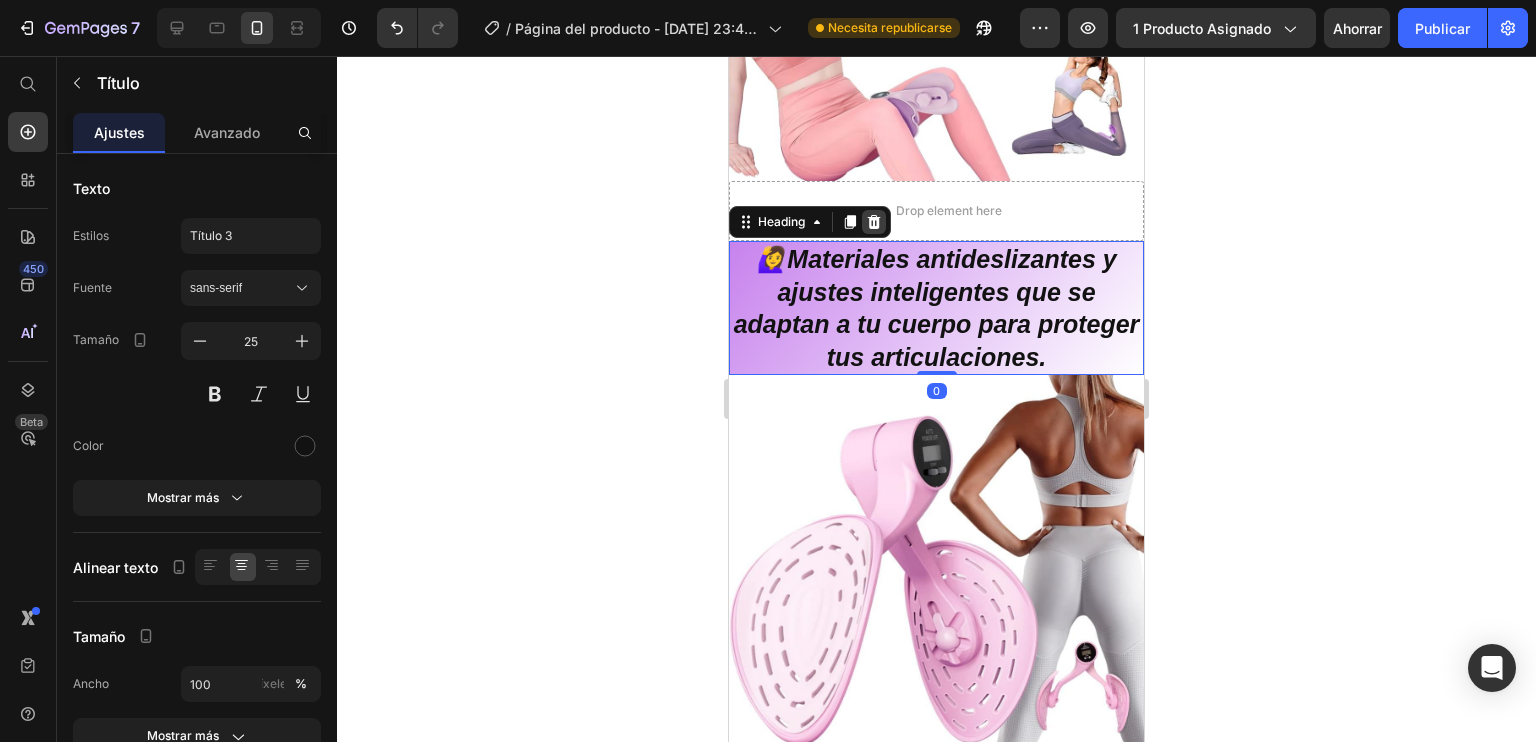 click 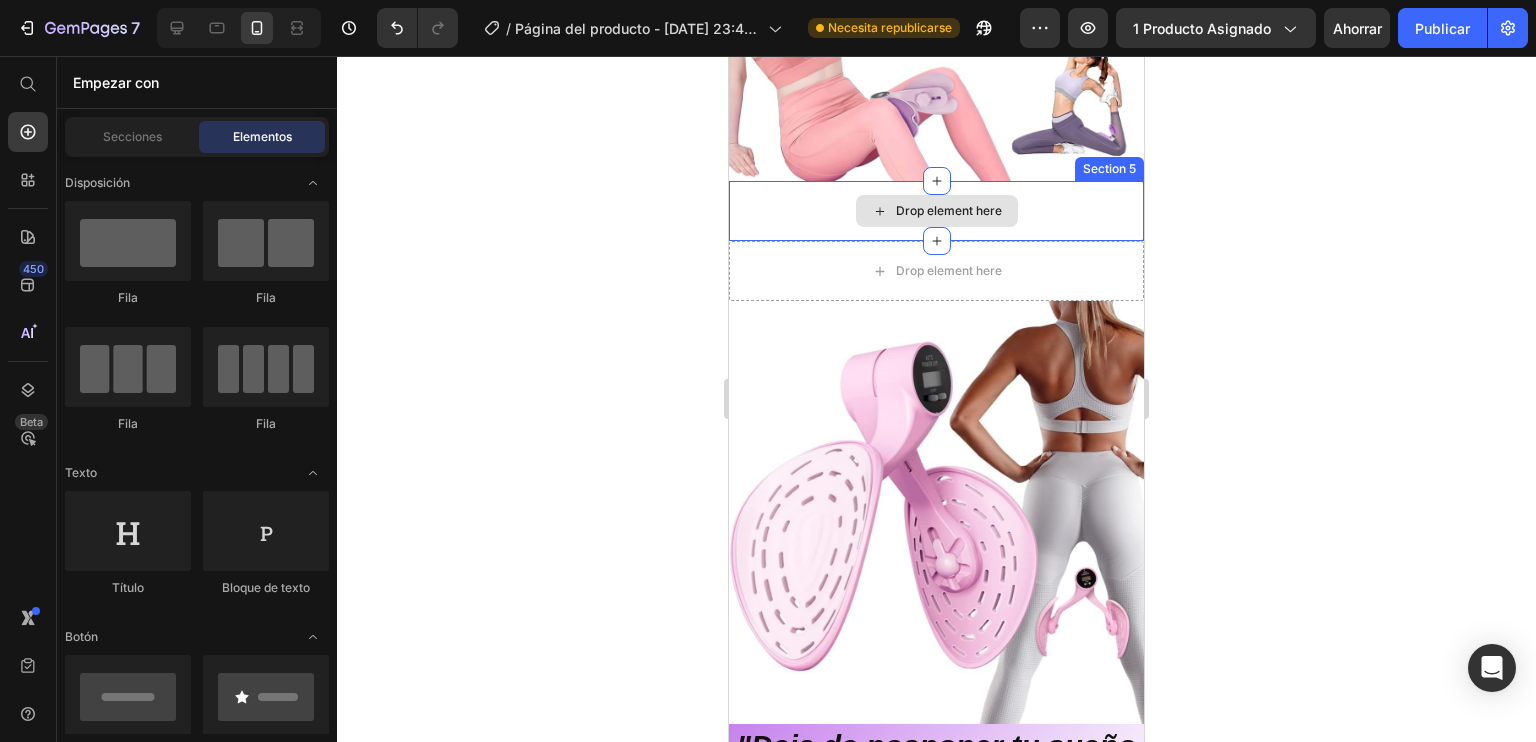 click on "Drop element here" at bounding box center (936, 211) 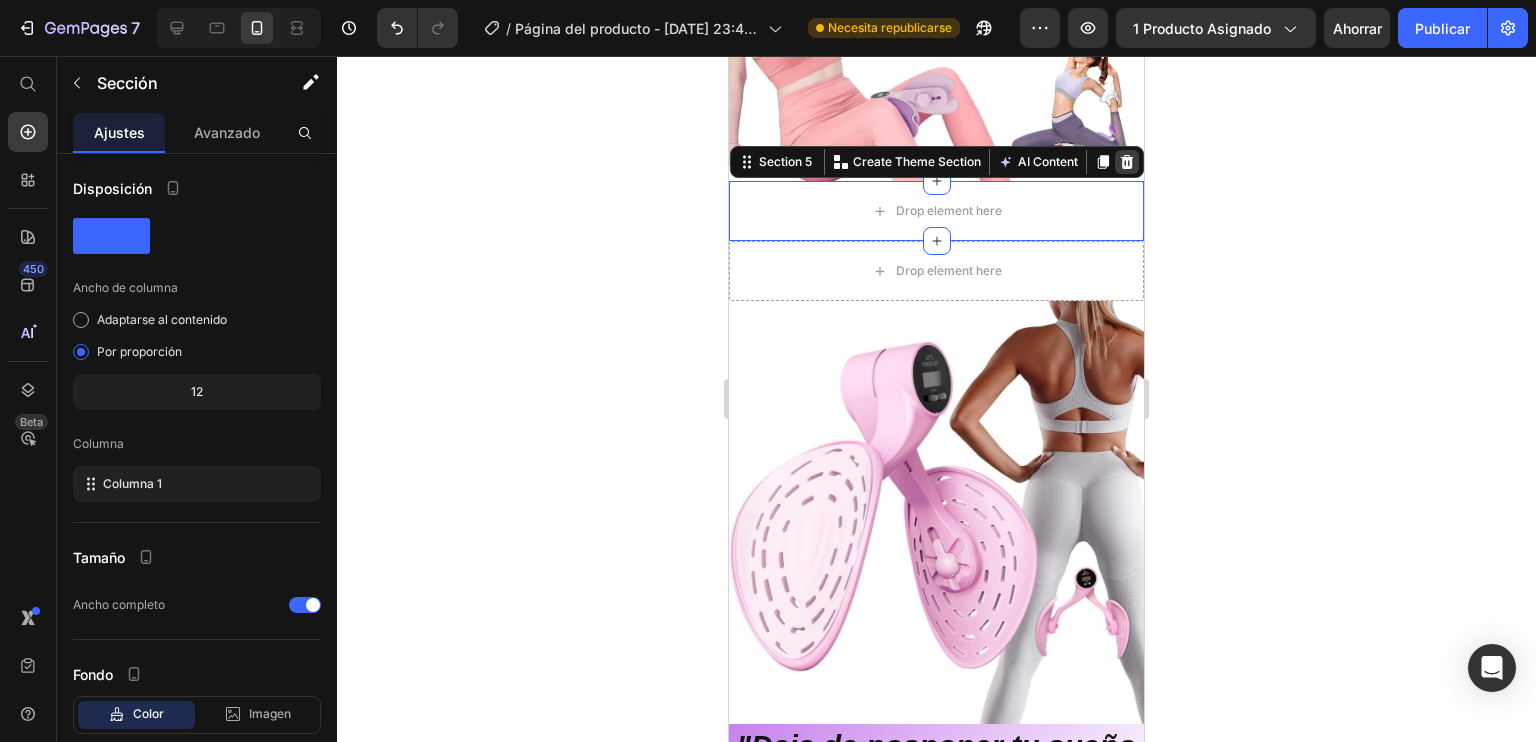 click 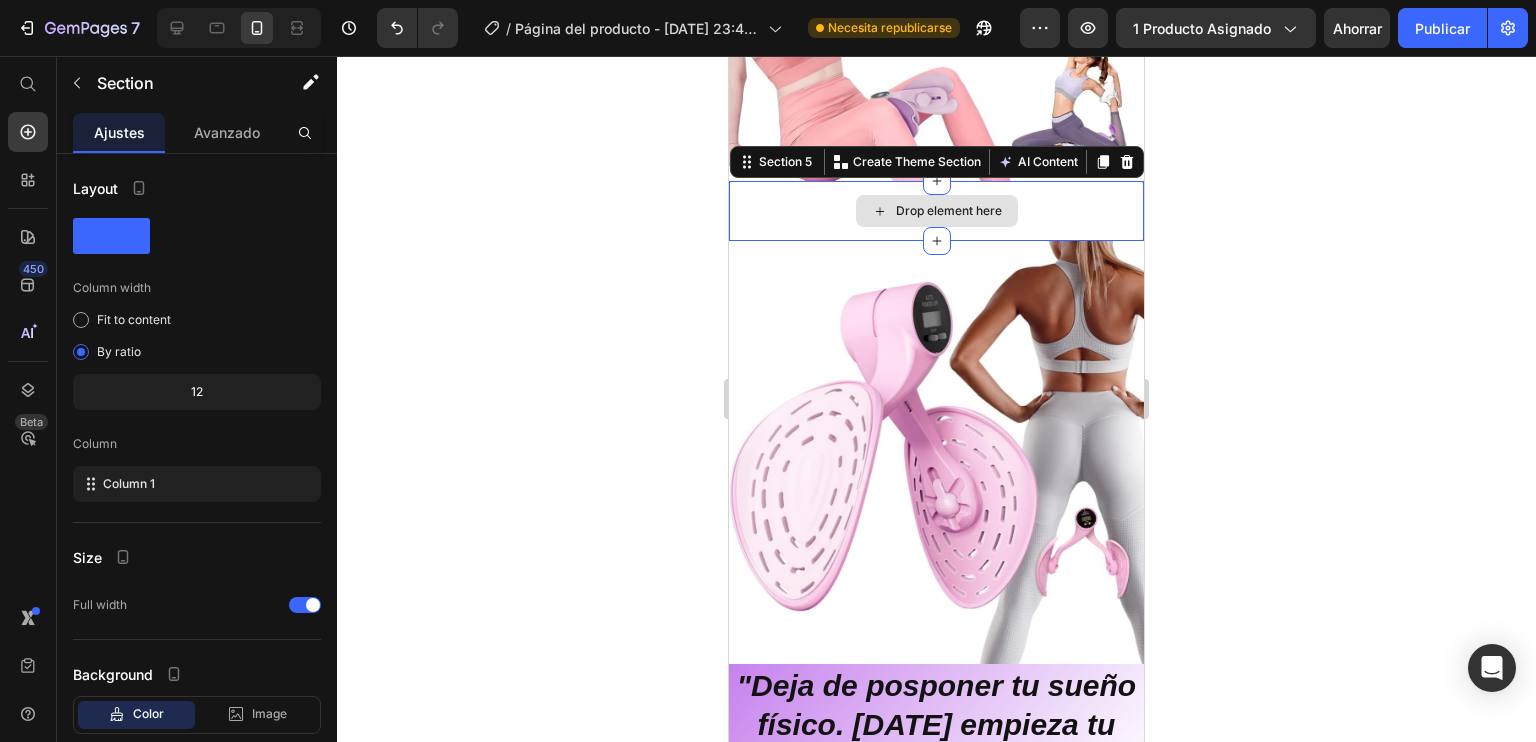 click on "Drop element here" at bounding box center [936, 211] 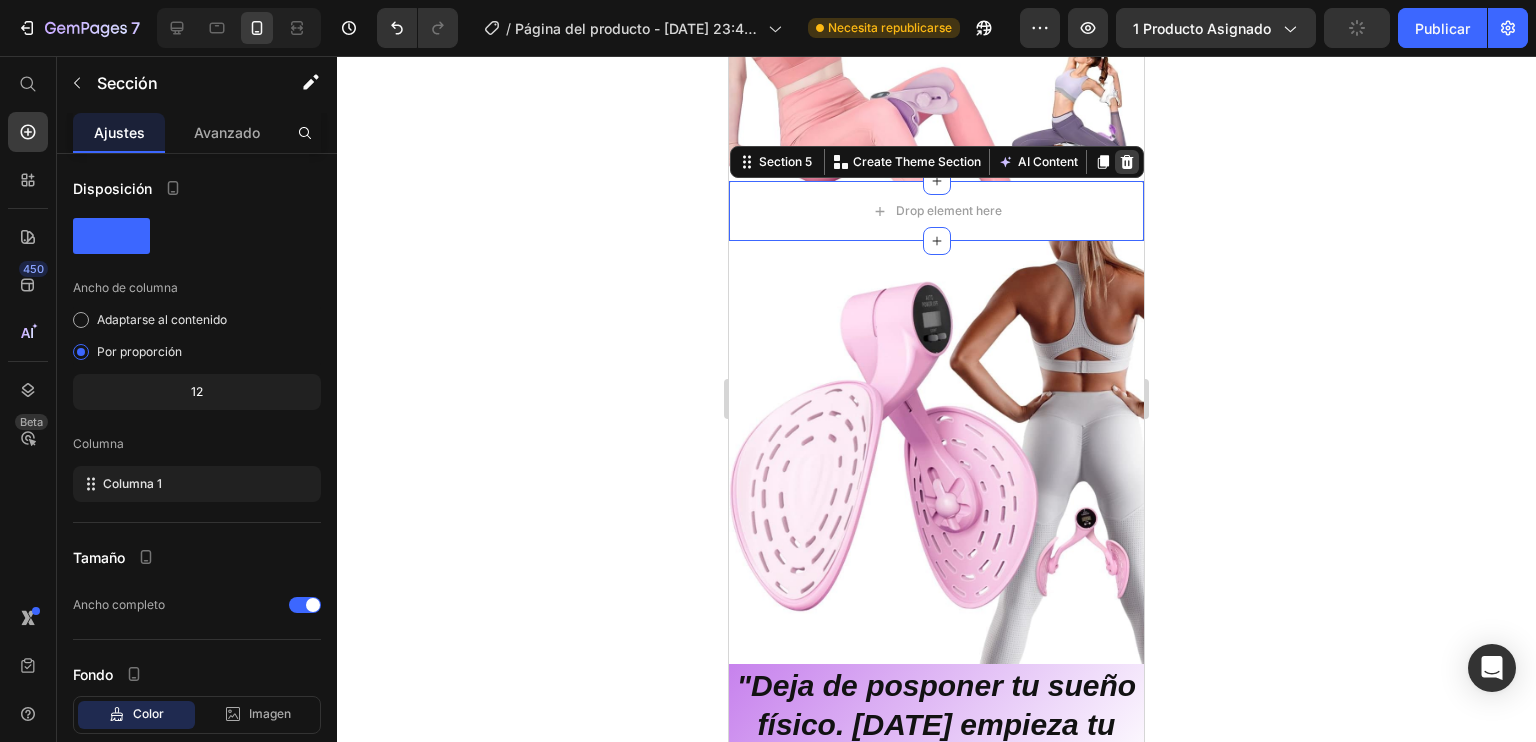 click 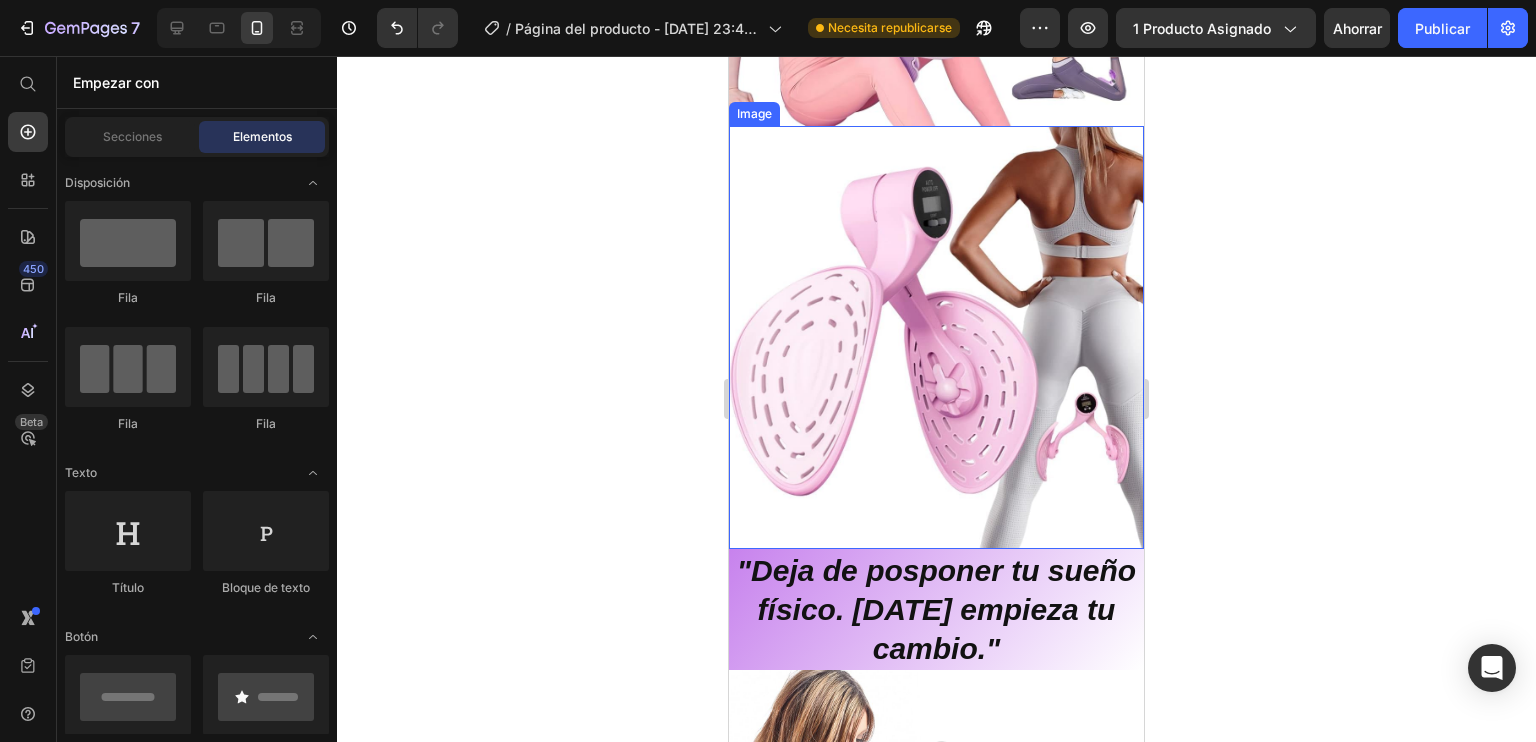 scroll, scrollTop: 1600, scrollLeft: 0, axis: vertical 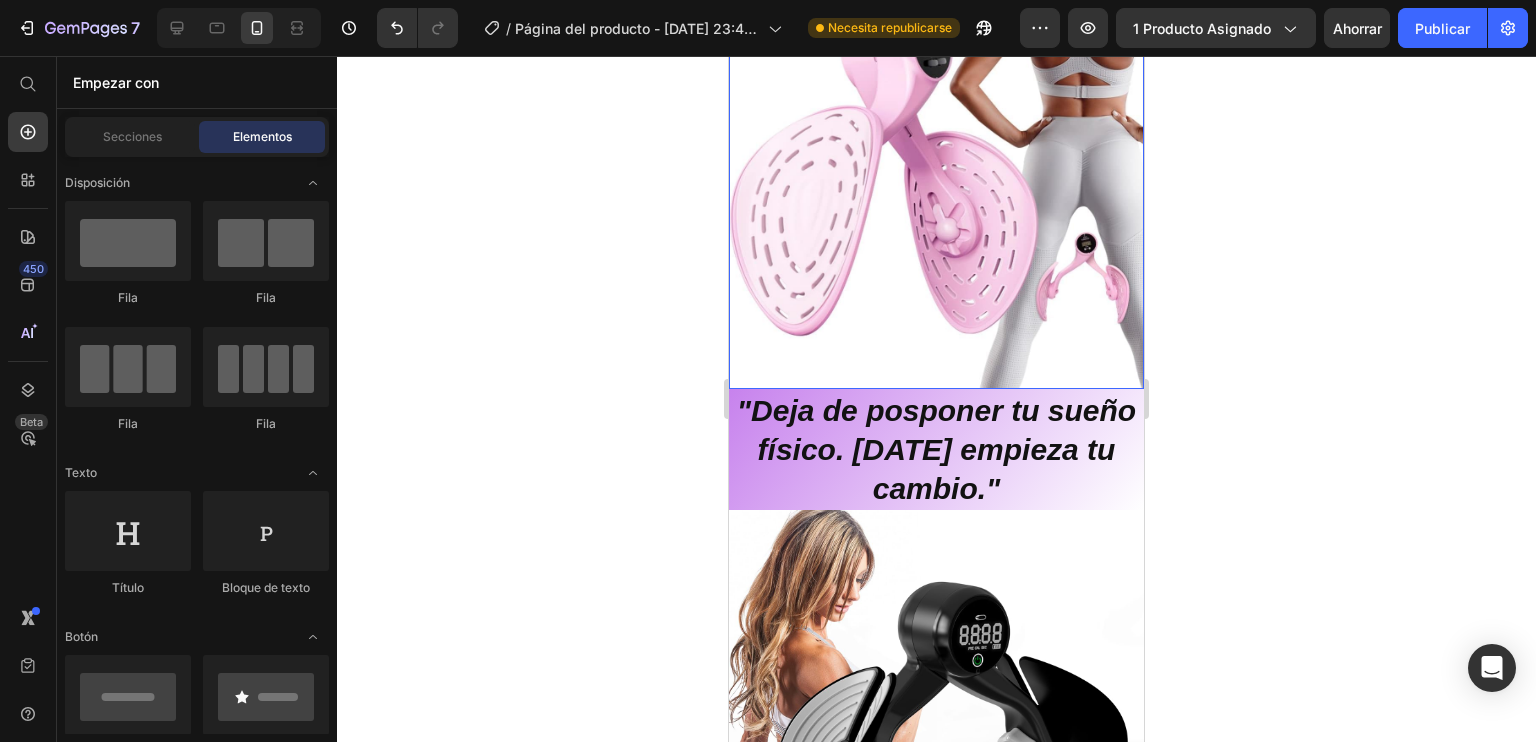 click on ""Deja de posponer tu sueño físico. [DATE] empieza tu cambio."" at bounding box center [936, 449] 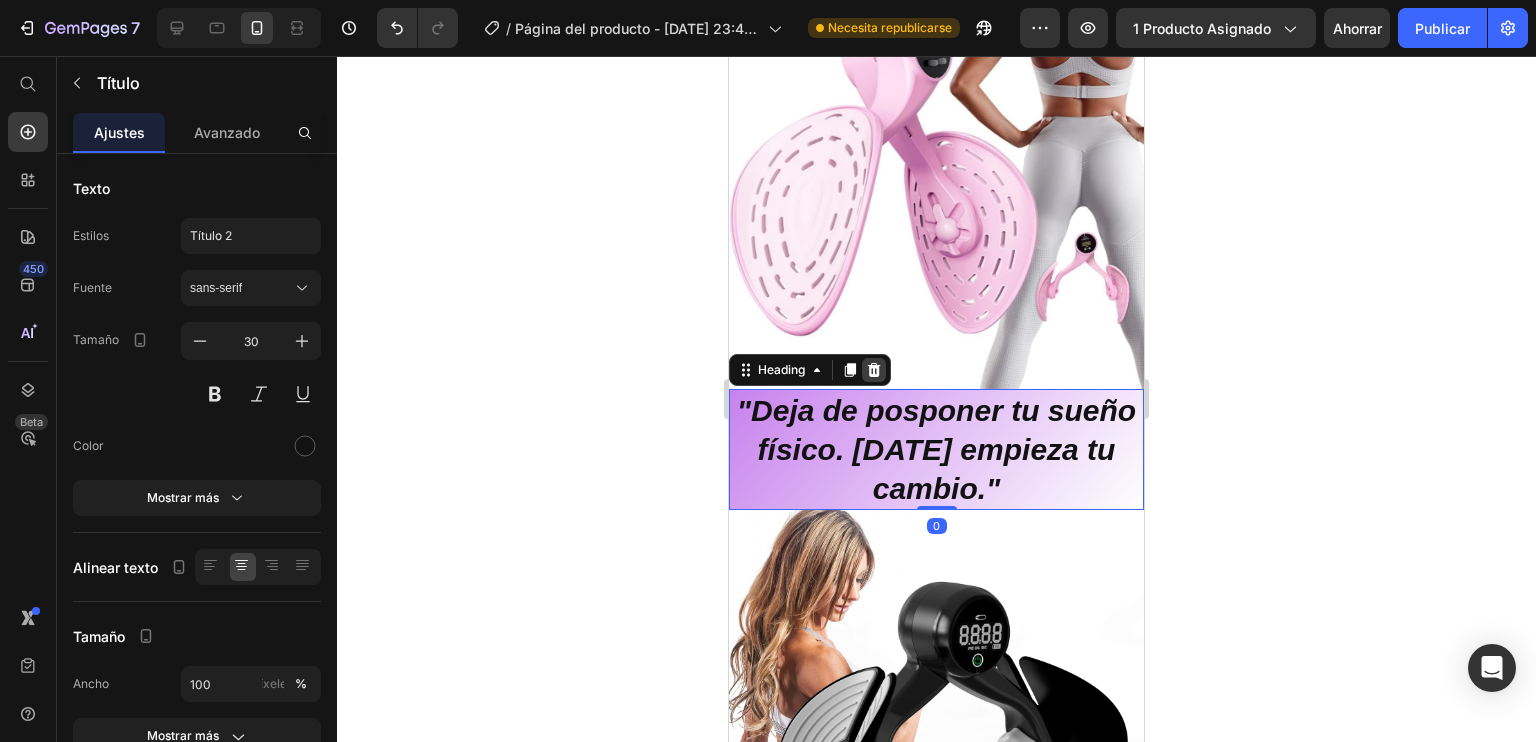 click at bounding box center (874, 370) 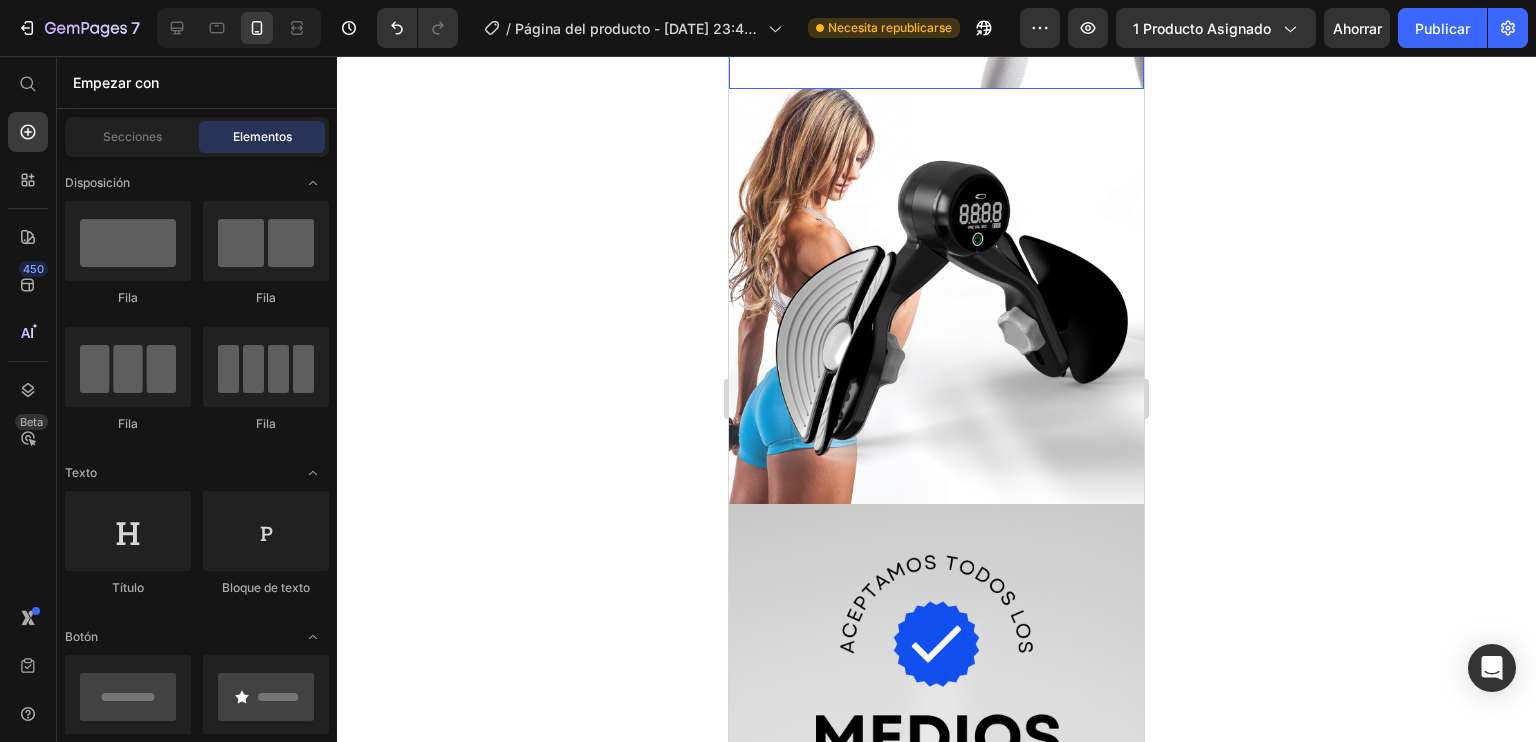click at bounding box center [936, 296] 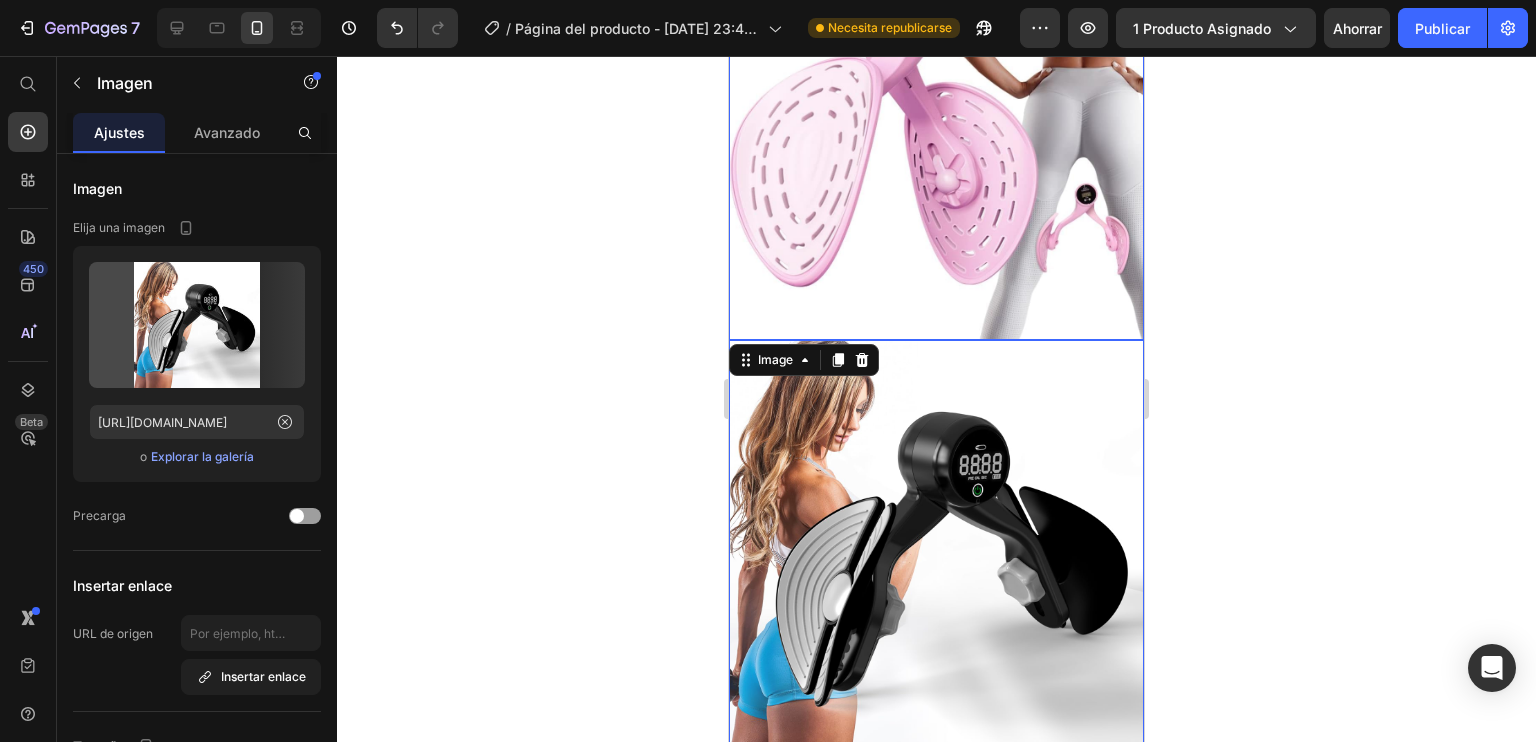 scroll, scrollTop: 1400, scrollLeft: 0, axis: vertical 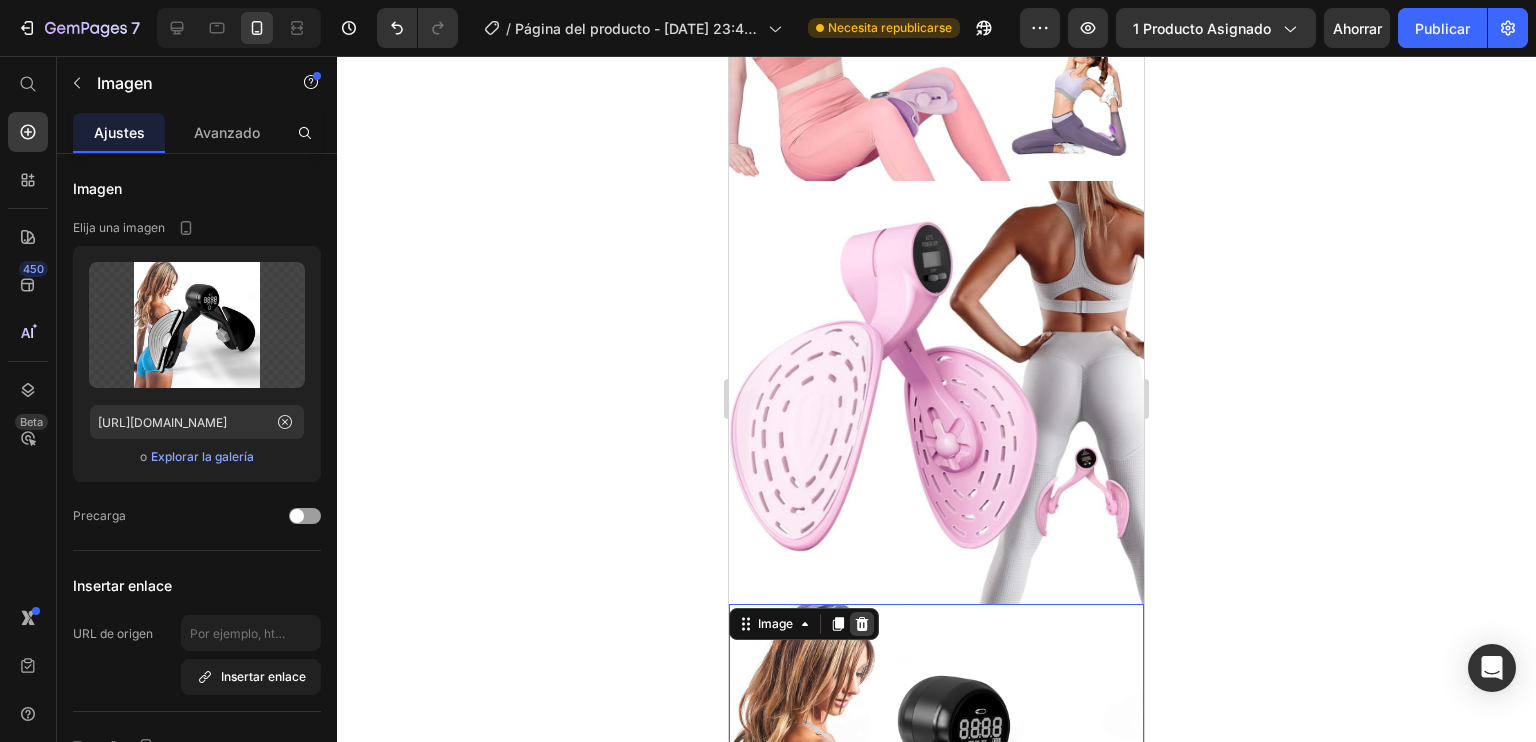 click 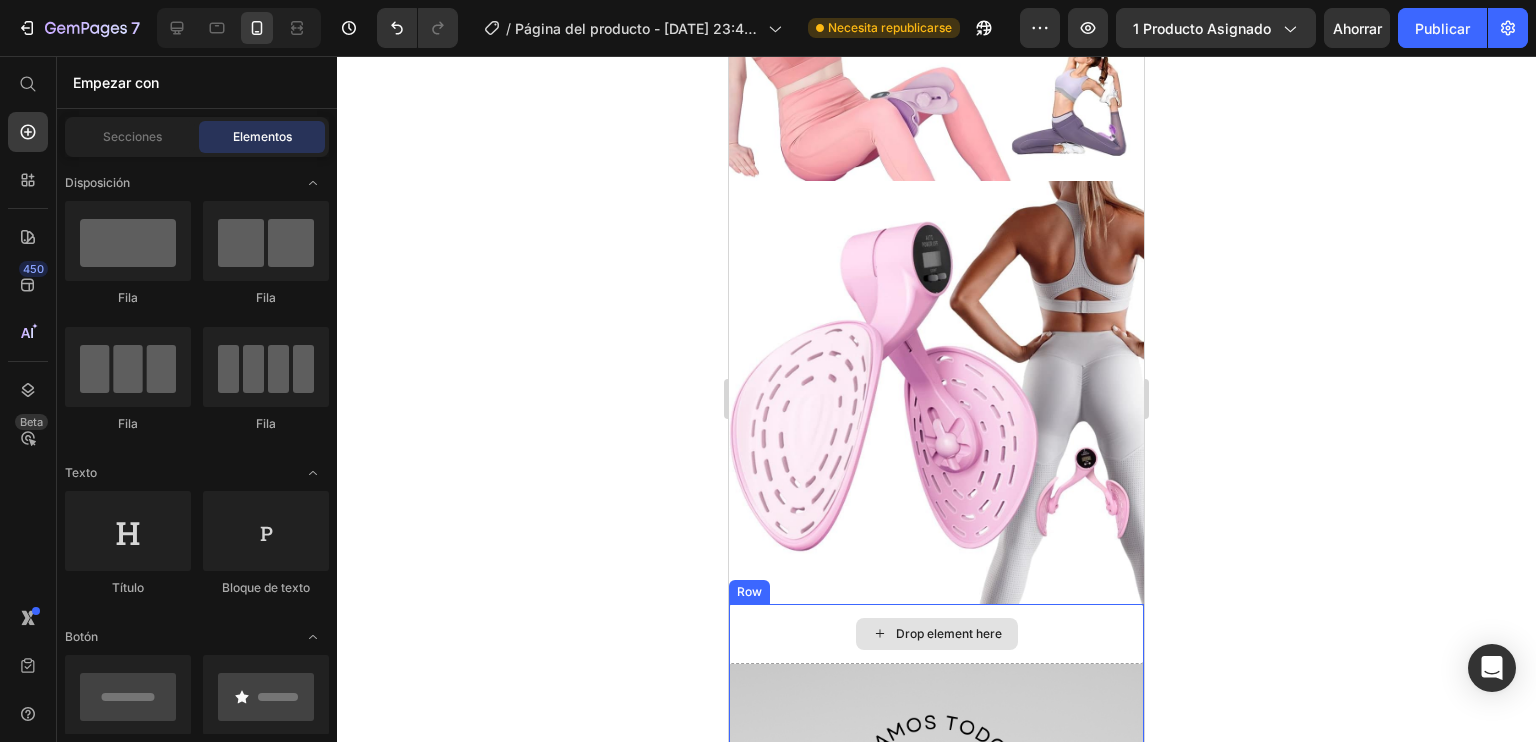 click on "Drop element here" at bounding box center [936, 634] 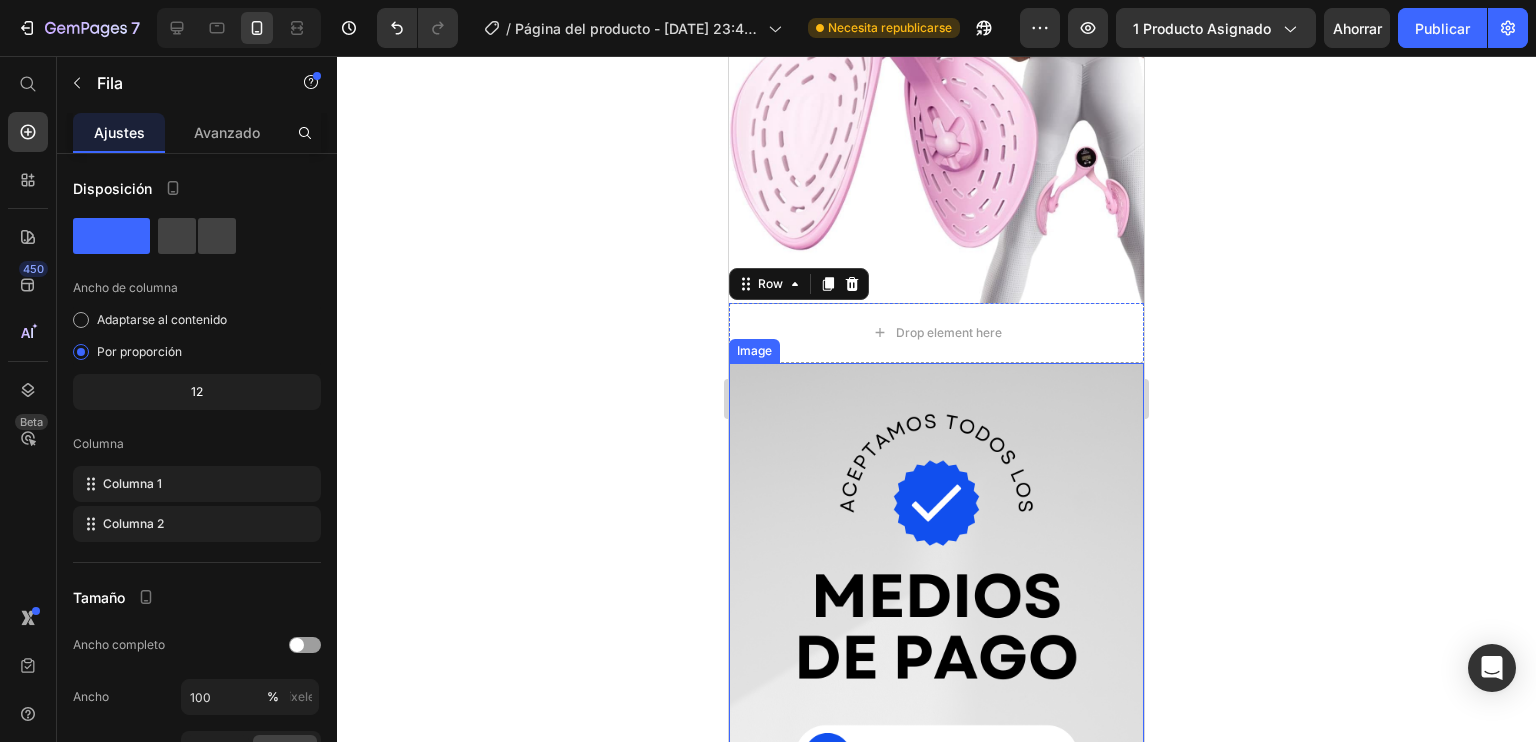 scroll, scrollTop: 1600, scrollLeft: 0, axis: vertical 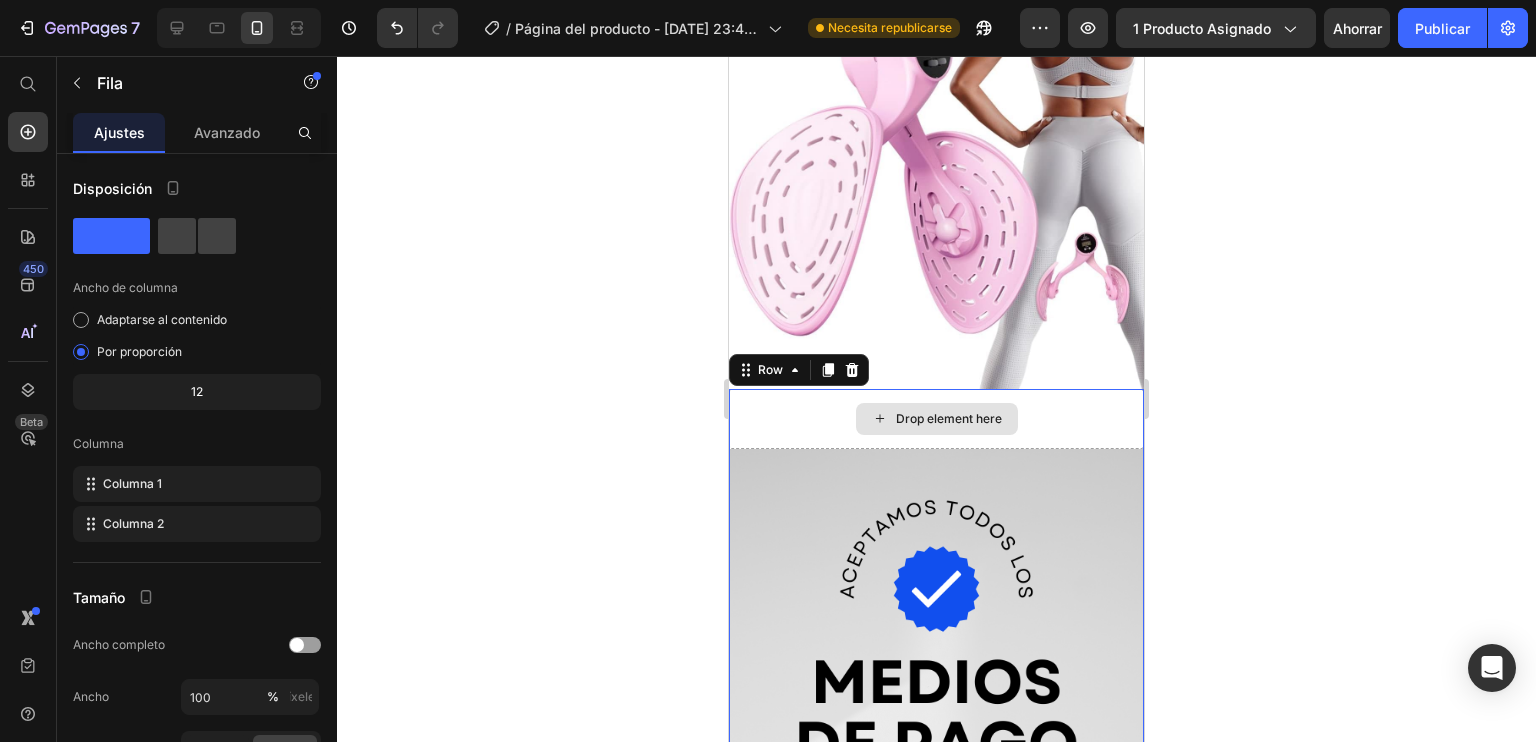 click on "Drop element here" at bounding box center [936, 419] 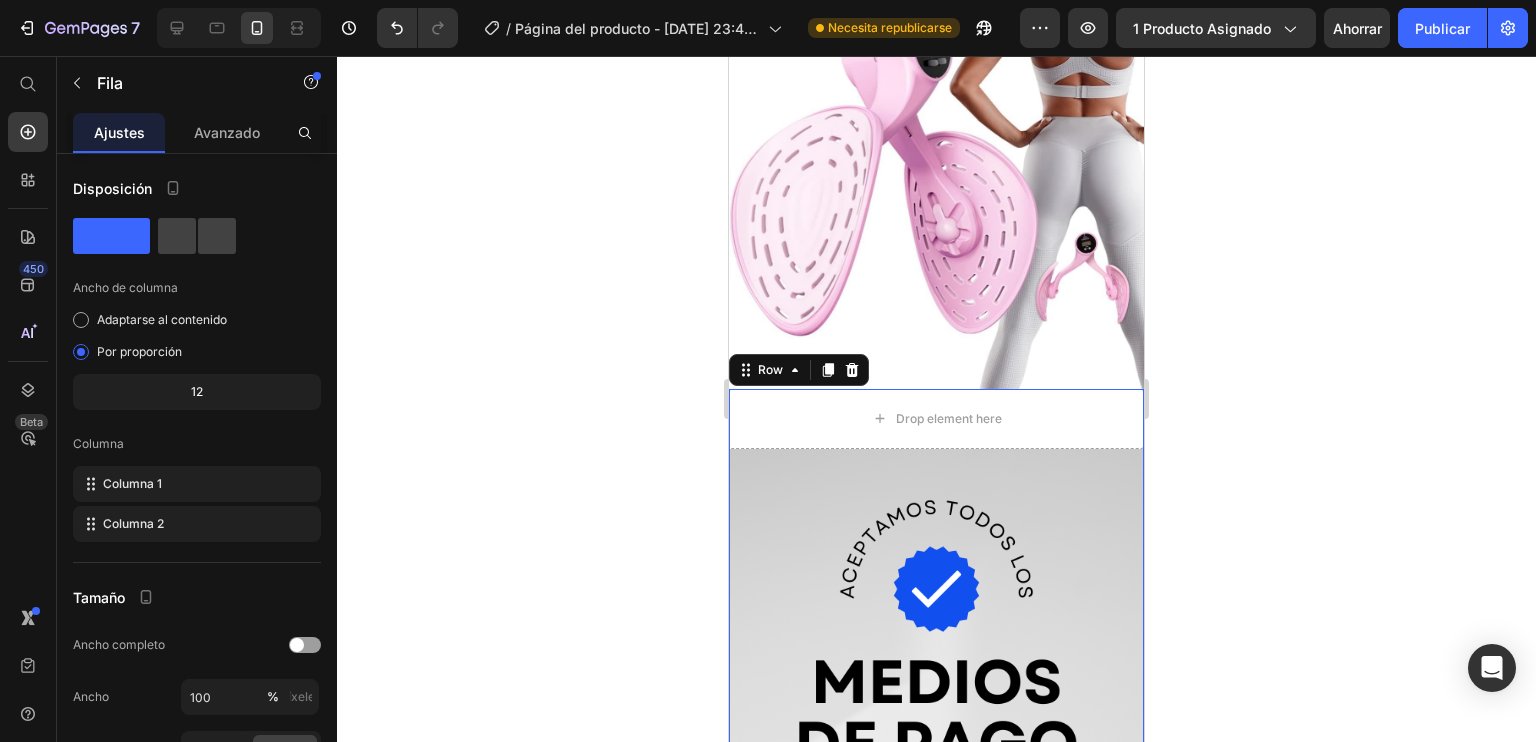 click 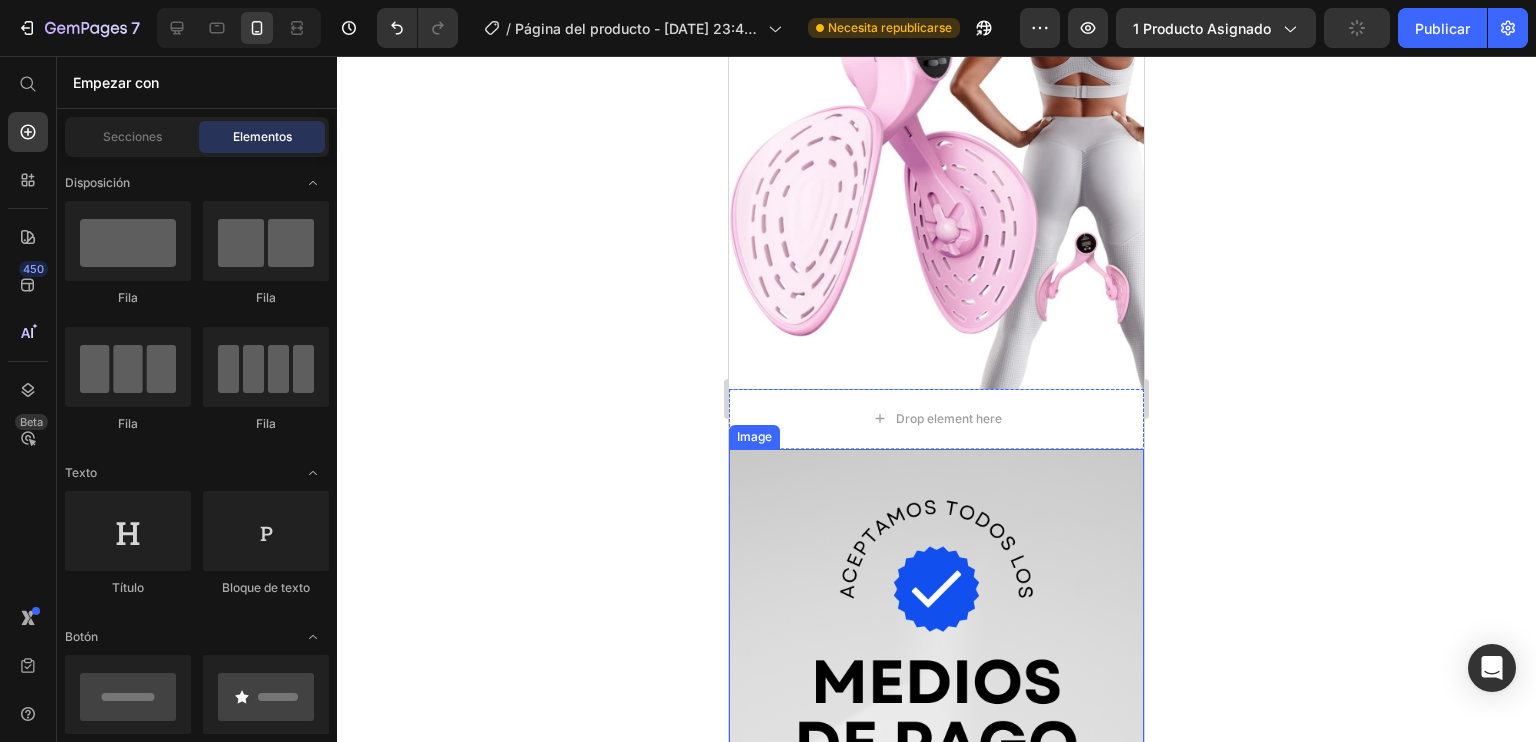 drag, startPoint x: 943, startPoint y: 601, endPoint x: 965, endPoint y: 557, distance: 49.193497 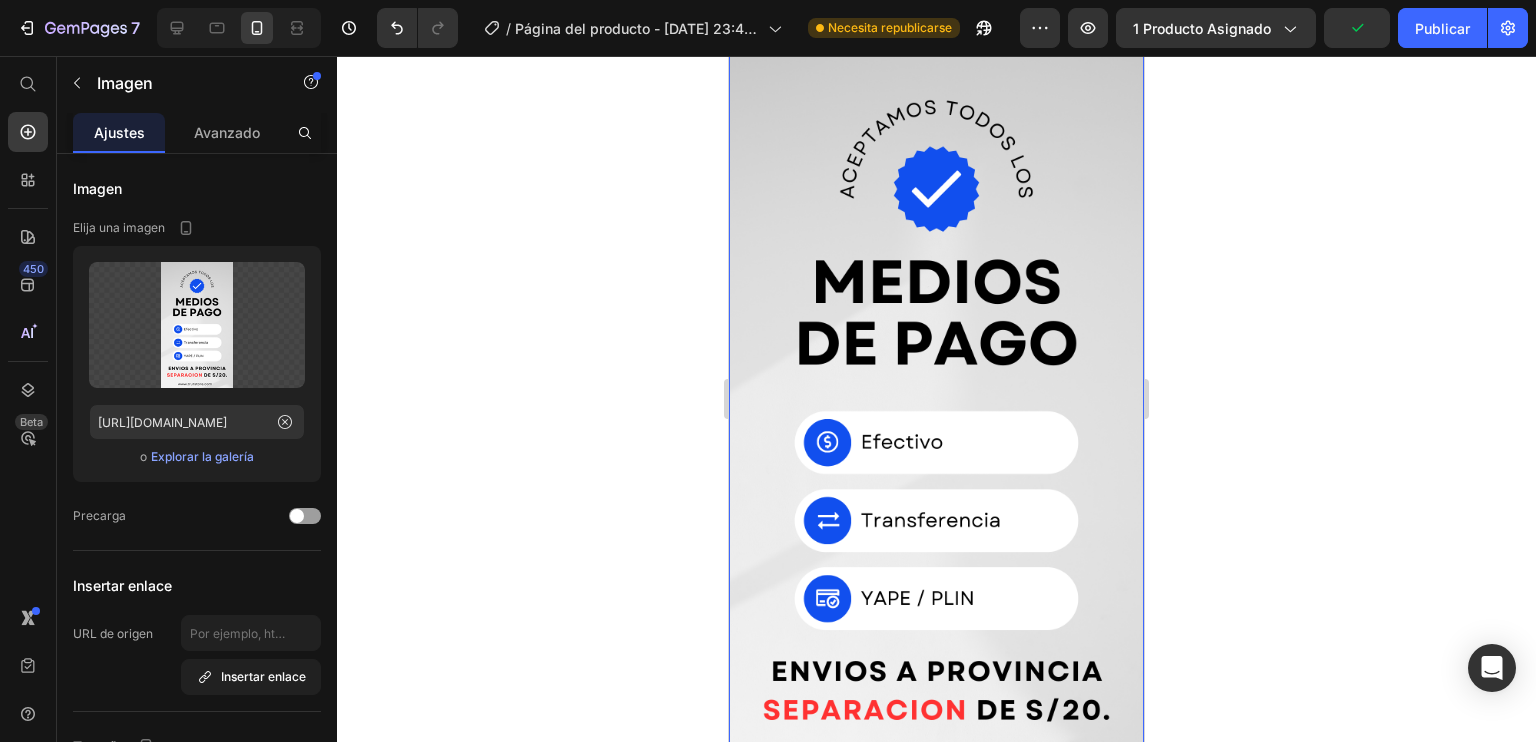scroll, scrollTop: 1600, scrollLeft: 0, axis: vertical 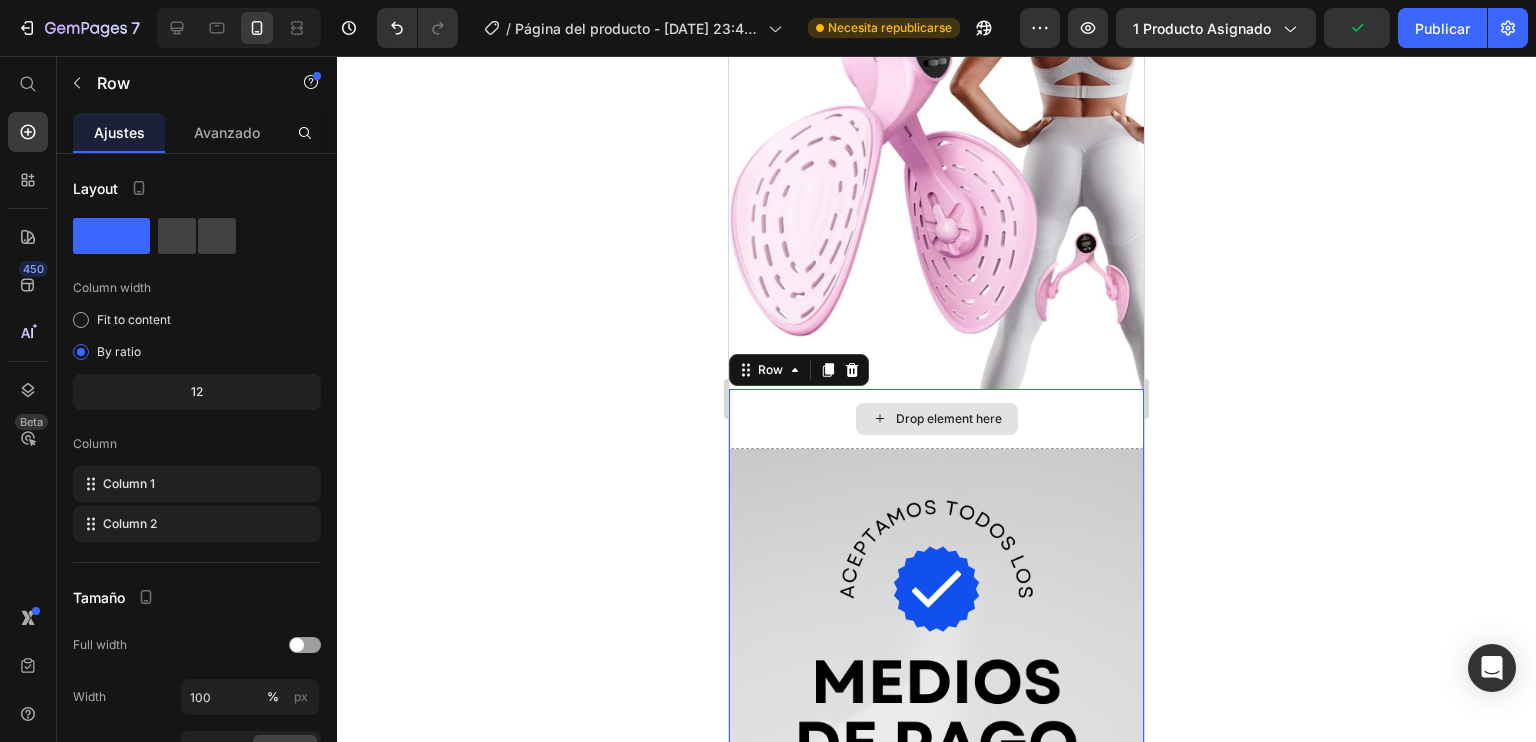 click on "Drop element here" at bounding box center [936, 419] 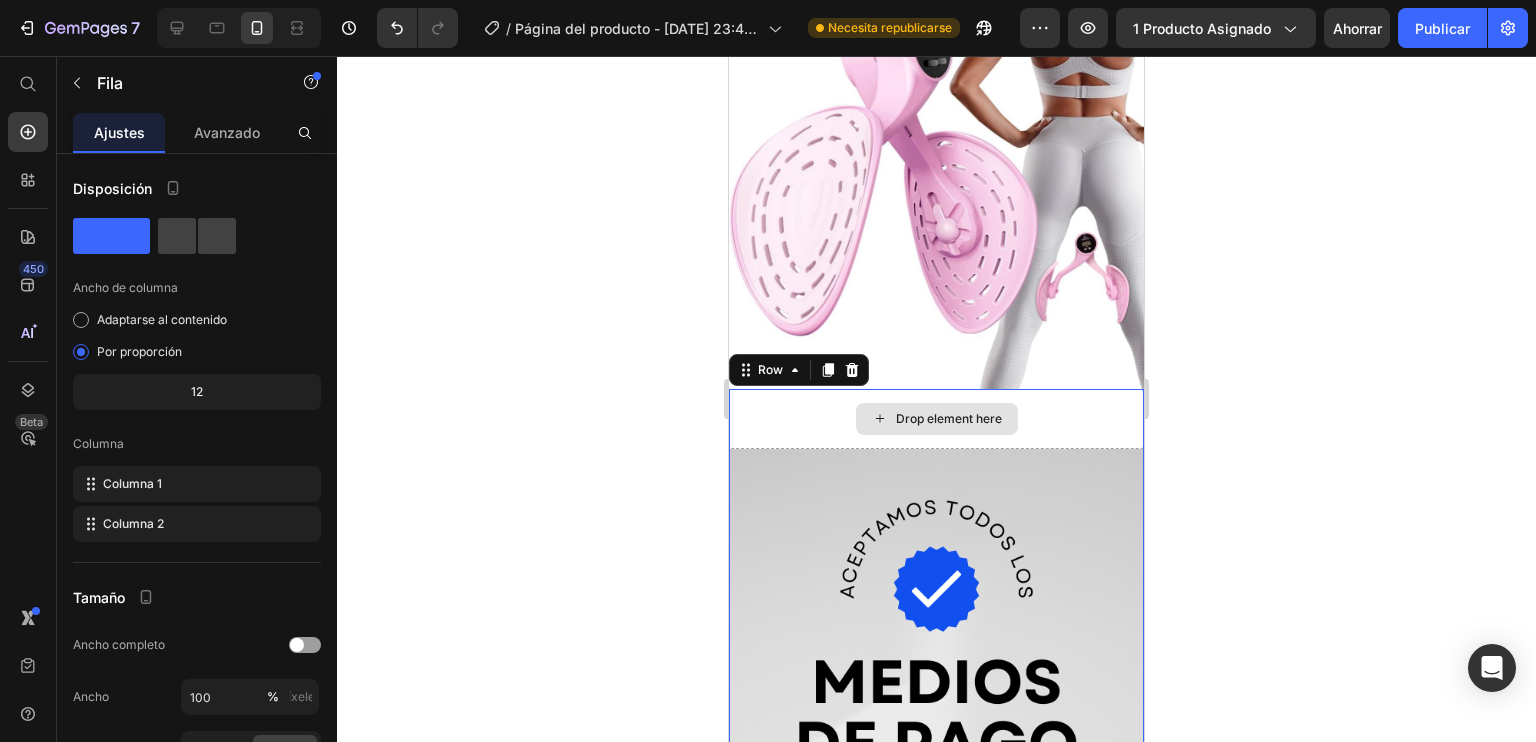 click on "Drop element here" at bounding box center [936, 419] 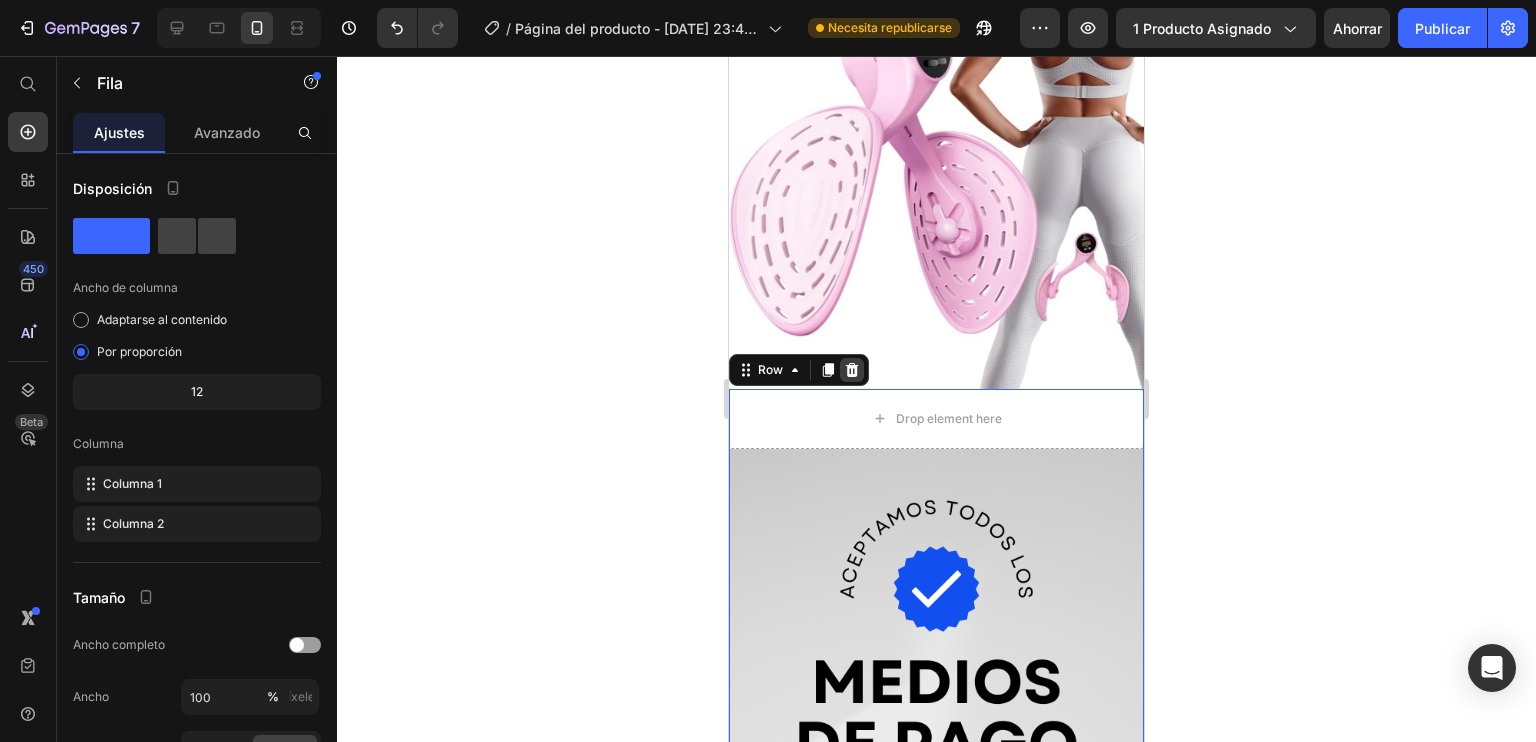 click 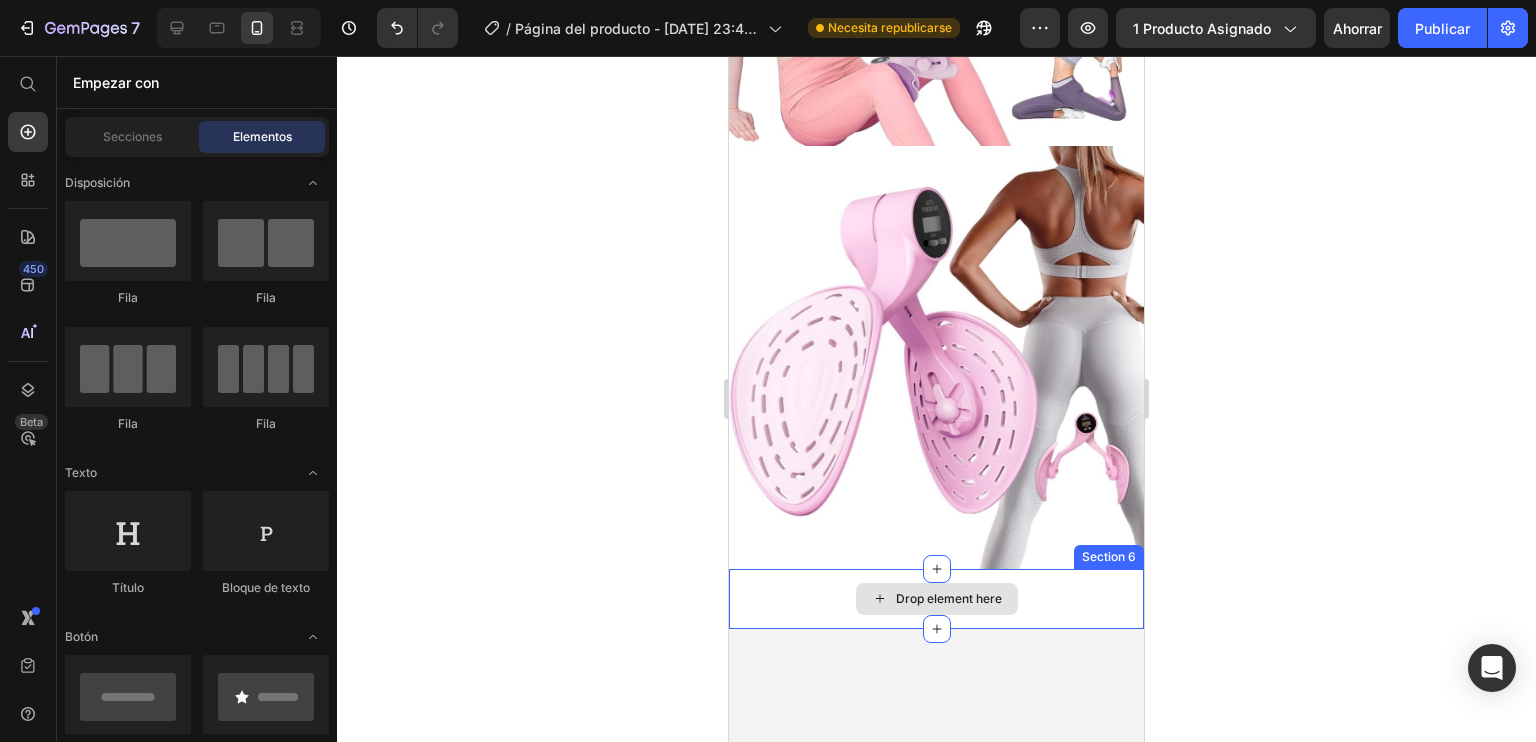 scroll, scrollTop: 1700, scrollLeft: 0, axis: vertical 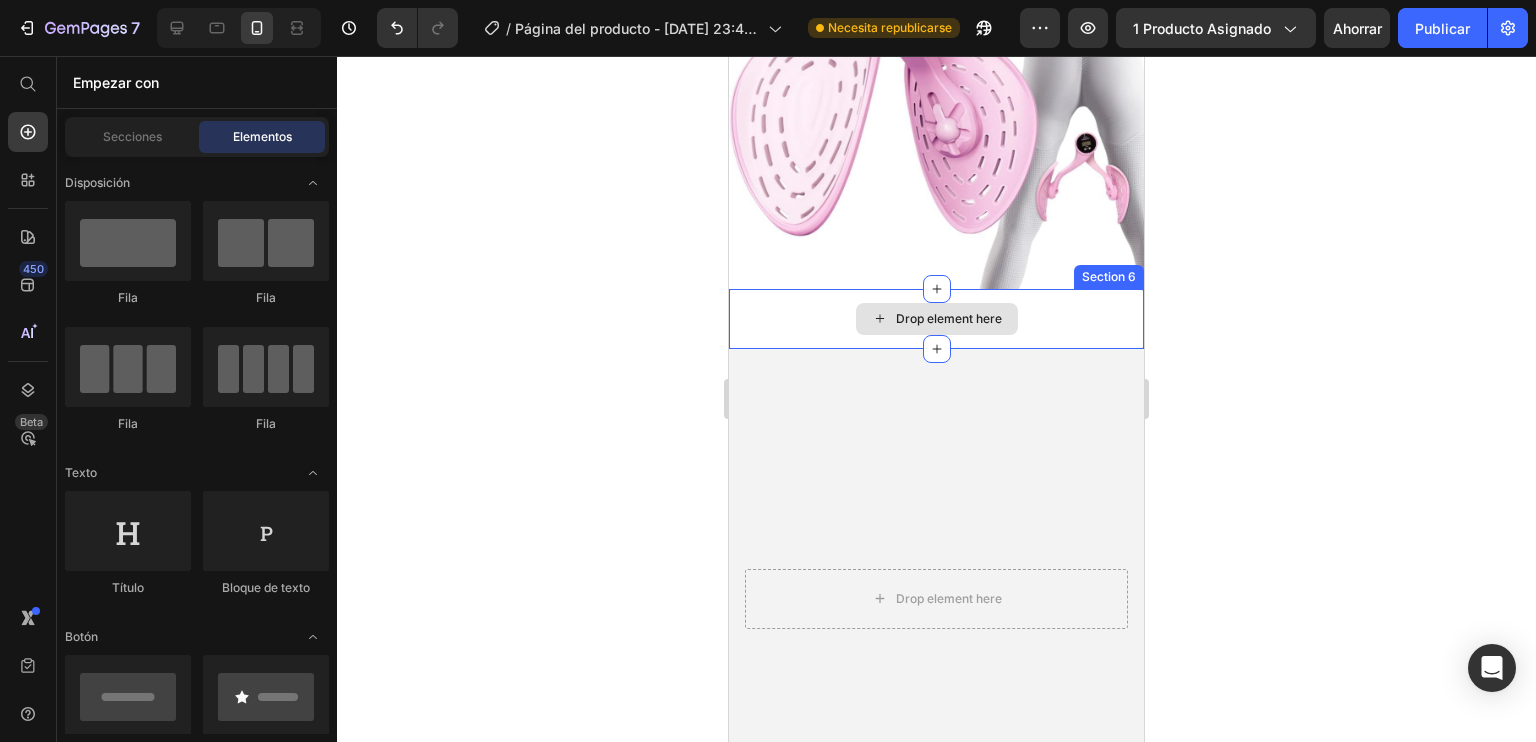 click on "Drop element here" at bounding box center [936, 319] 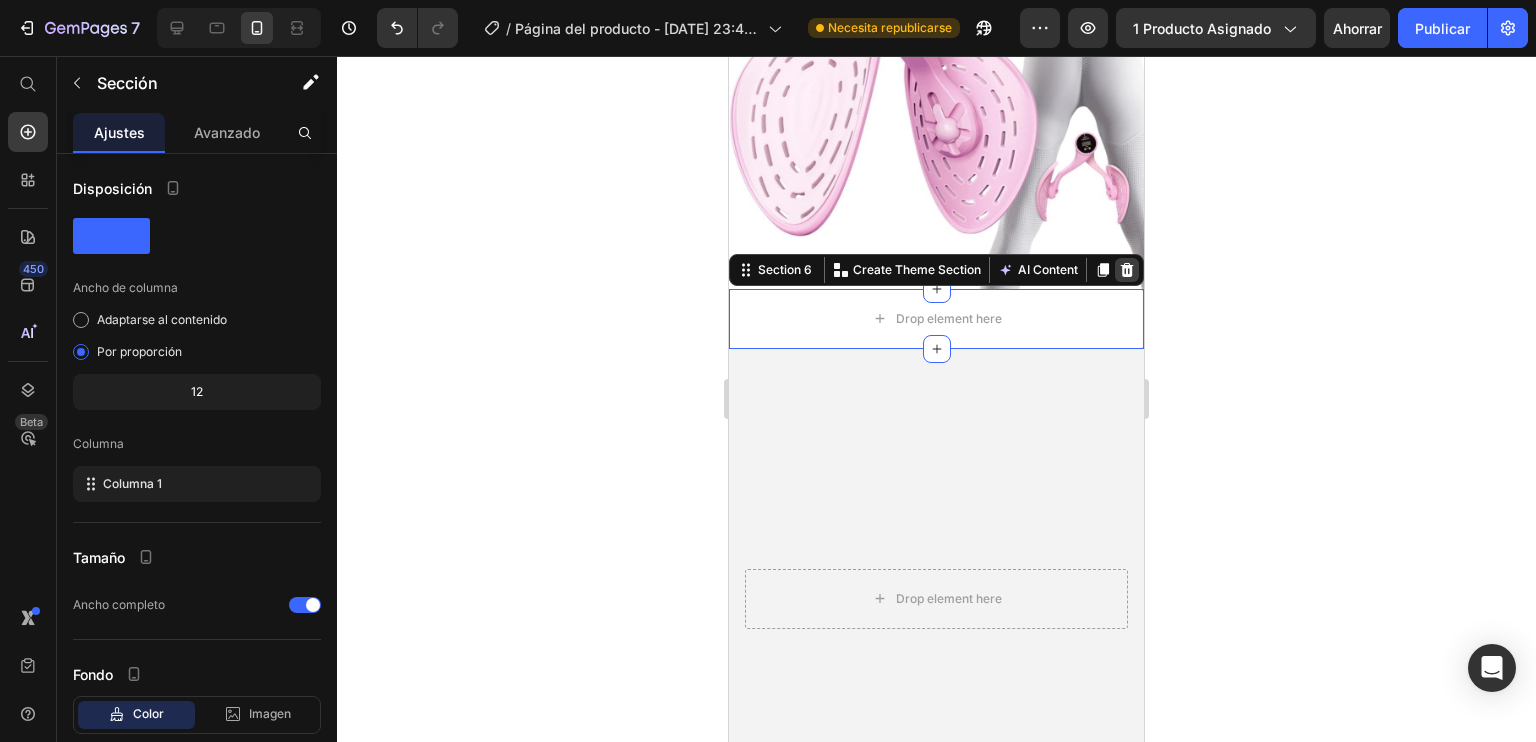 click 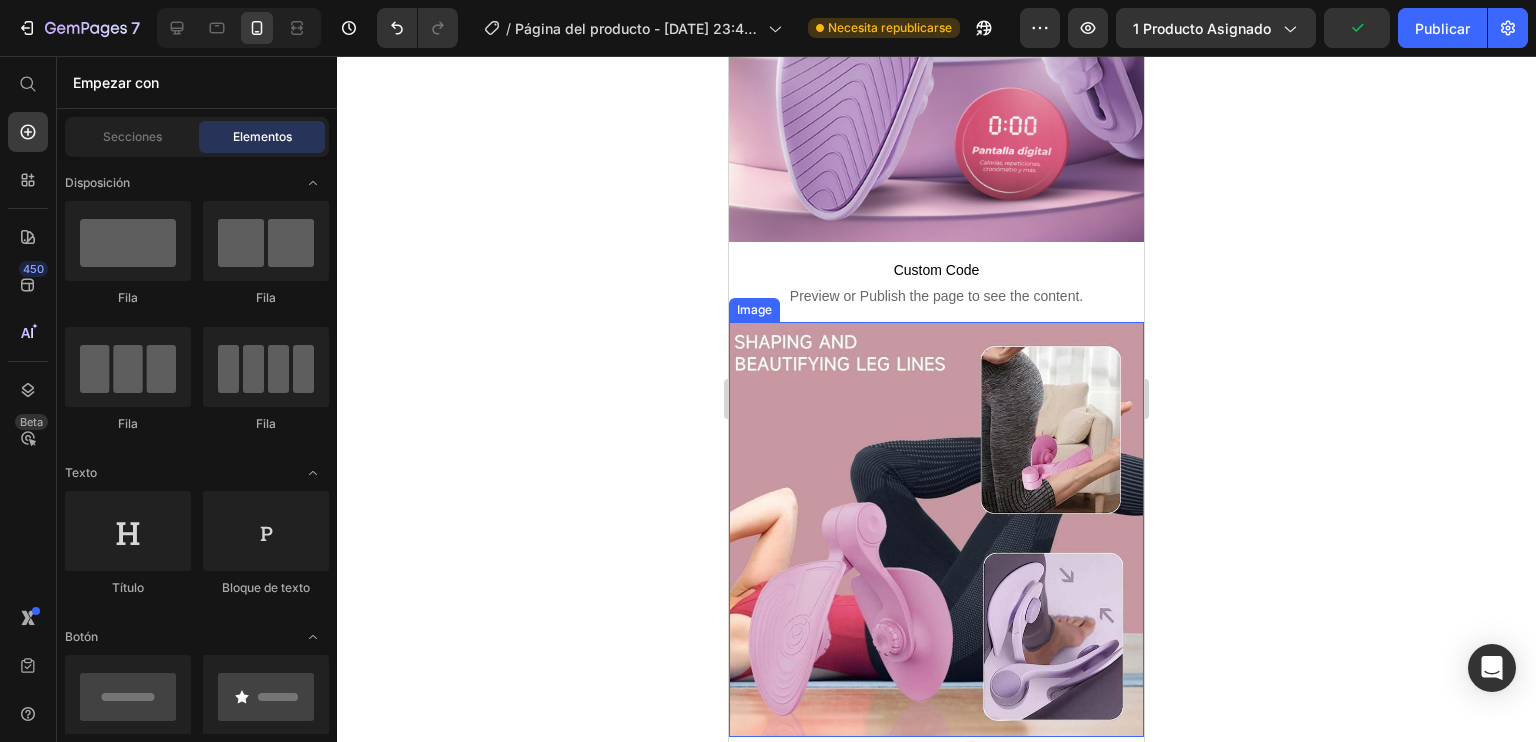 scroll, scrollTop: 491, scrollLeft: 0, axis: vertical 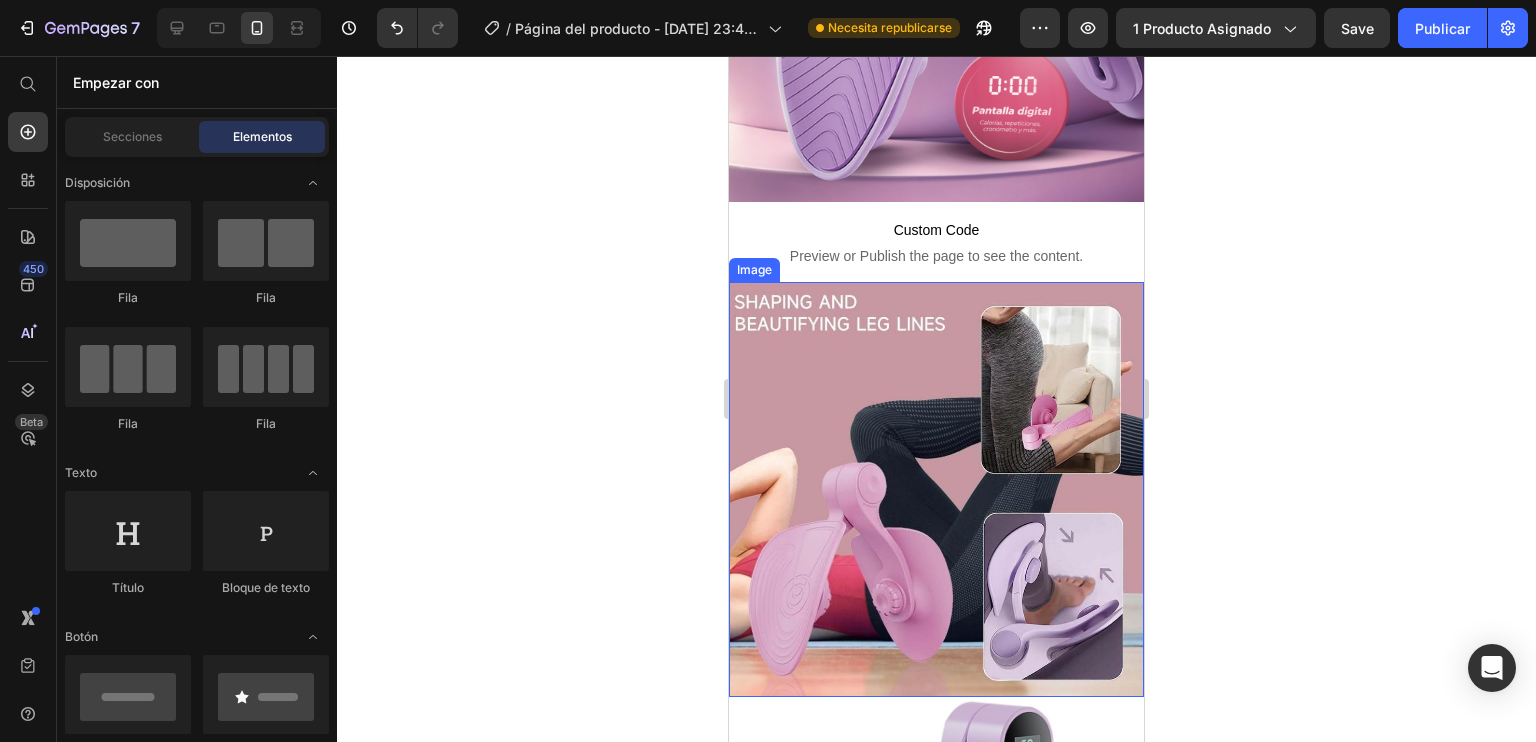 click at bounding box center (936, 489) 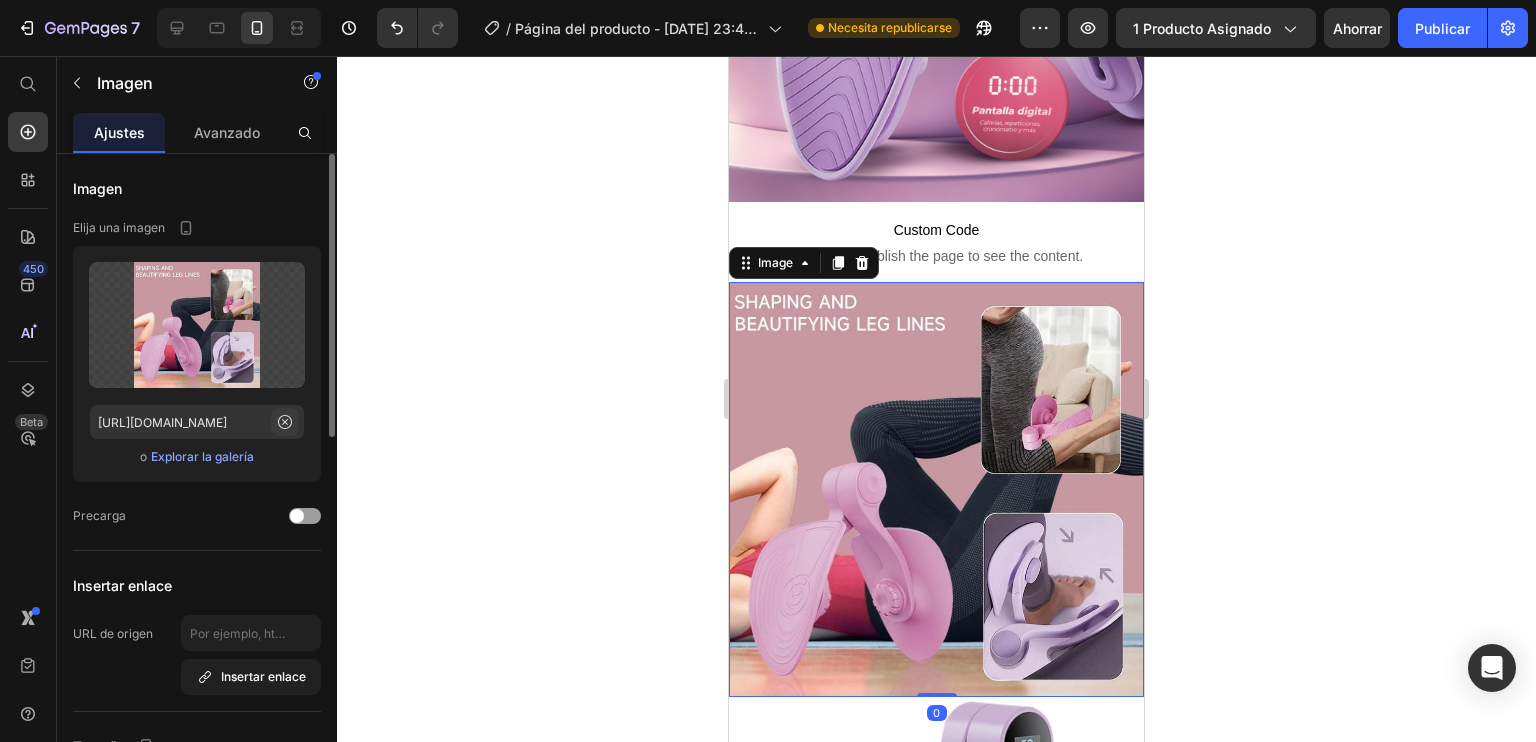 click 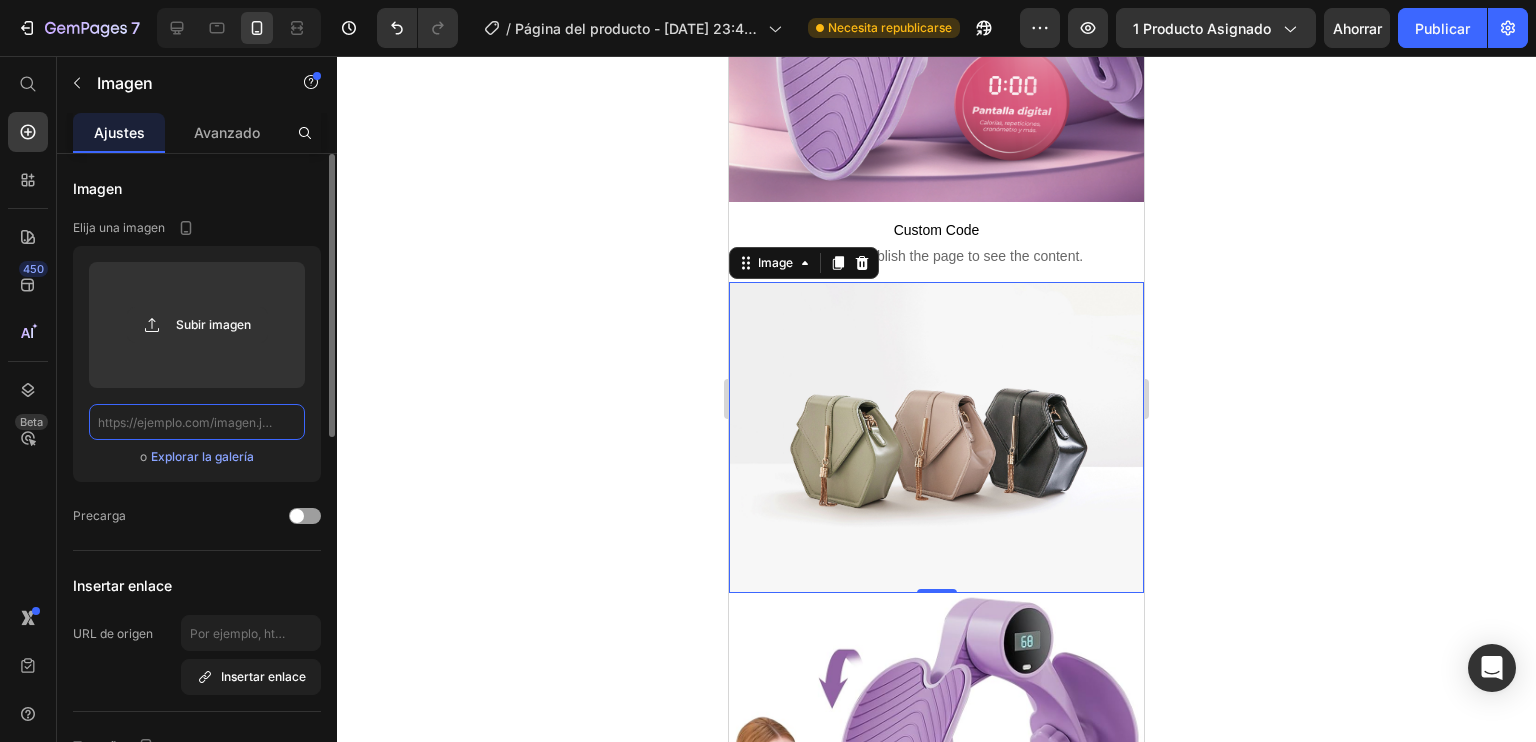 scroll, scrollTop: 0, scrollLeft: 0, axis: both 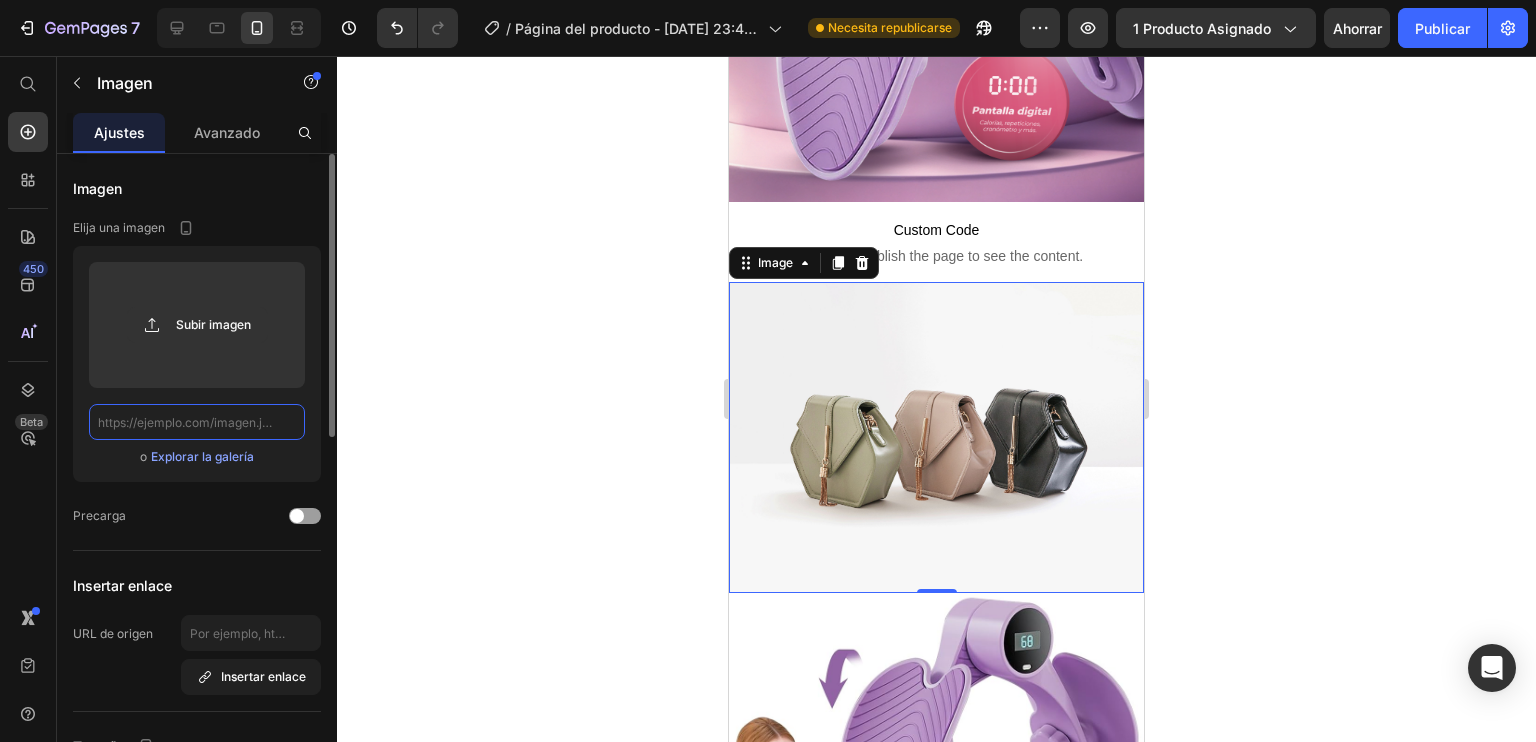 click 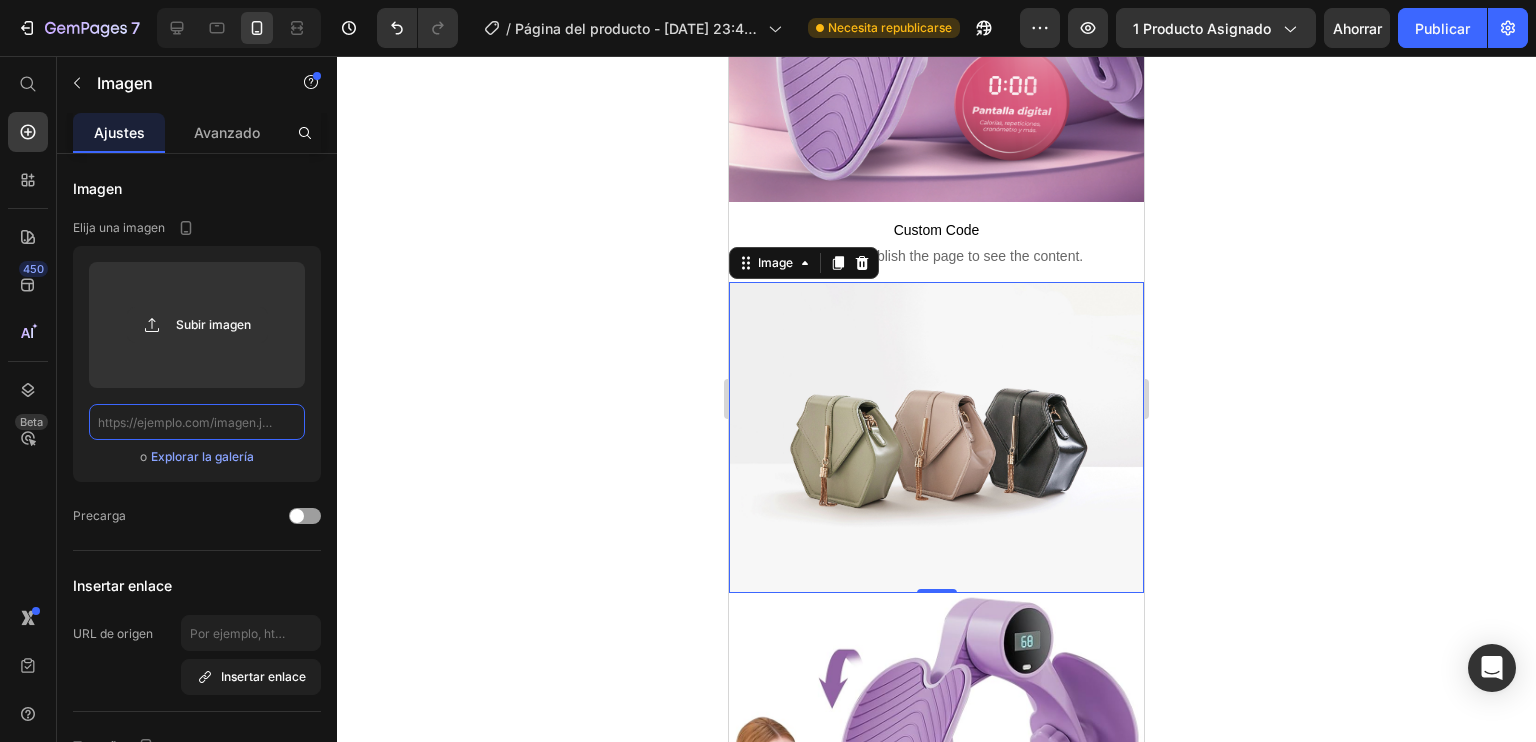 paste on "[URL][DOMAIN_NAME]" 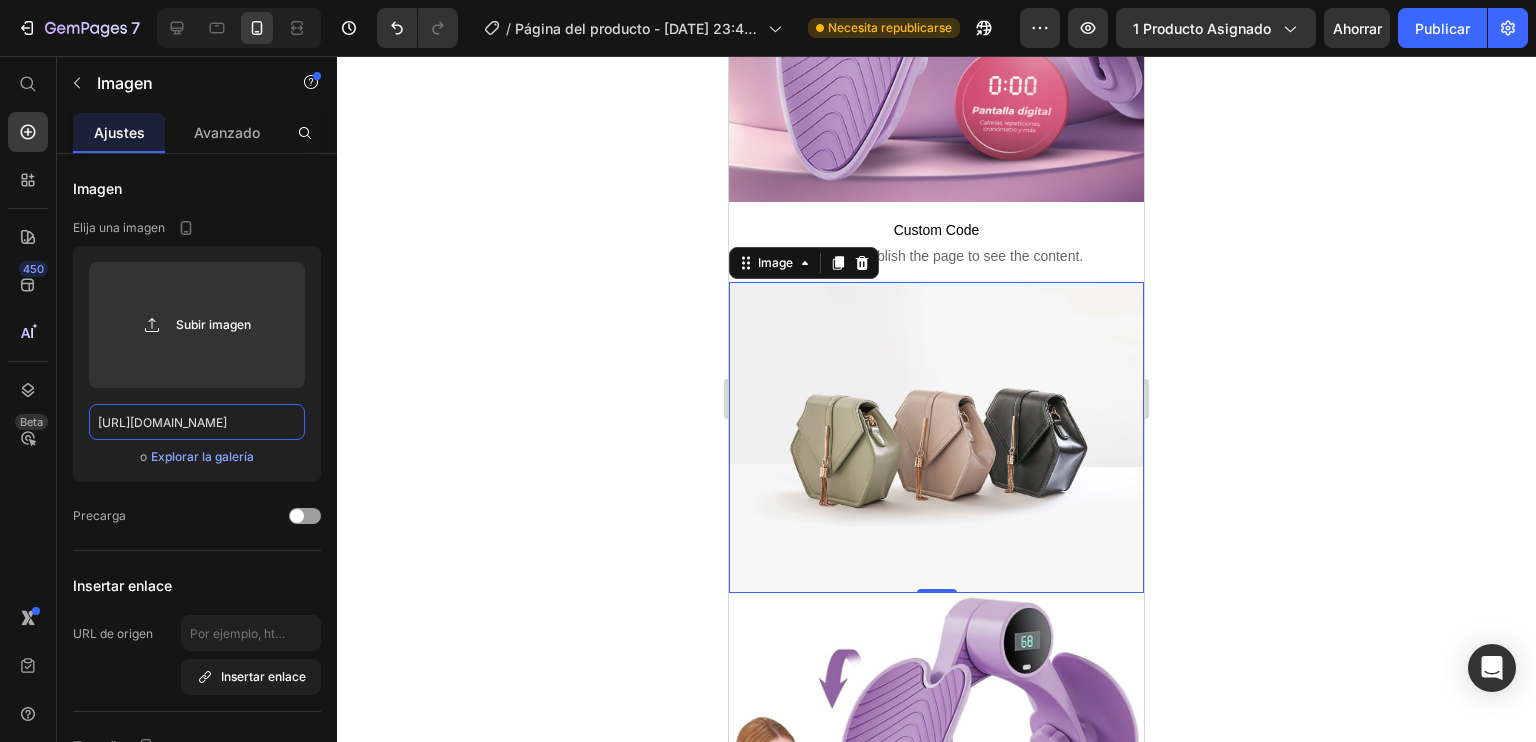 scroll, scrollTop: 0, scrollLeft: 274, axis: horizontal 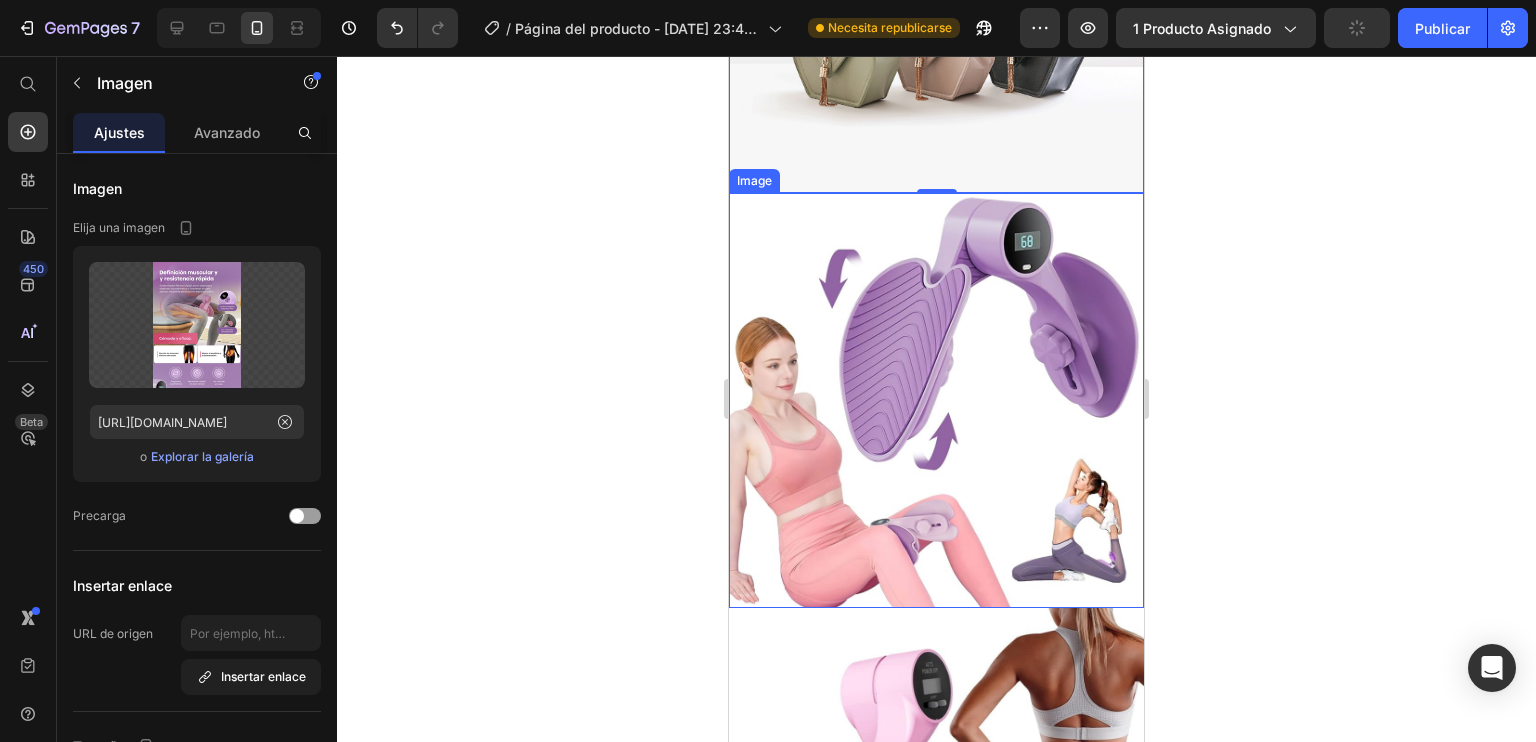 click at bounding box center [936, 684] 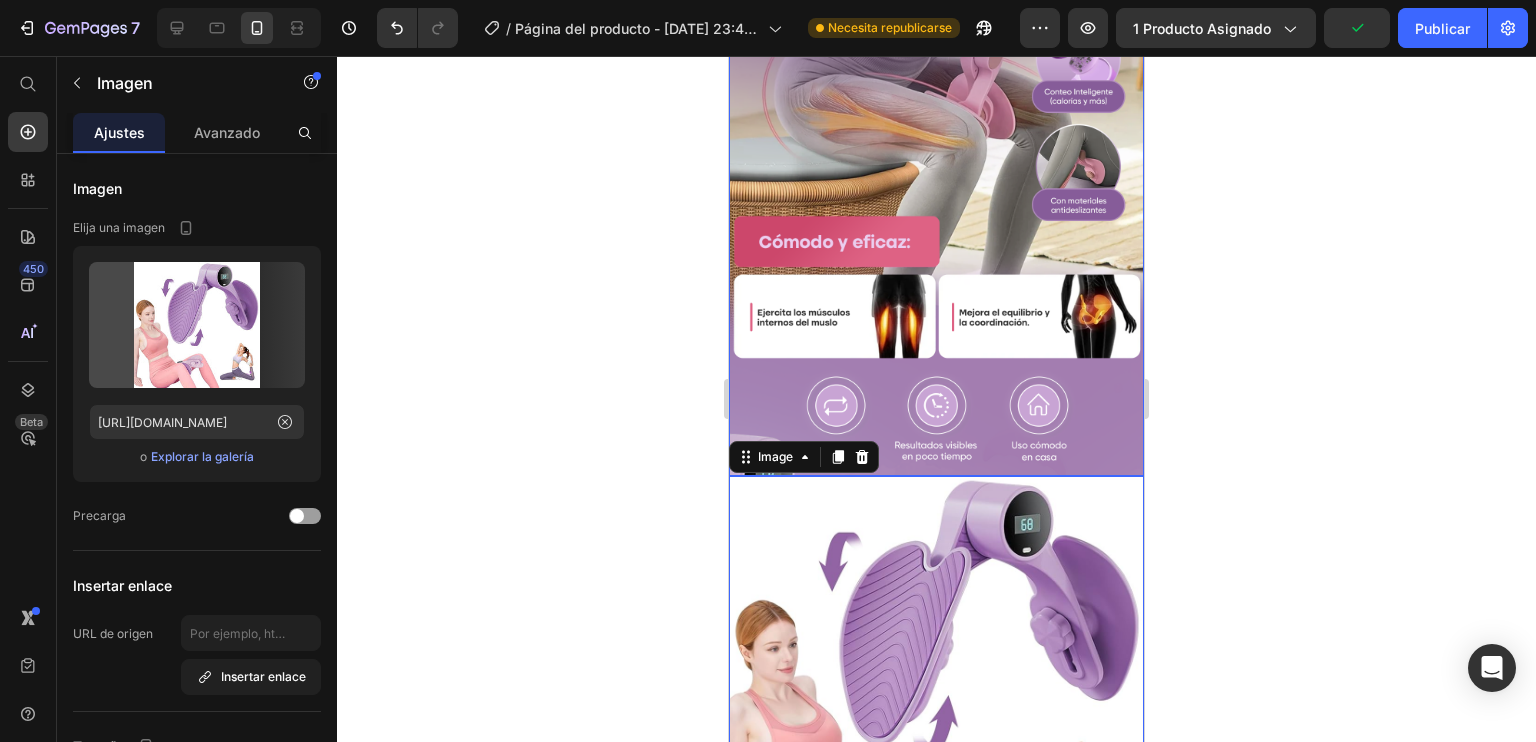 scroll, scrollTop: 1091, scrollLeft: 0, axis: vertical 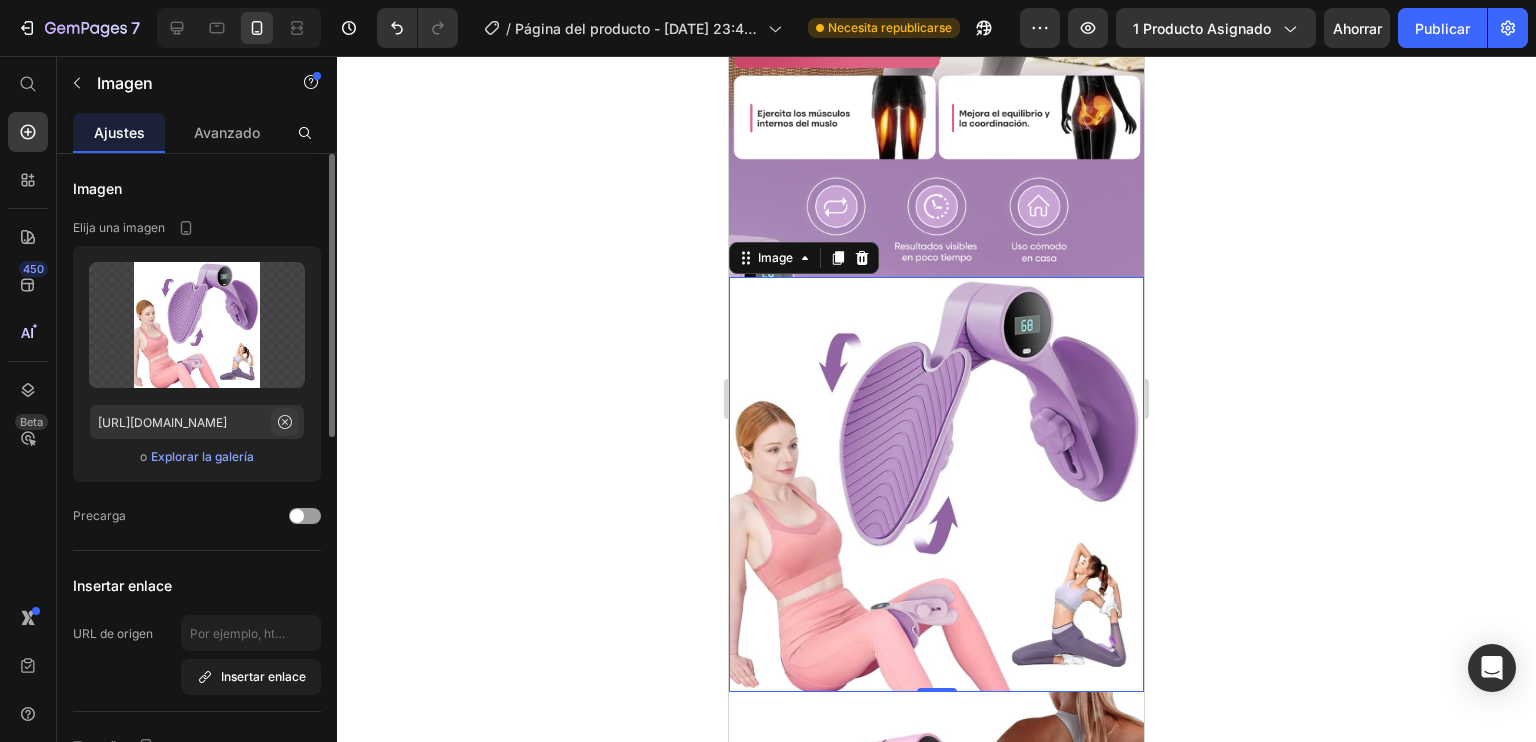 click 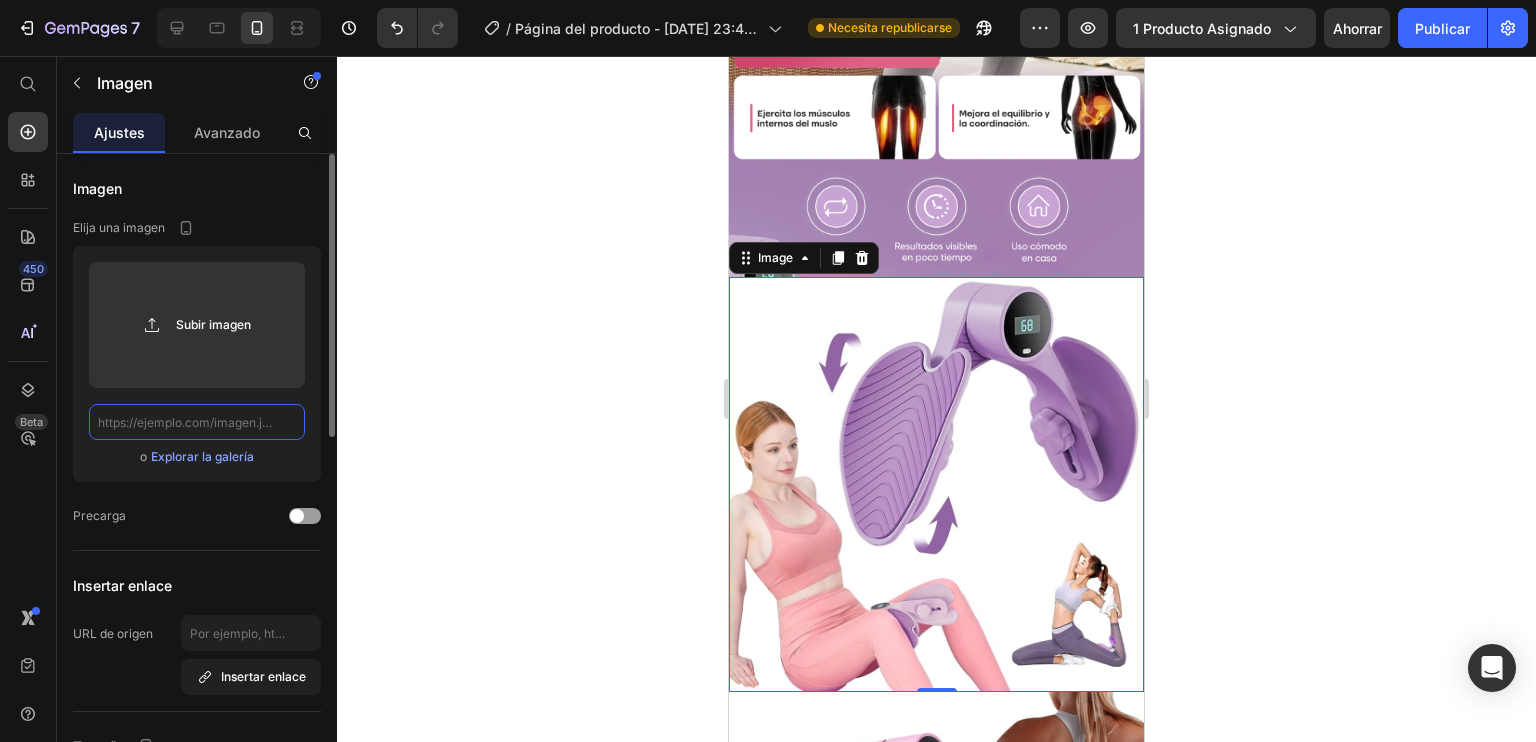scroll, scrollTop: 0, scrollLeft: 0, axis: both 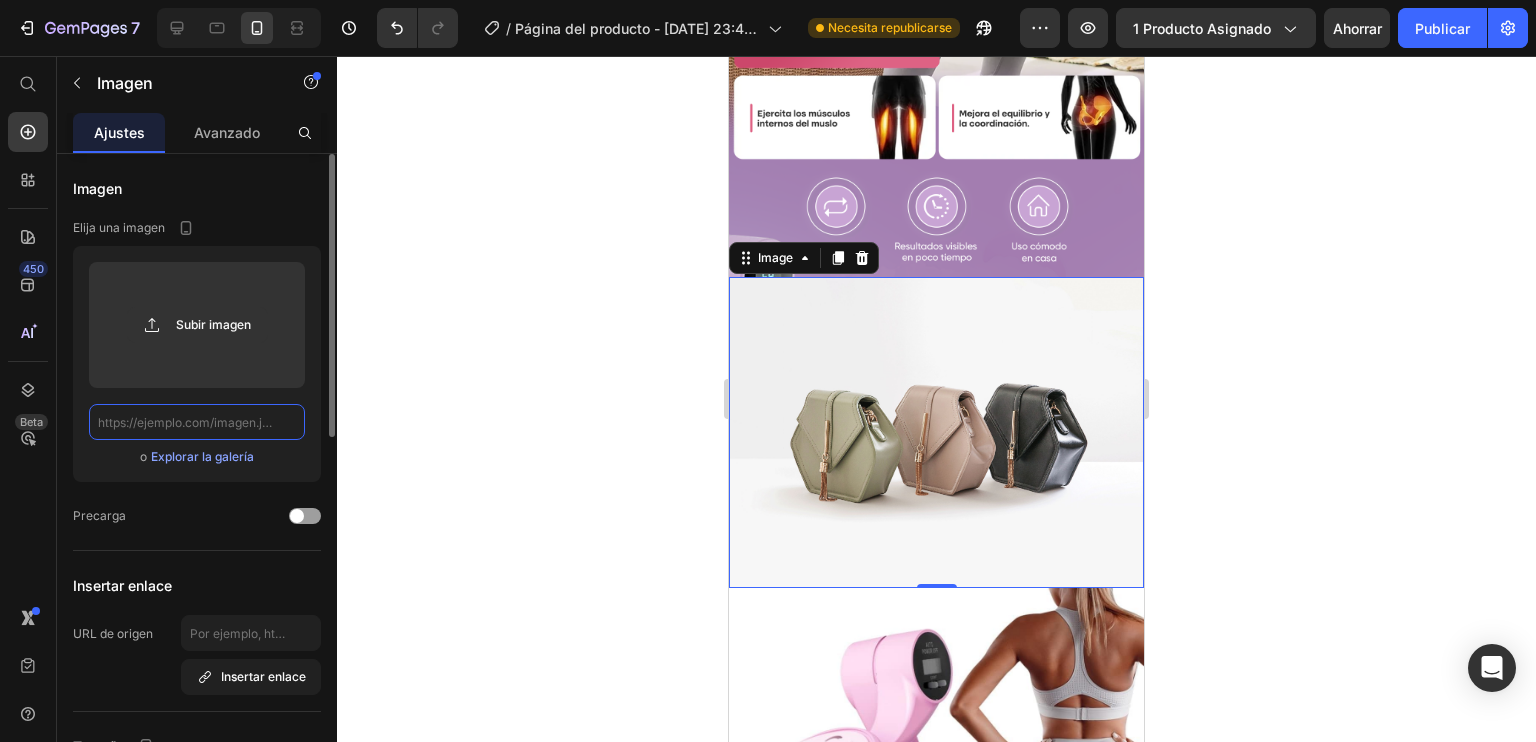 click 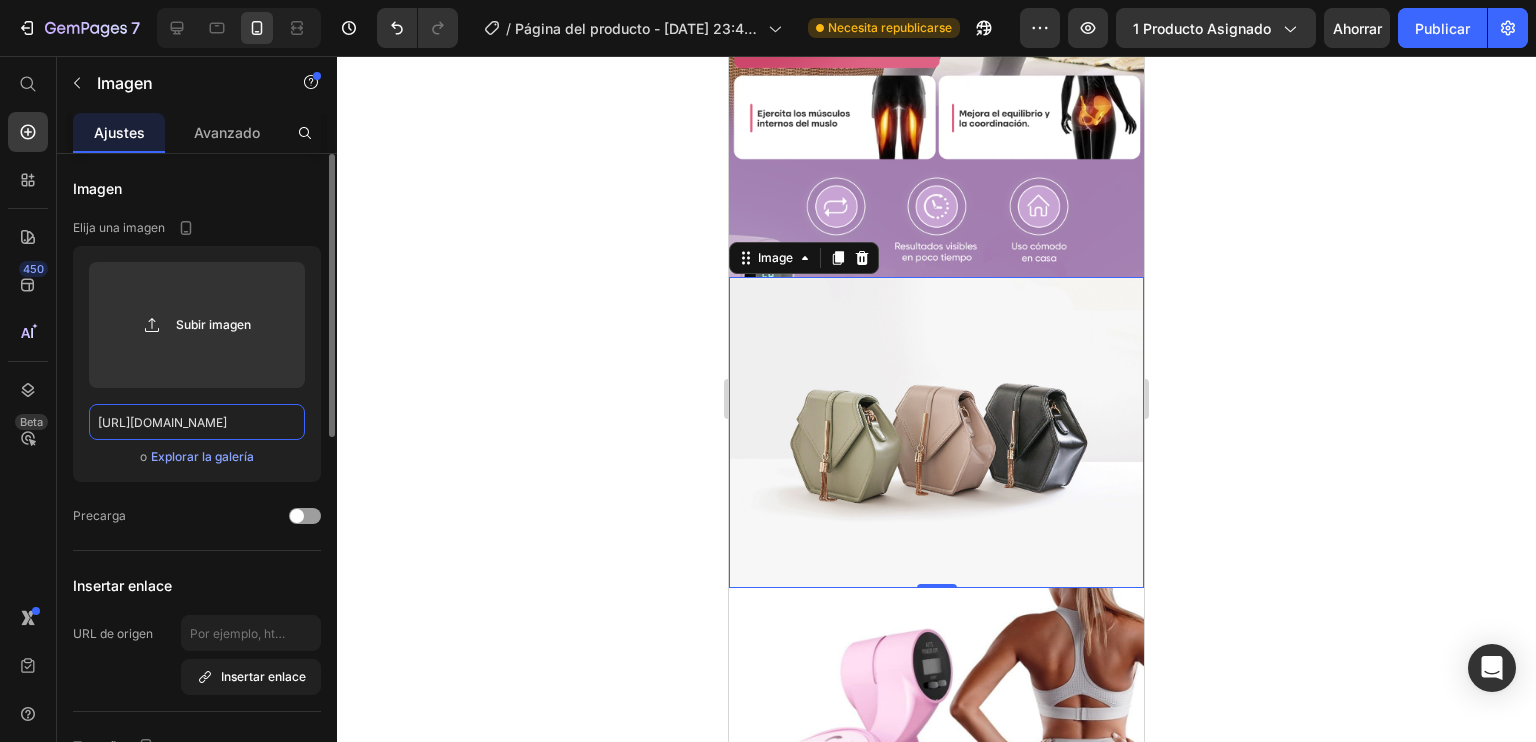 scroll, scrollTop: 0, scrollLeft: 273, axis: horizontal 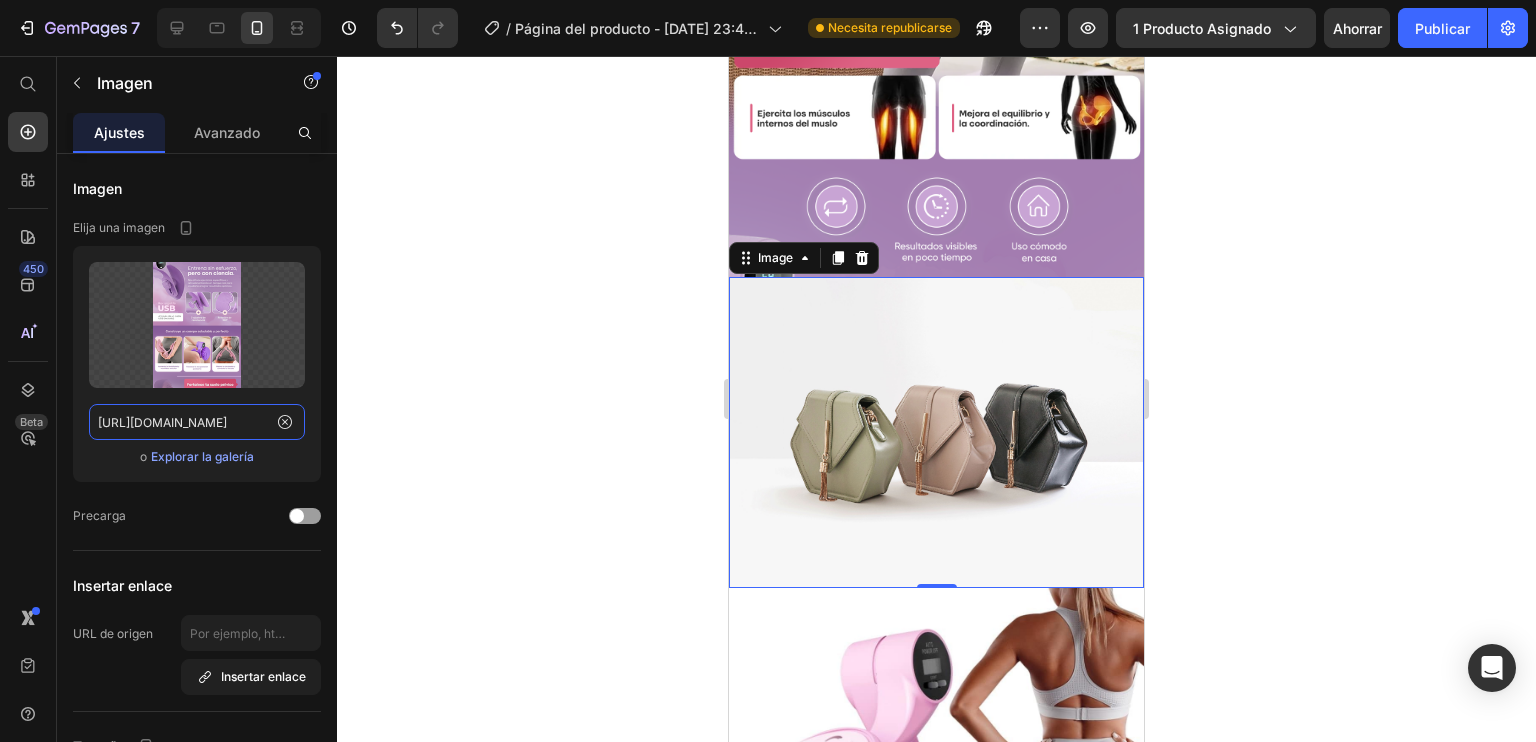 type on "[URL][DOMAIN_NAME]" 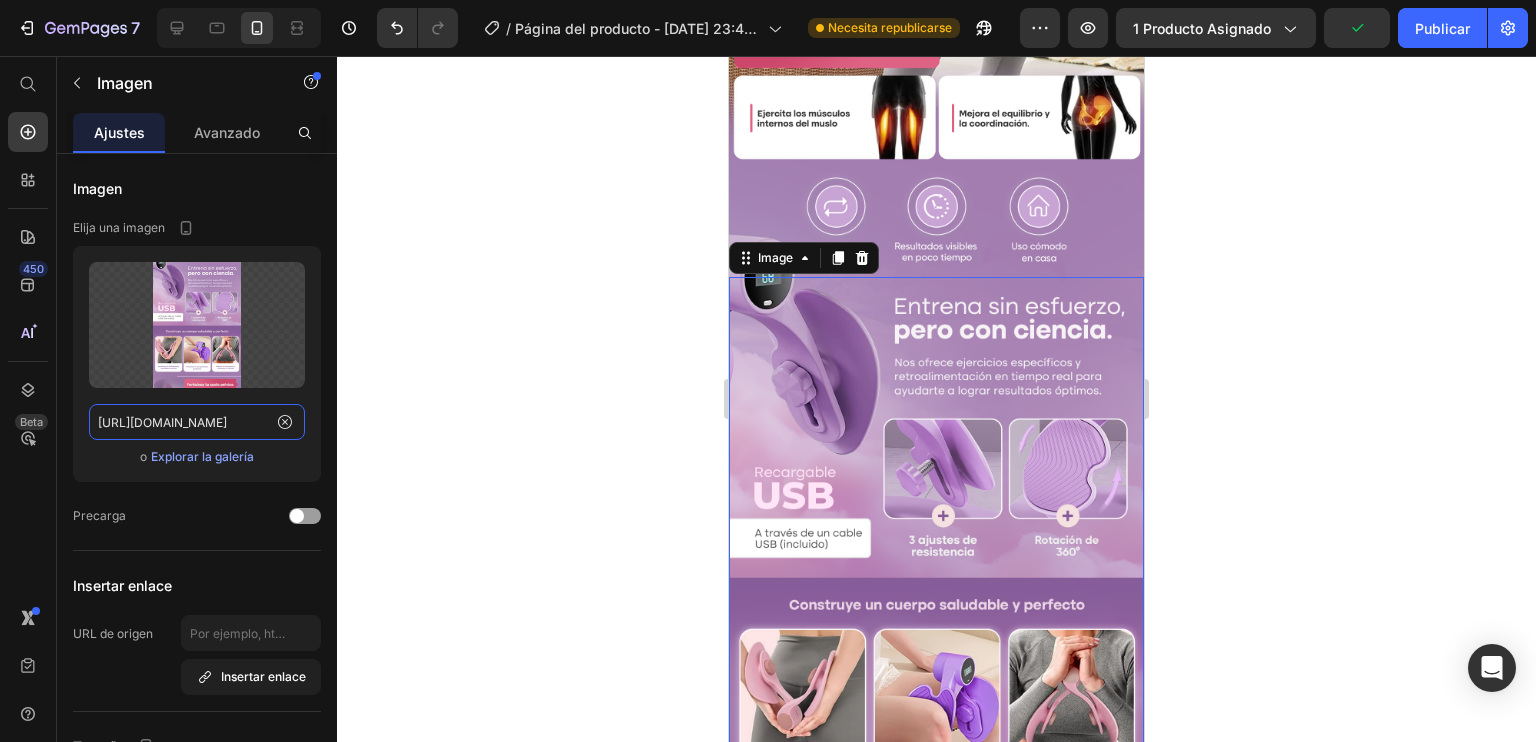 scroll, scrollTop: 0, scrollLeft: 0, axis: both 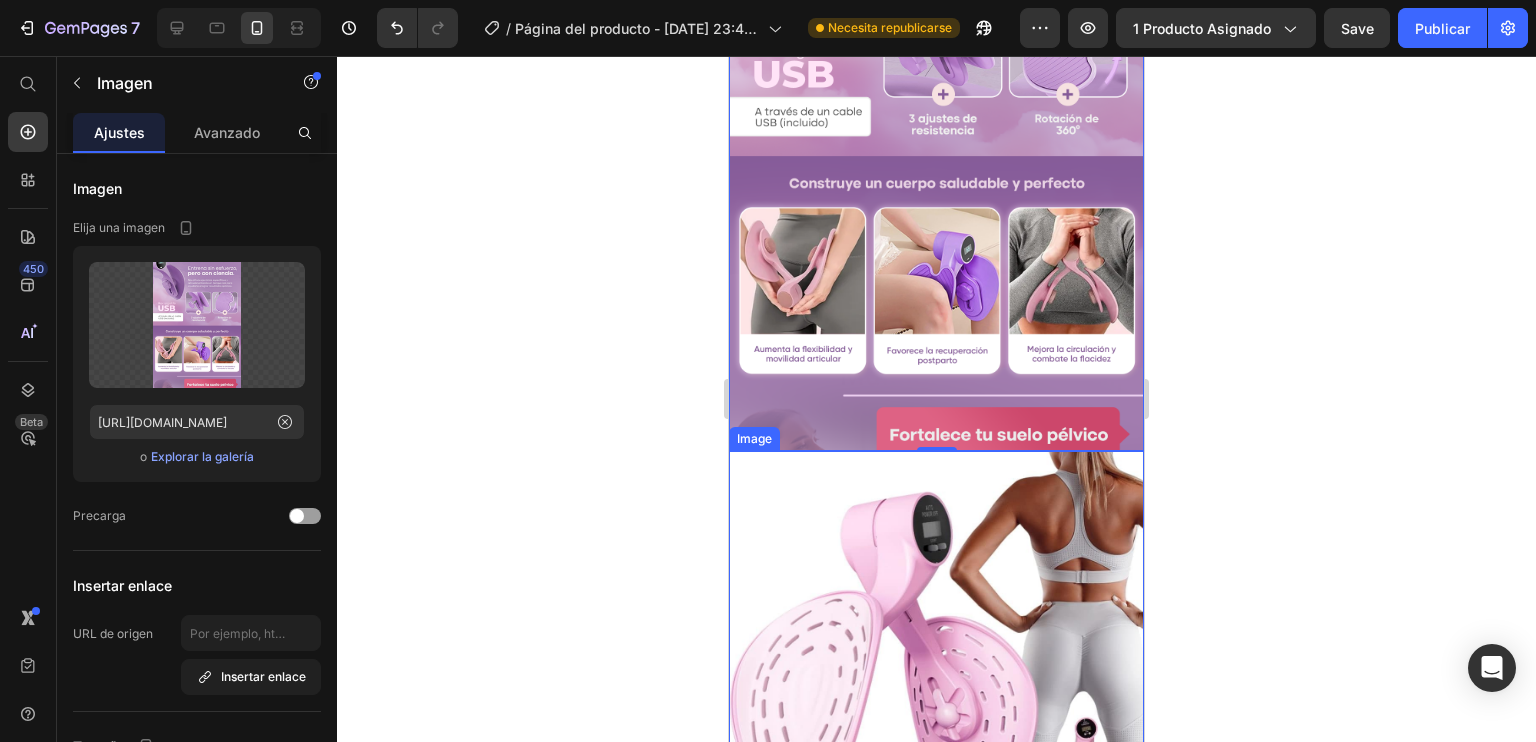 click at bounding box center [936, 662] 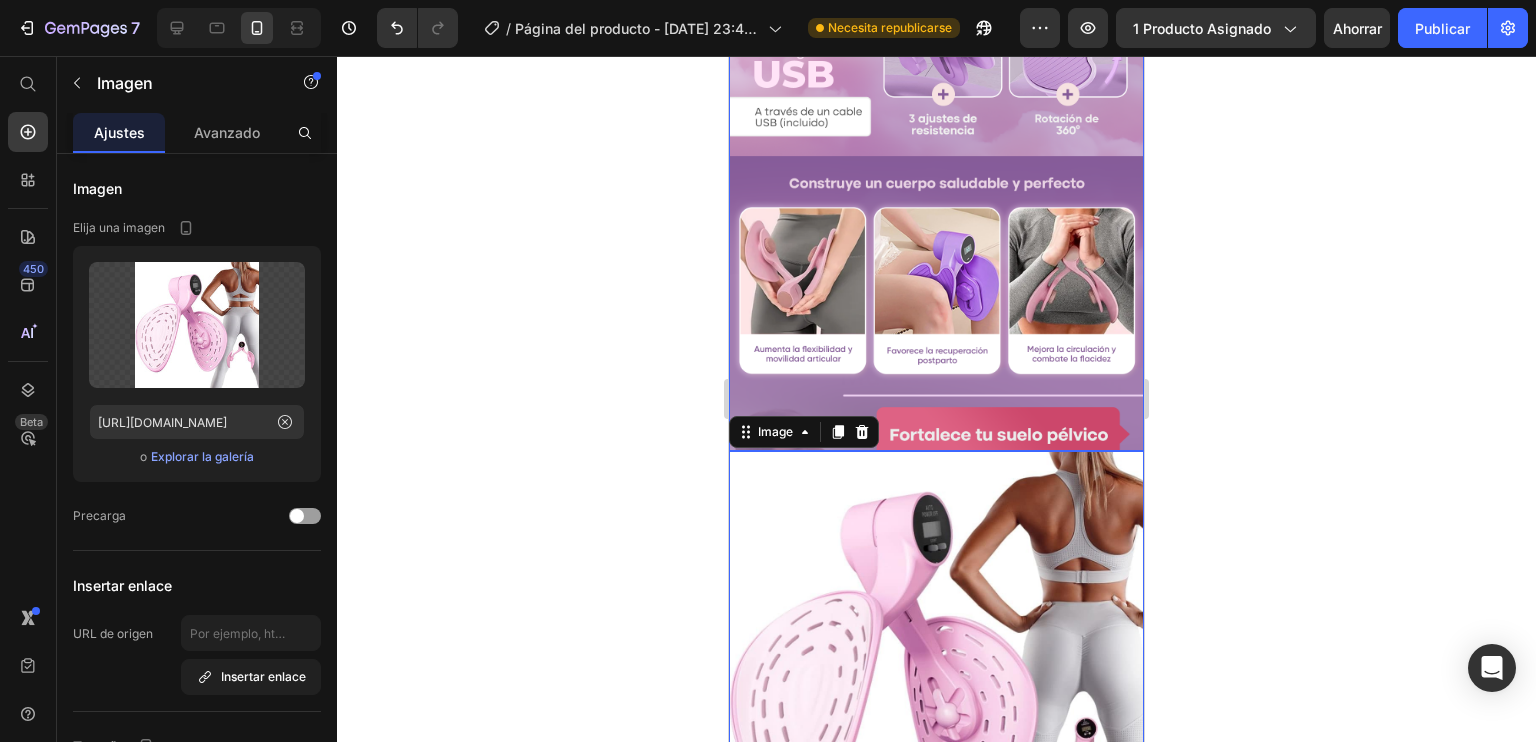 scroll, scrollTop: 1891, scrollLeft: 0, axis: vertical 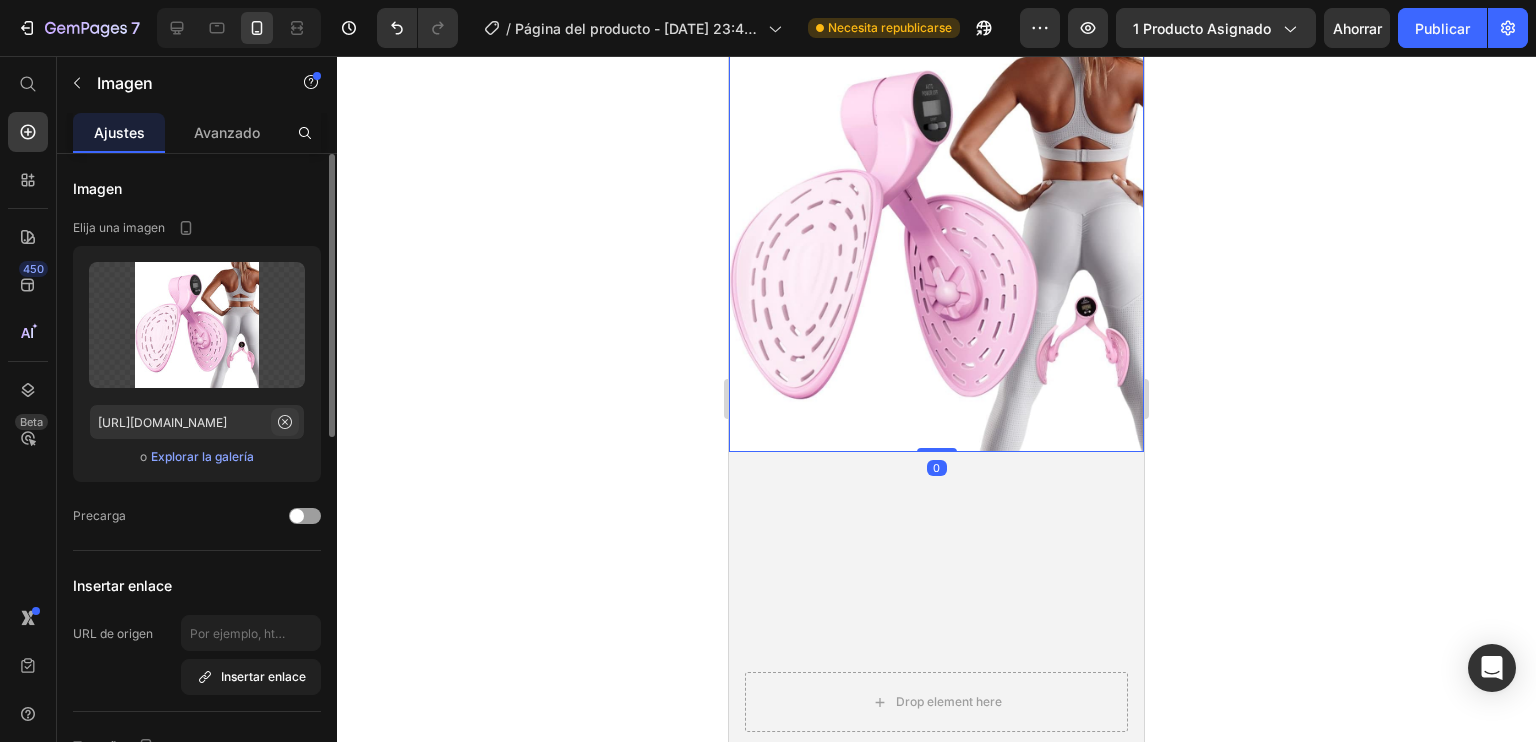 click 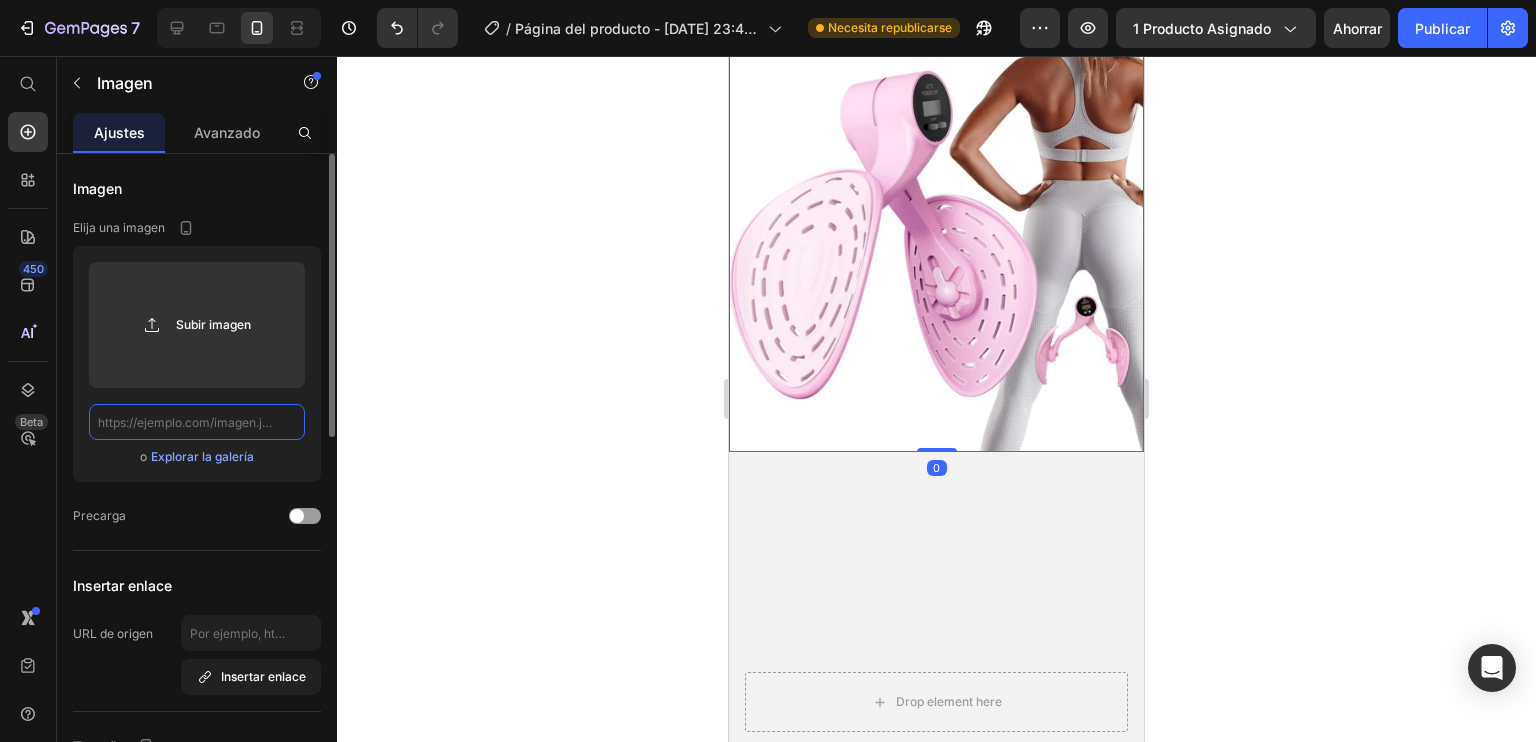 scroll, scrollTop: 0, scrollLeft: 0, axis: both 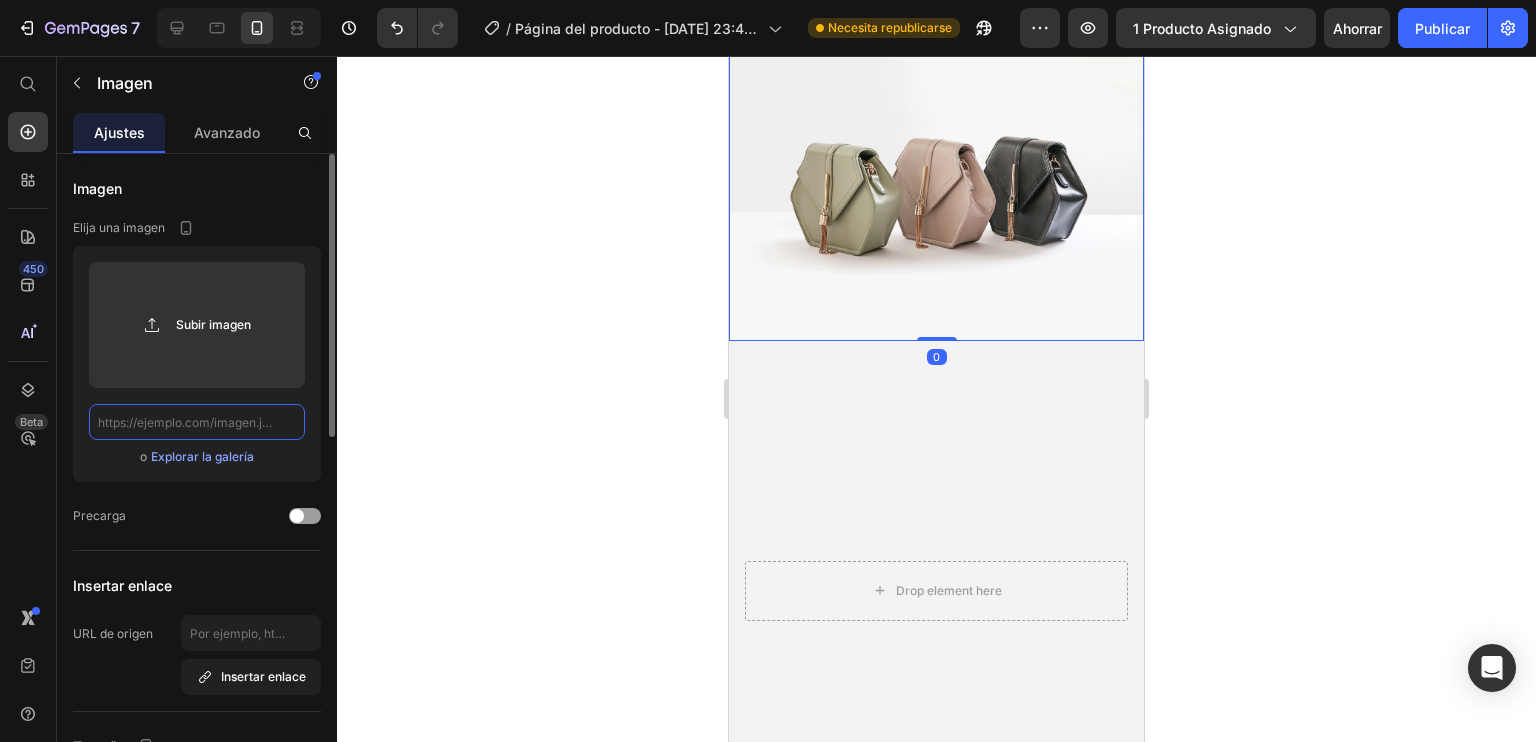 click 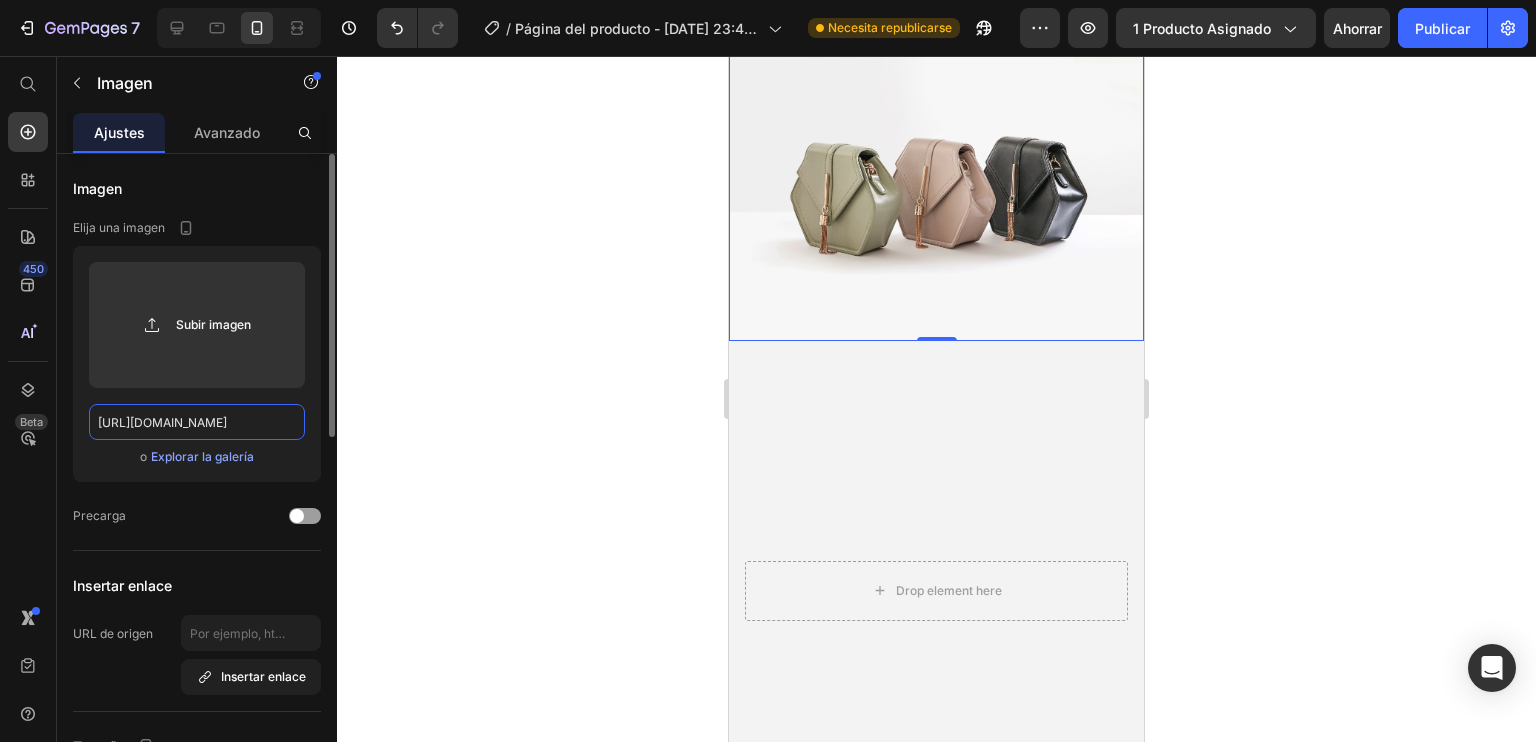 scroll, scrollTop: 0, scrollLeft: 274, axis: horizontal 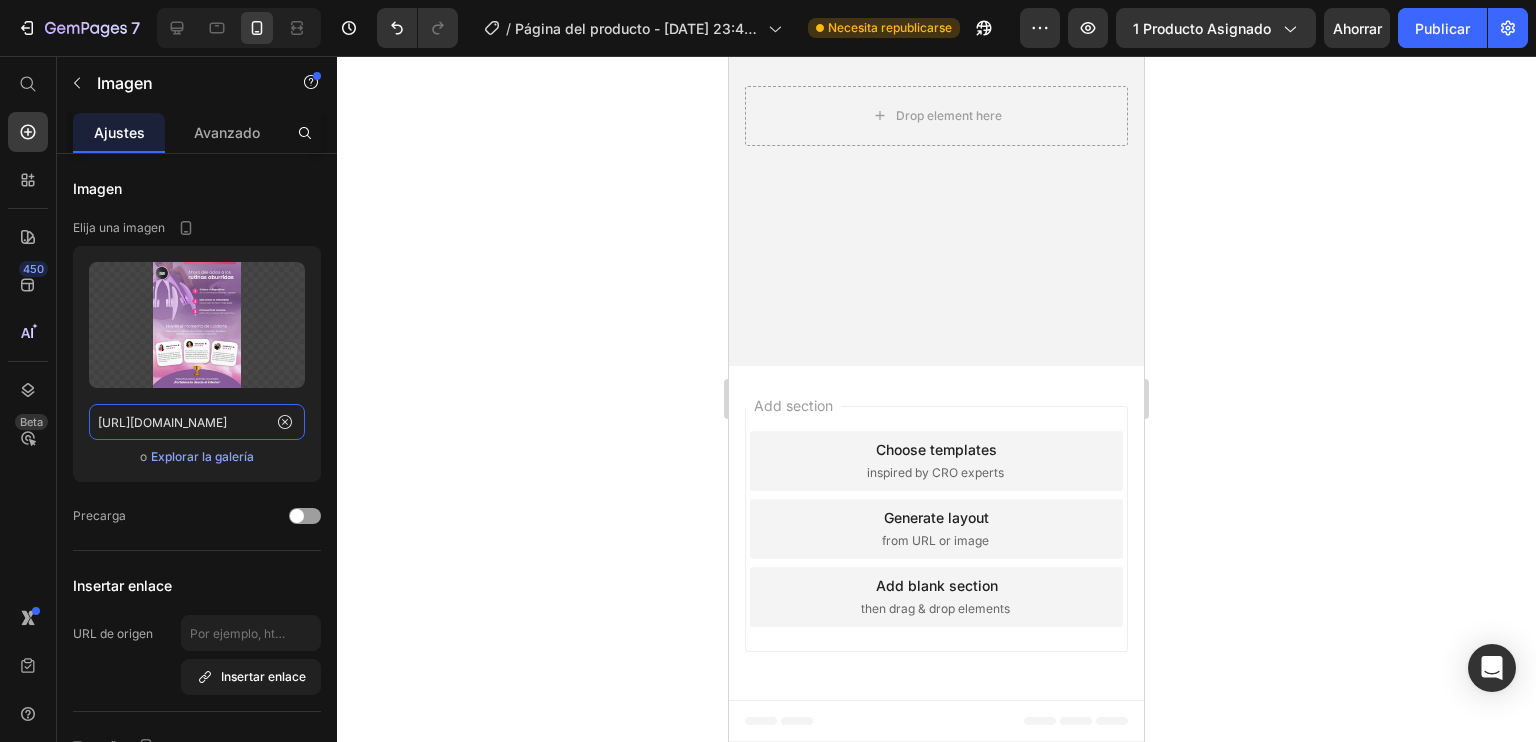 type on "[URL][DOMAIN_NAME]" 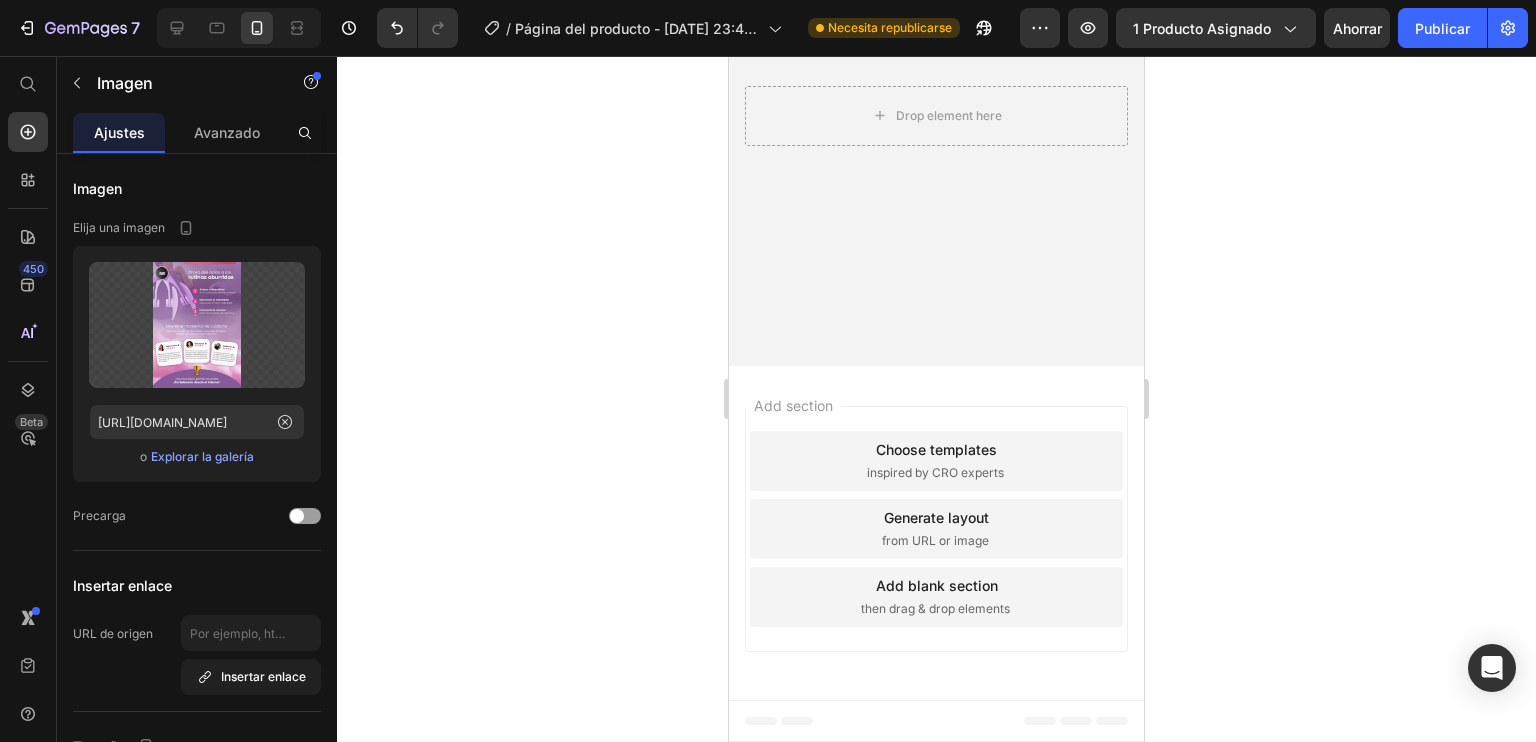 click 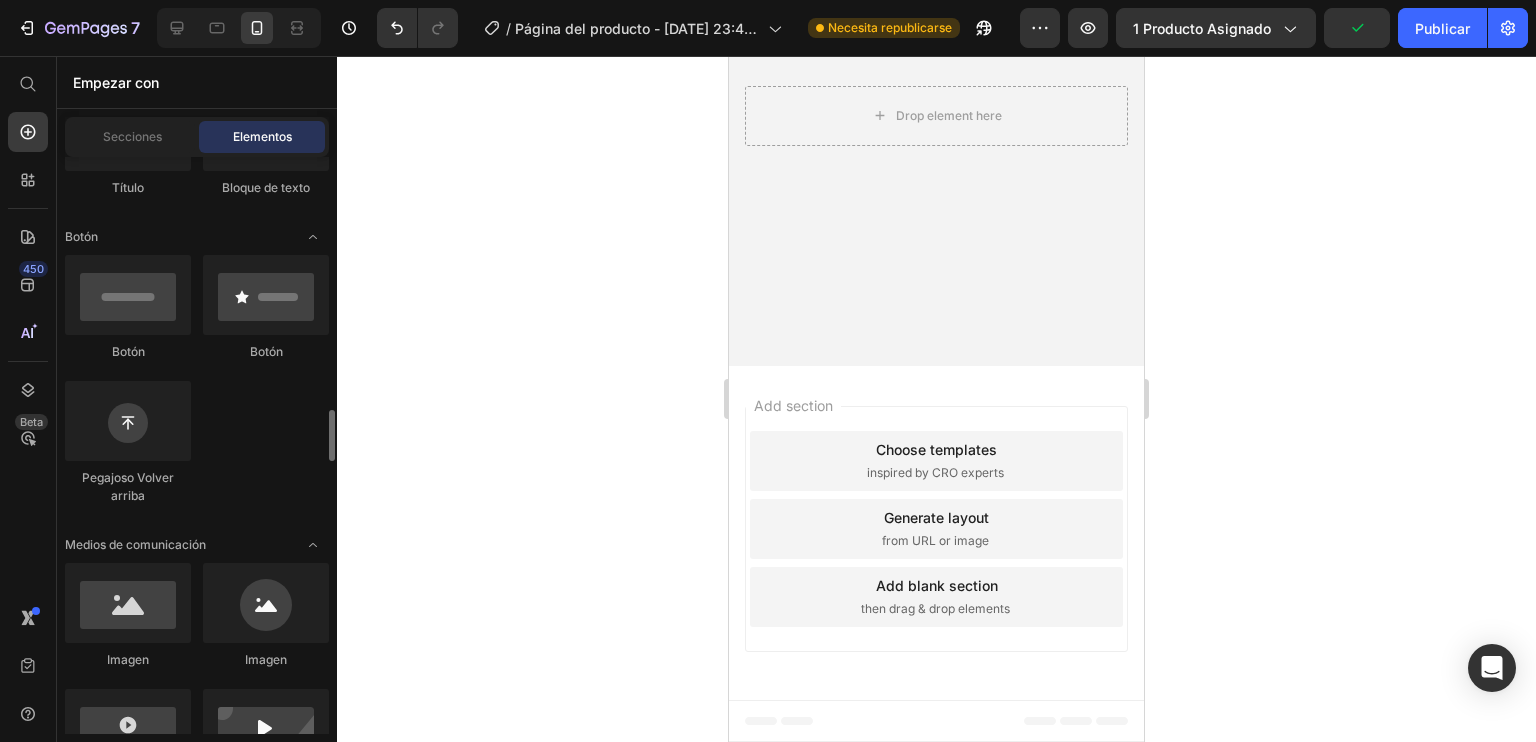scroll, scrollTop: 600, scrollLeft: 0, axis: vertical 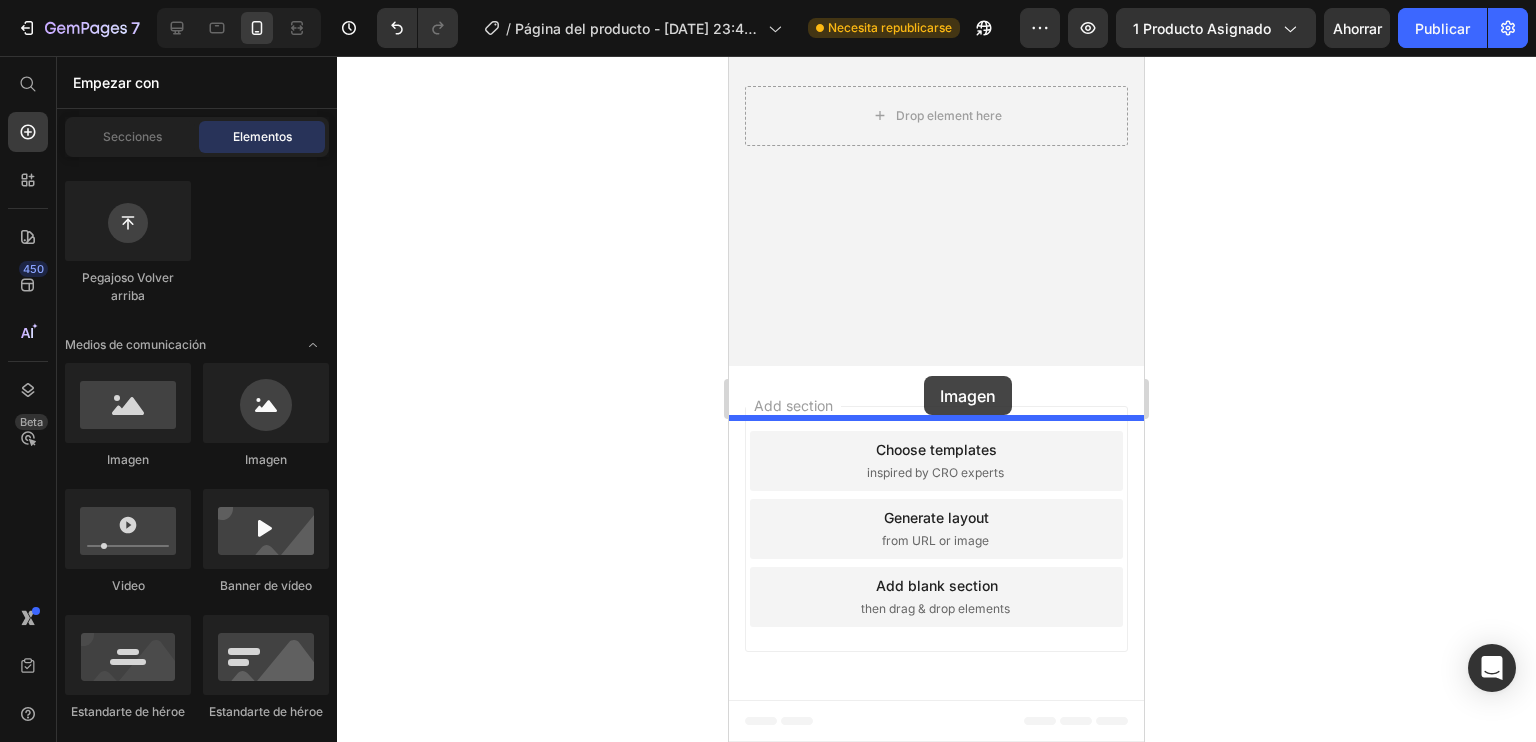 drag, startPoint x: 884, startPoint y: 463, endPoint x: 924, endPoint y: 376, distance: 95.7549 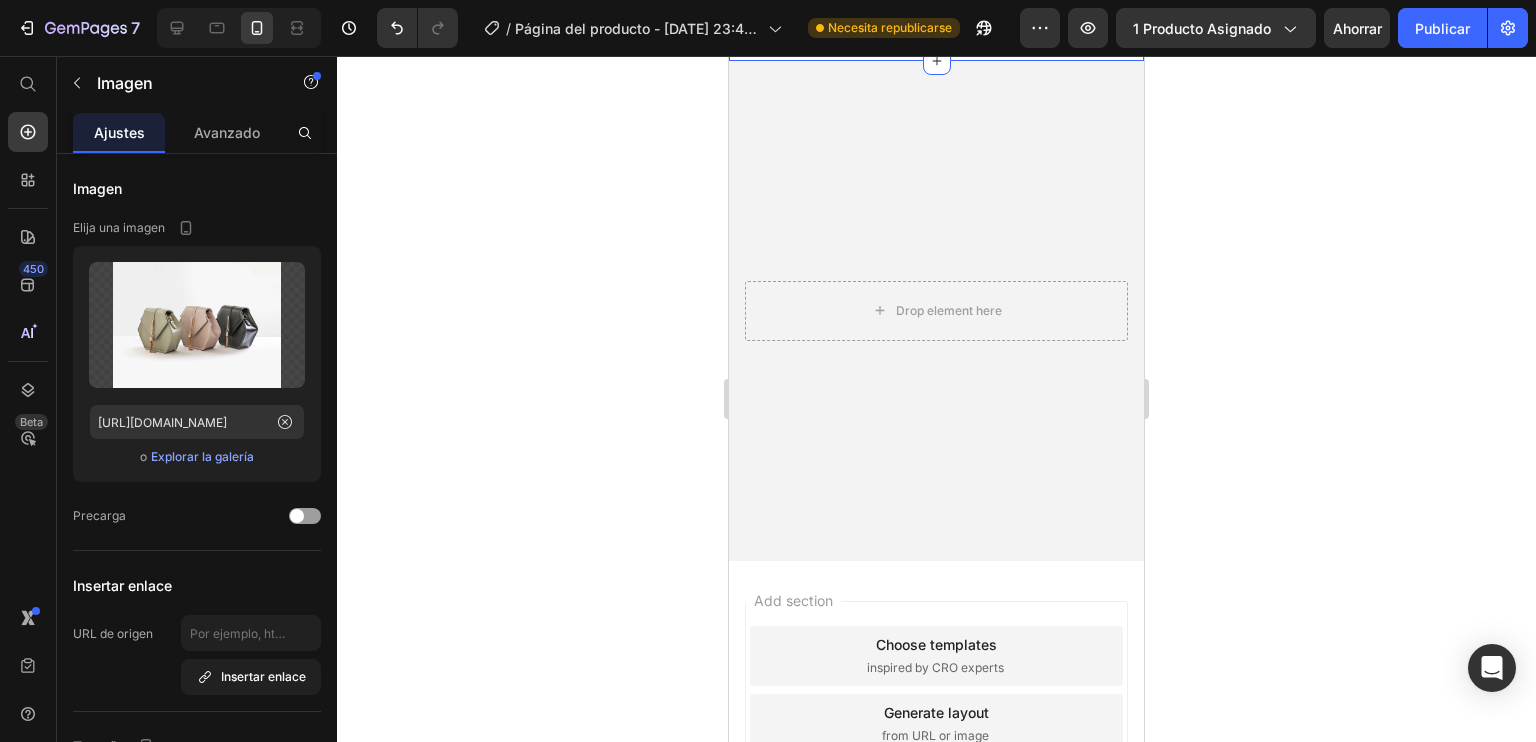scroll, scrollTop: 2200, scrollLeft: 0, axis: vertical 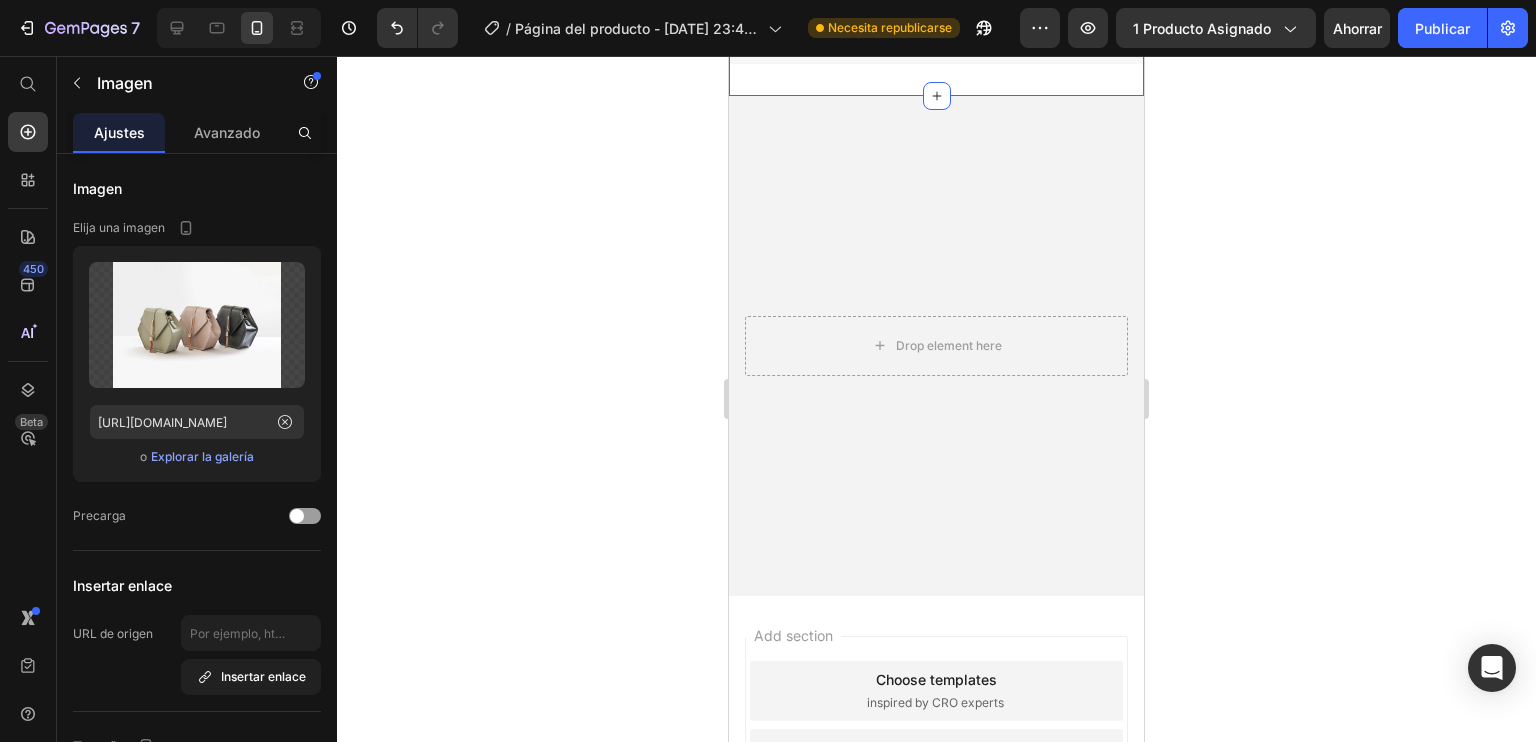 click on "Image Section 6   You can create reusable sections Create Theme Section AI Content Write with [PERSON_NAME] What would you like to describe here? Tone and Voice Persuasive Product Reloj Inteligente Rastreador GPS Niños Show more Generate" at bounding box center [936, -92] 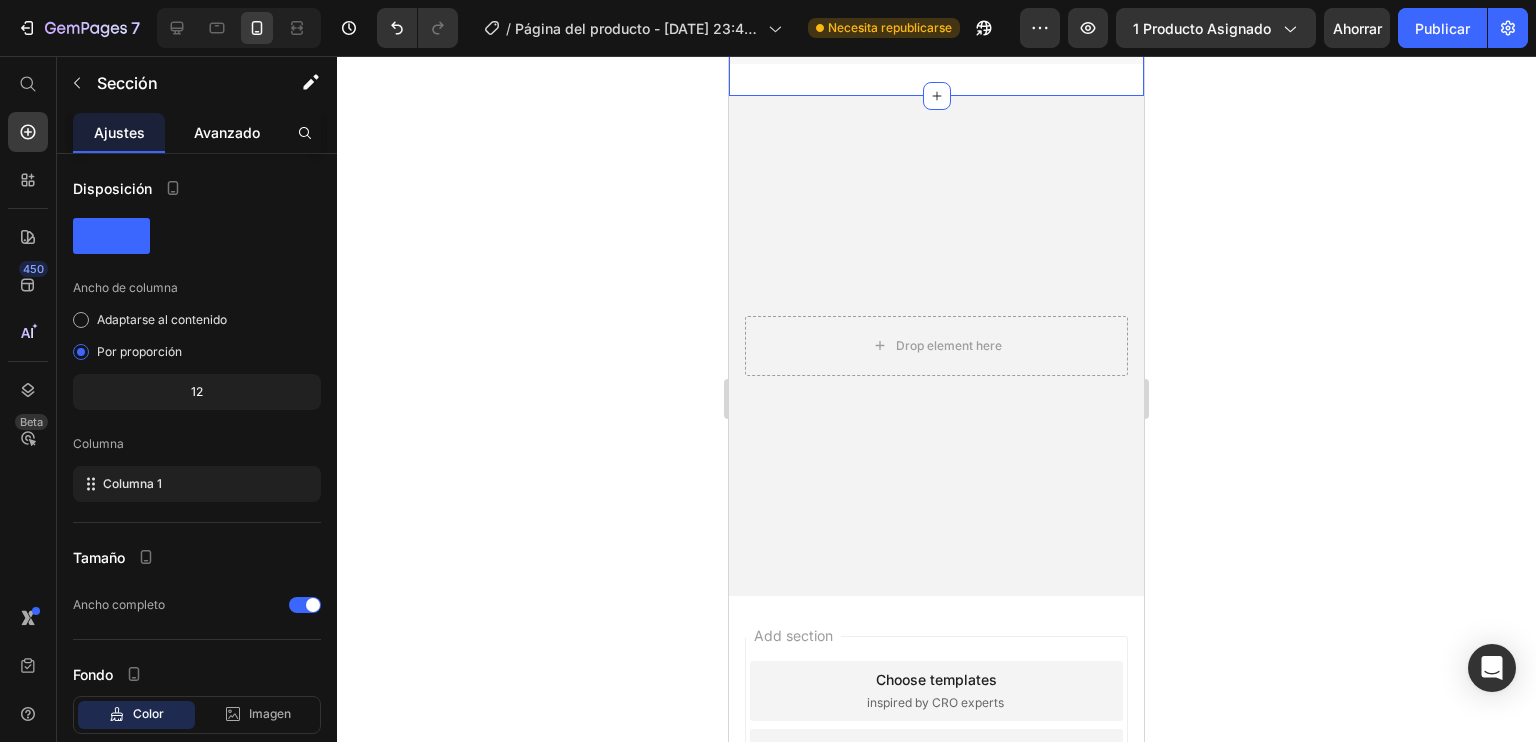 click on "Avanzado" at bounding box center [227, 132] 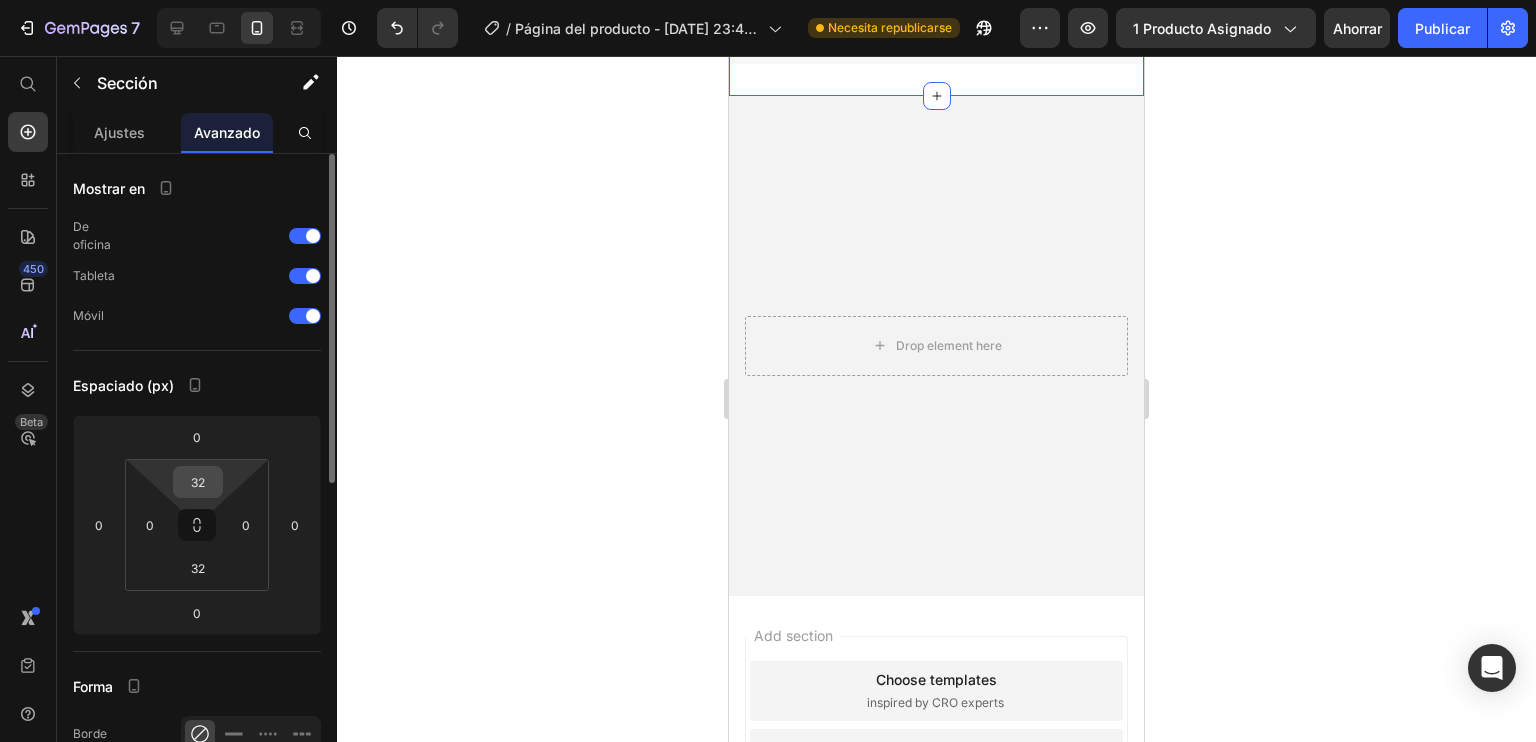 click on "32" at bounding box center (198, 482) 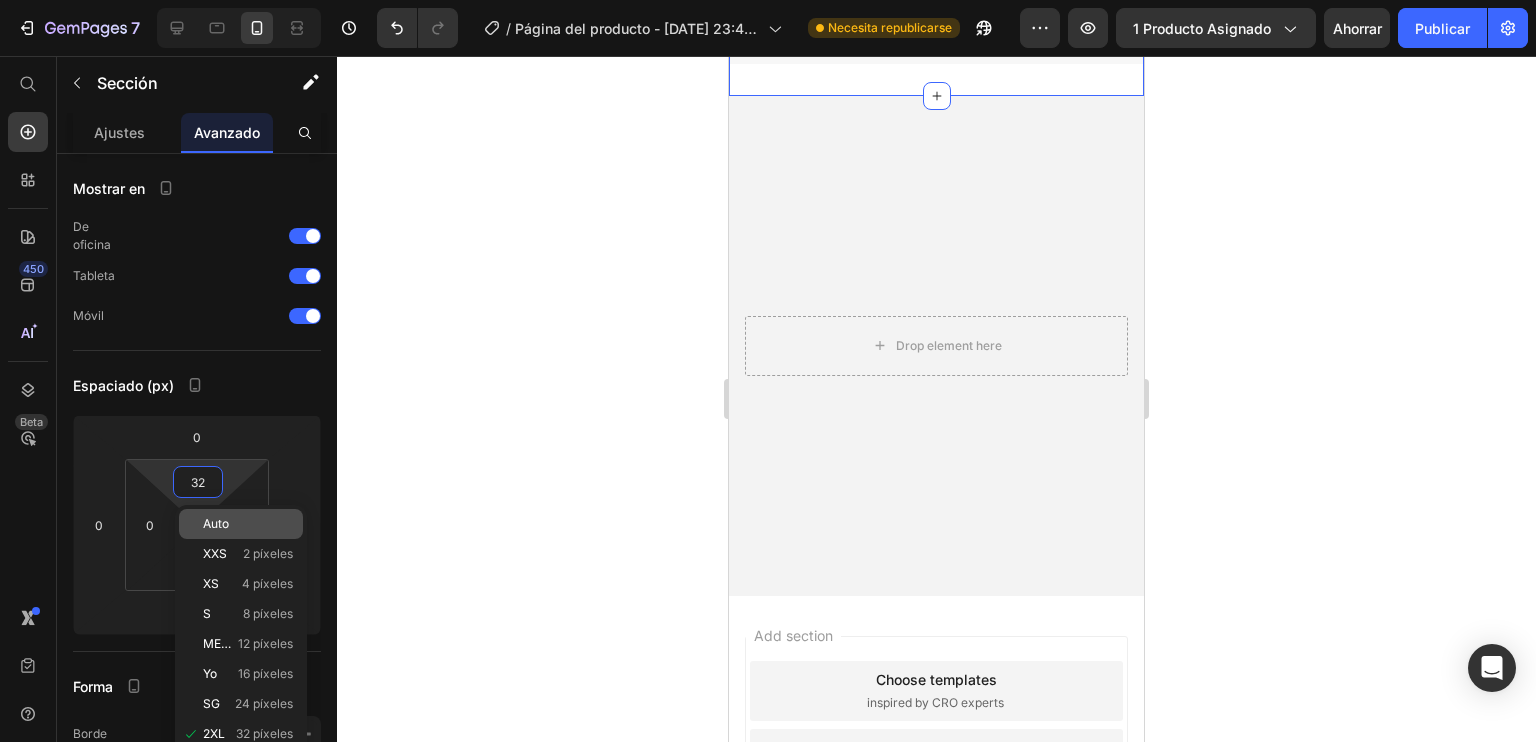 type on "2" 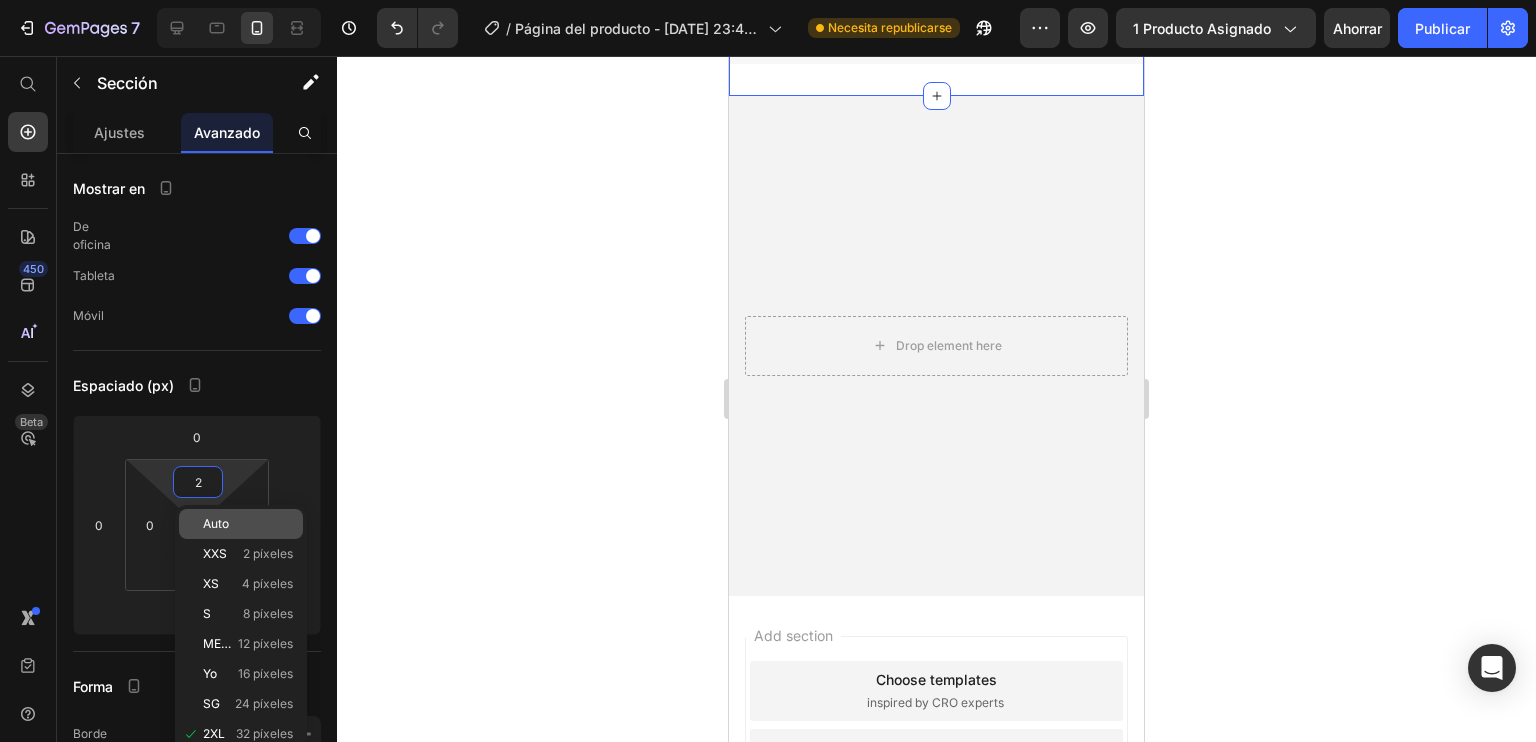 click on "Auto" at bounding box center [216, 523] 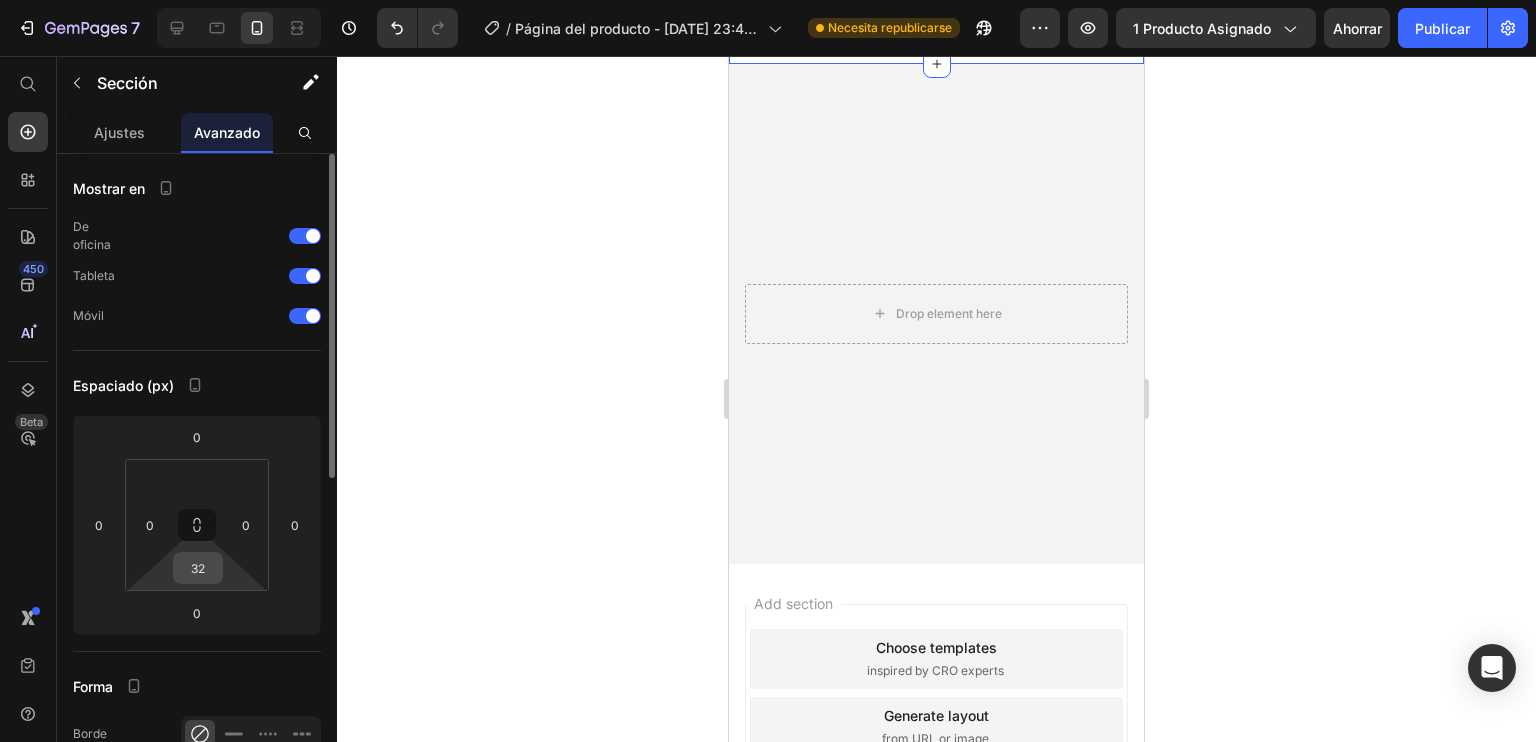 click on "32" at bounding box center [198, 568] 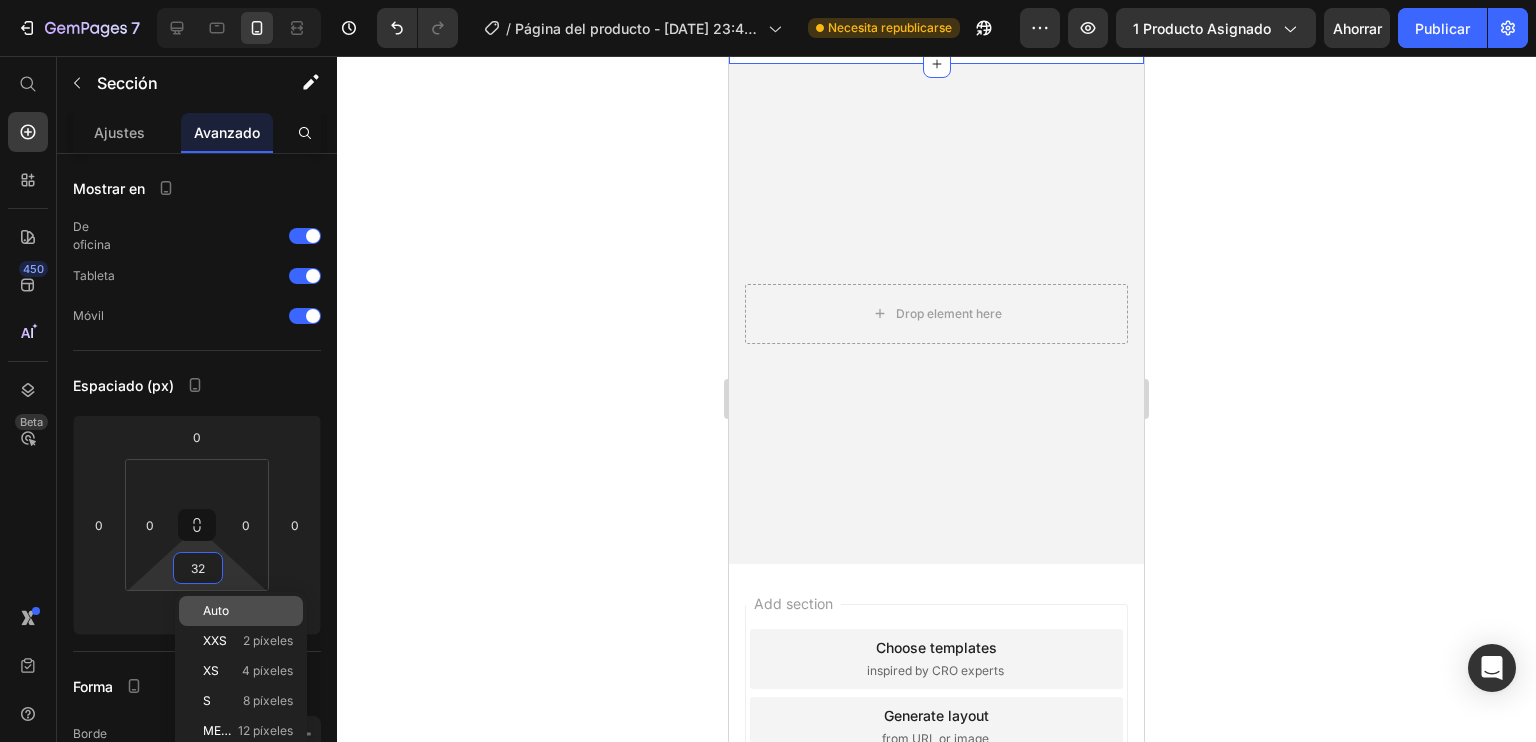type on "2" 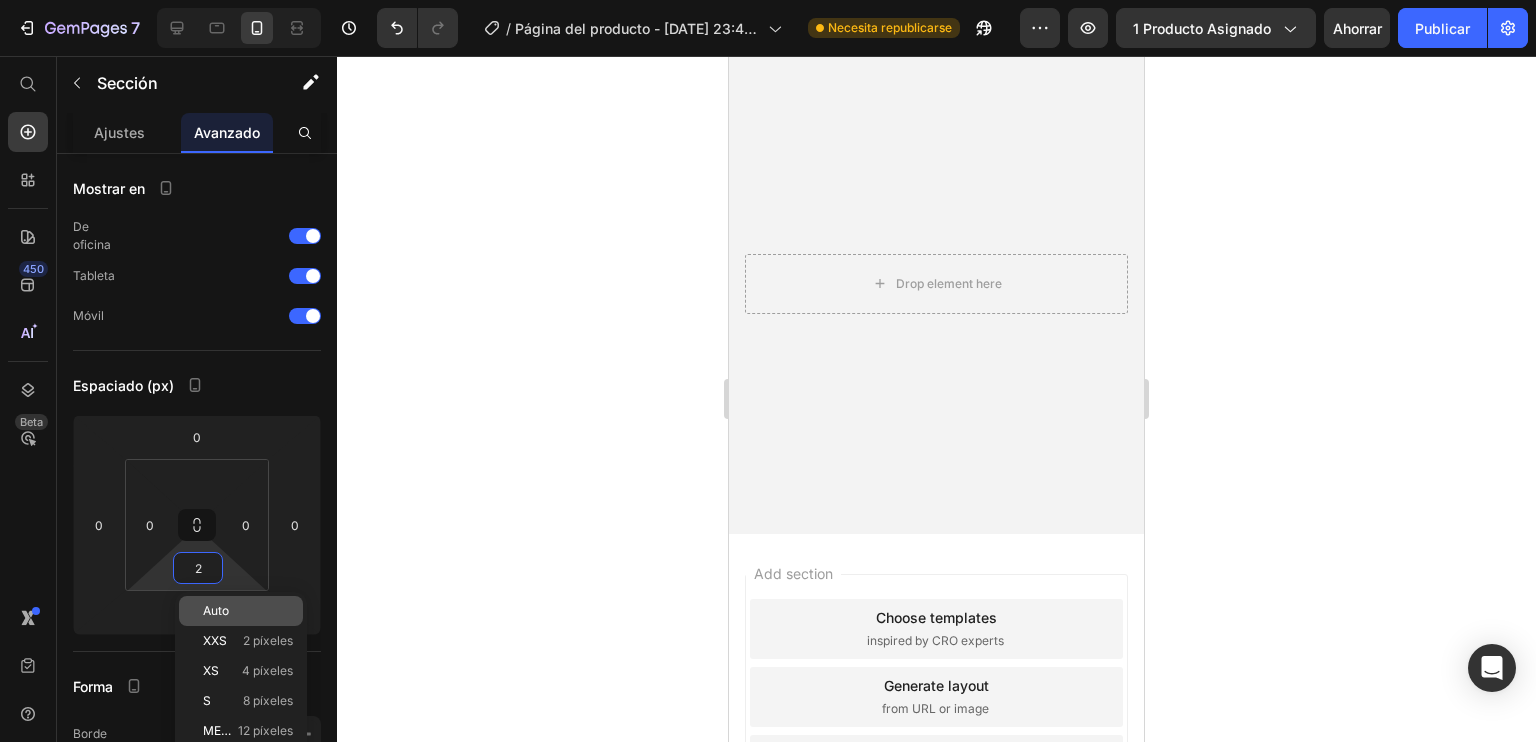 click on "Auto" 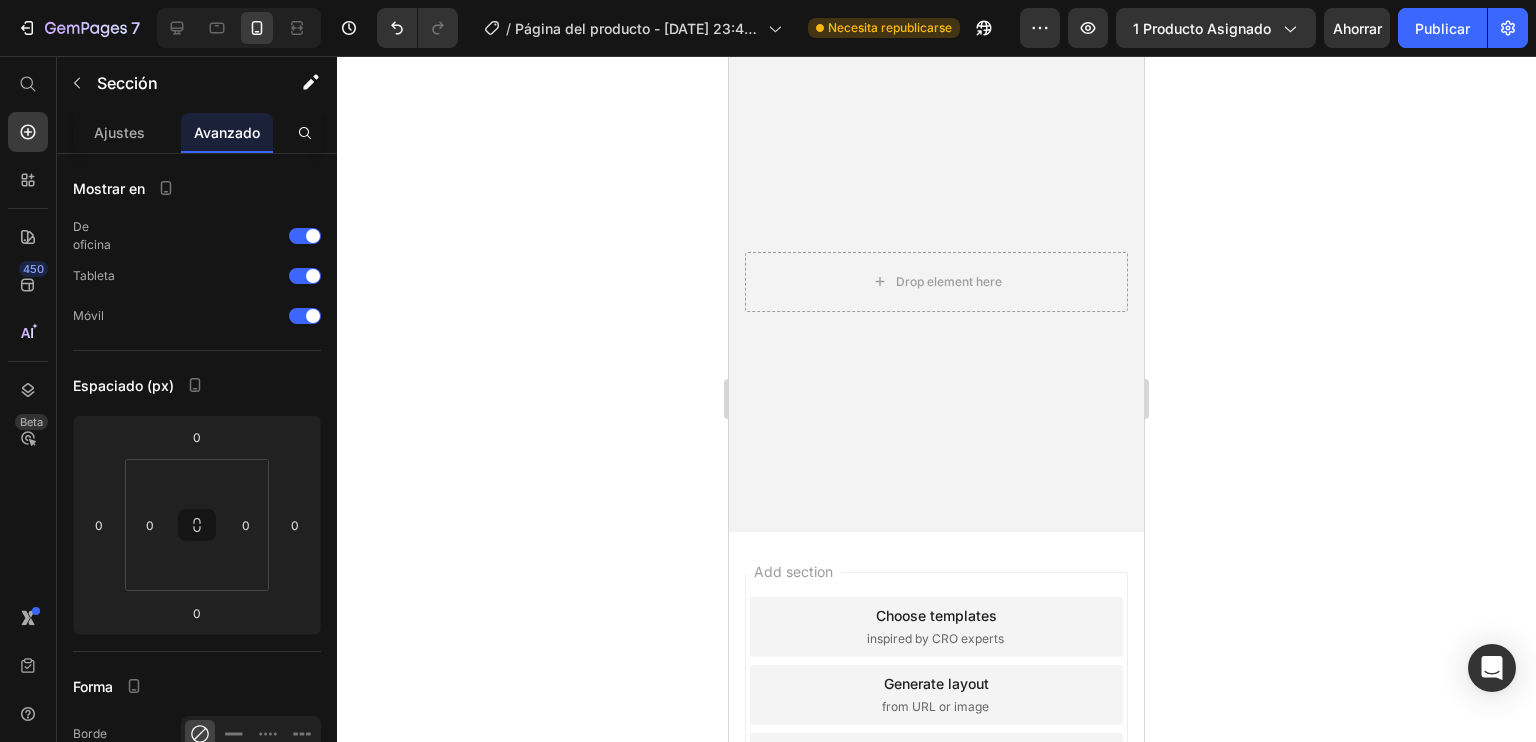 click at bounding box center [936, -124] 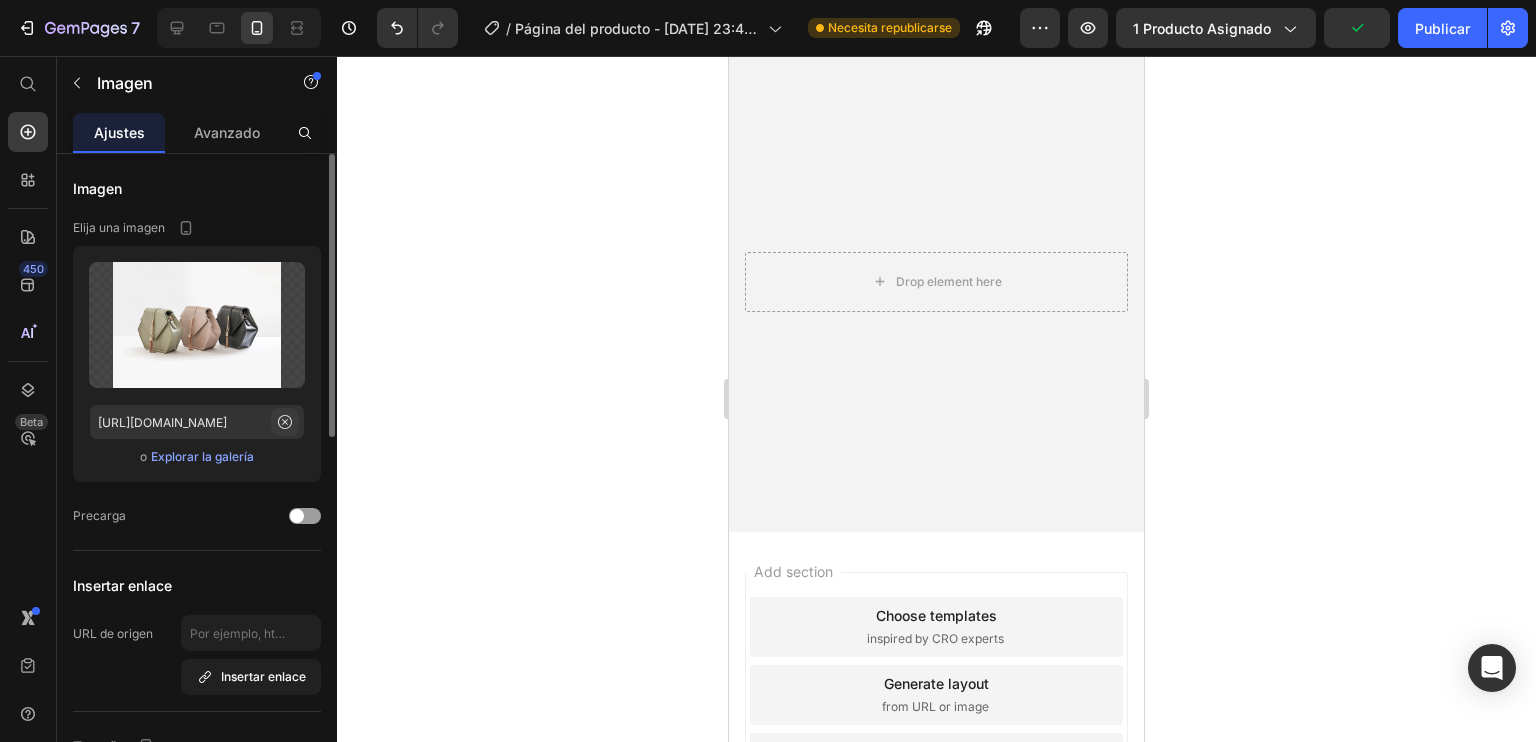 click 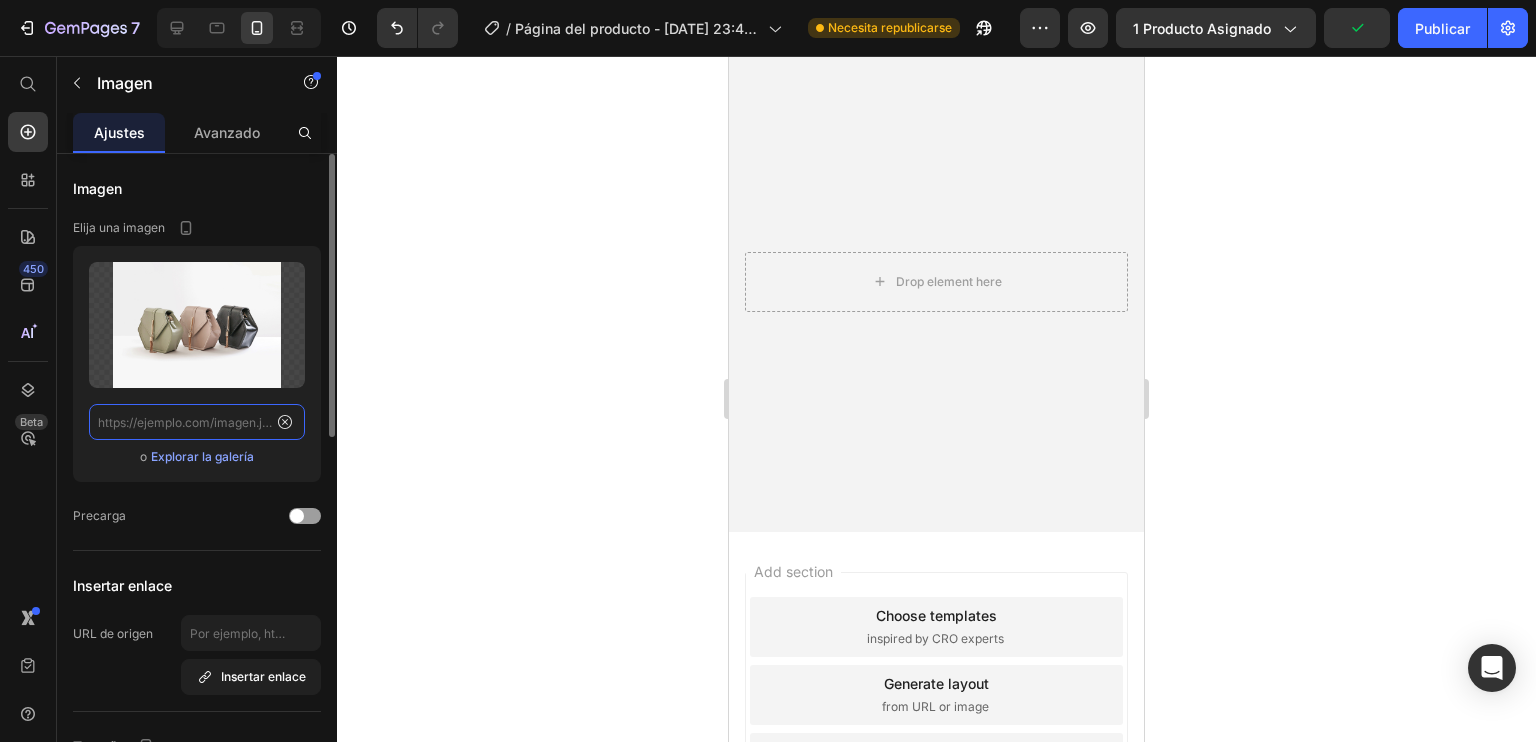 scroll, scrollTop: 0, scrollLeft: 0, axis: both 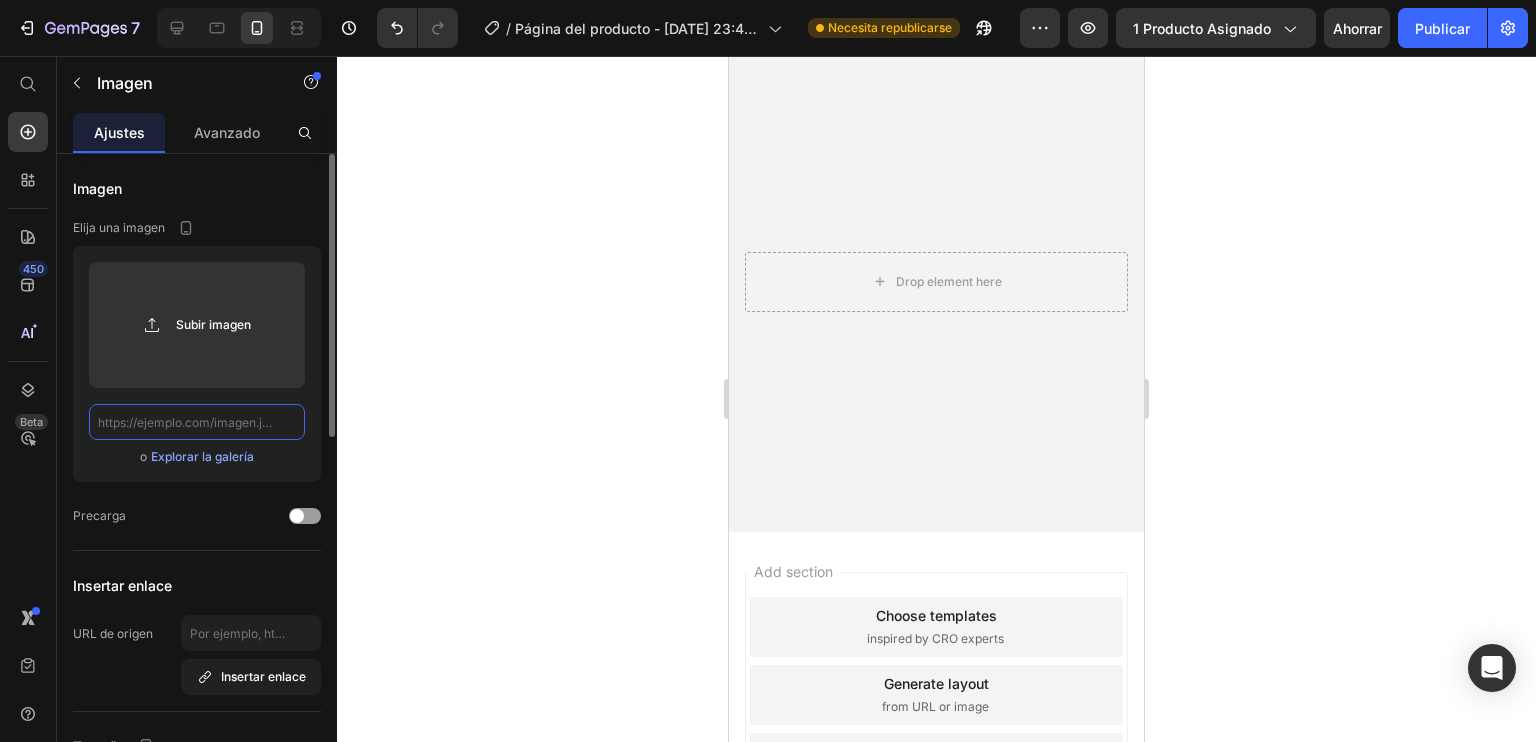 click 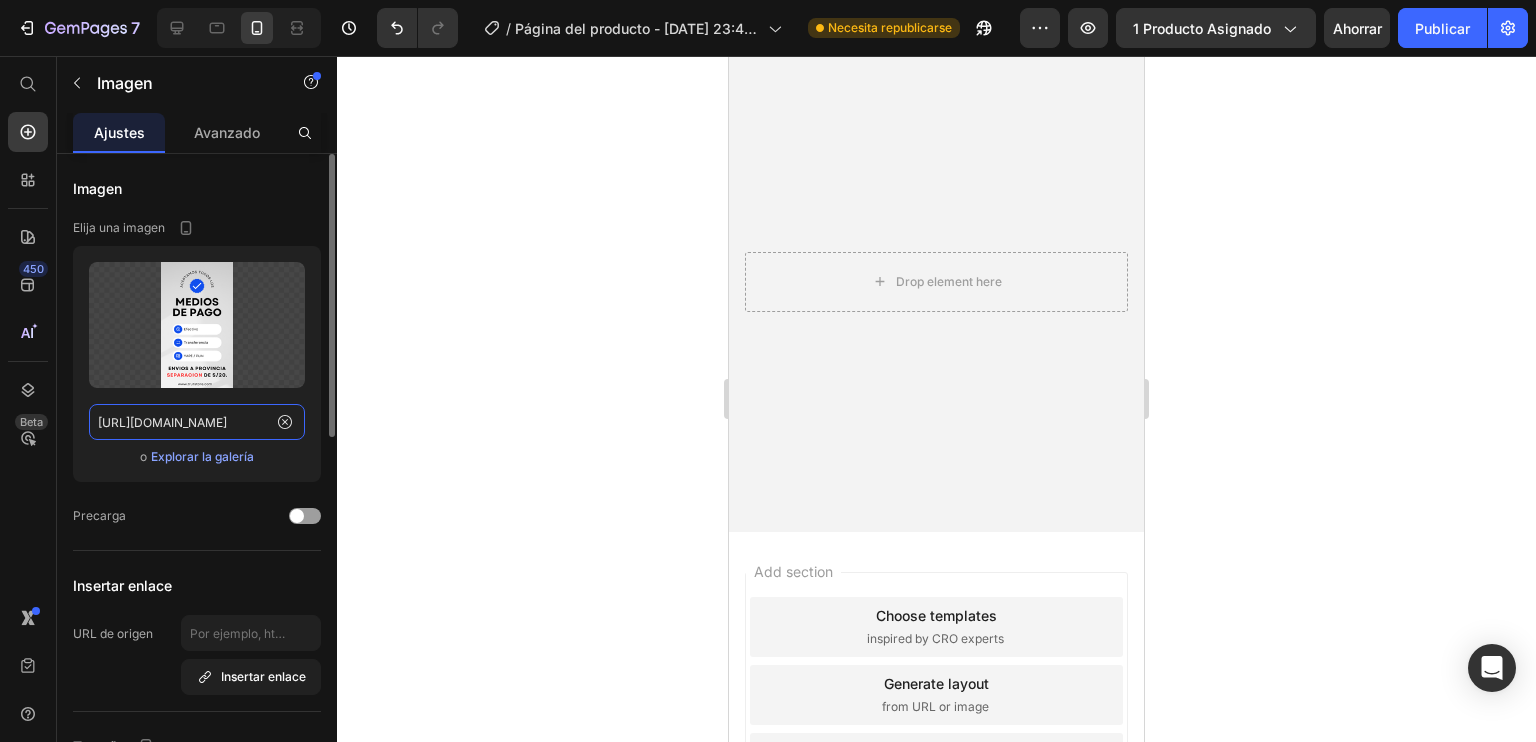 scroll, scrollTop: 0, scrollLeft: 699, axis: horizontal 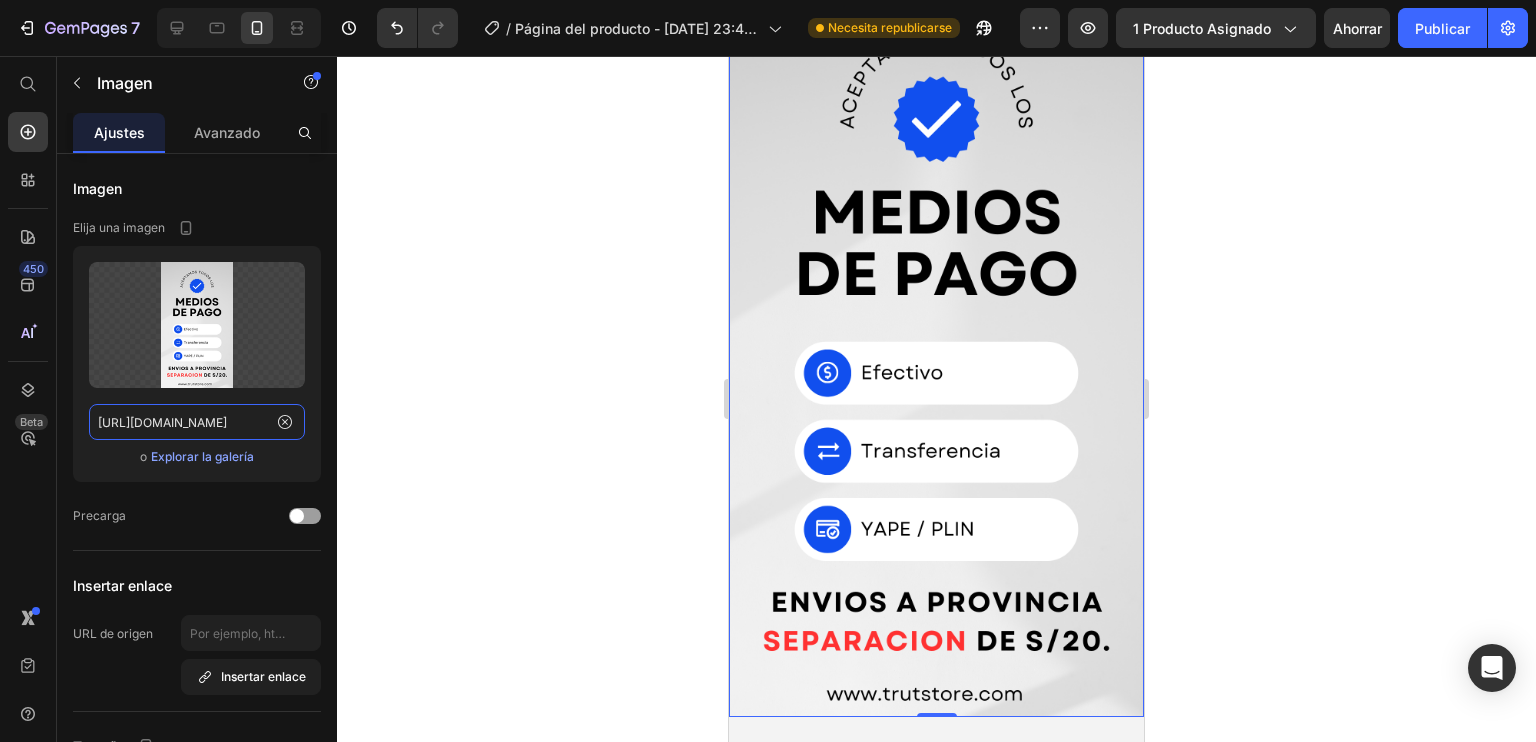 type on "[URL][DOMAIN_NAME]" 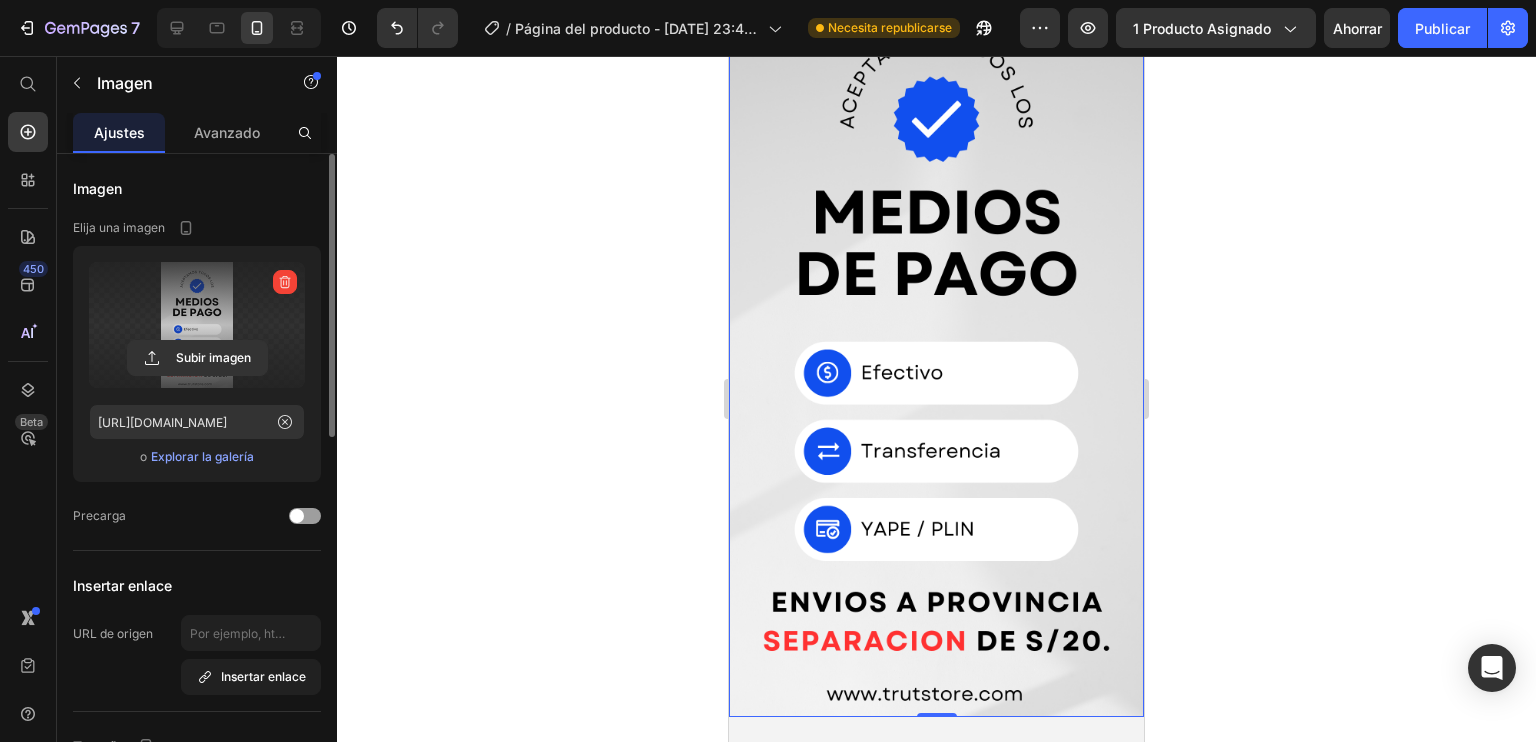 drag, startPoint x: 404, startPoint y: 353, endPoint x: 280, endPoint y: 367, distance: 124.78782 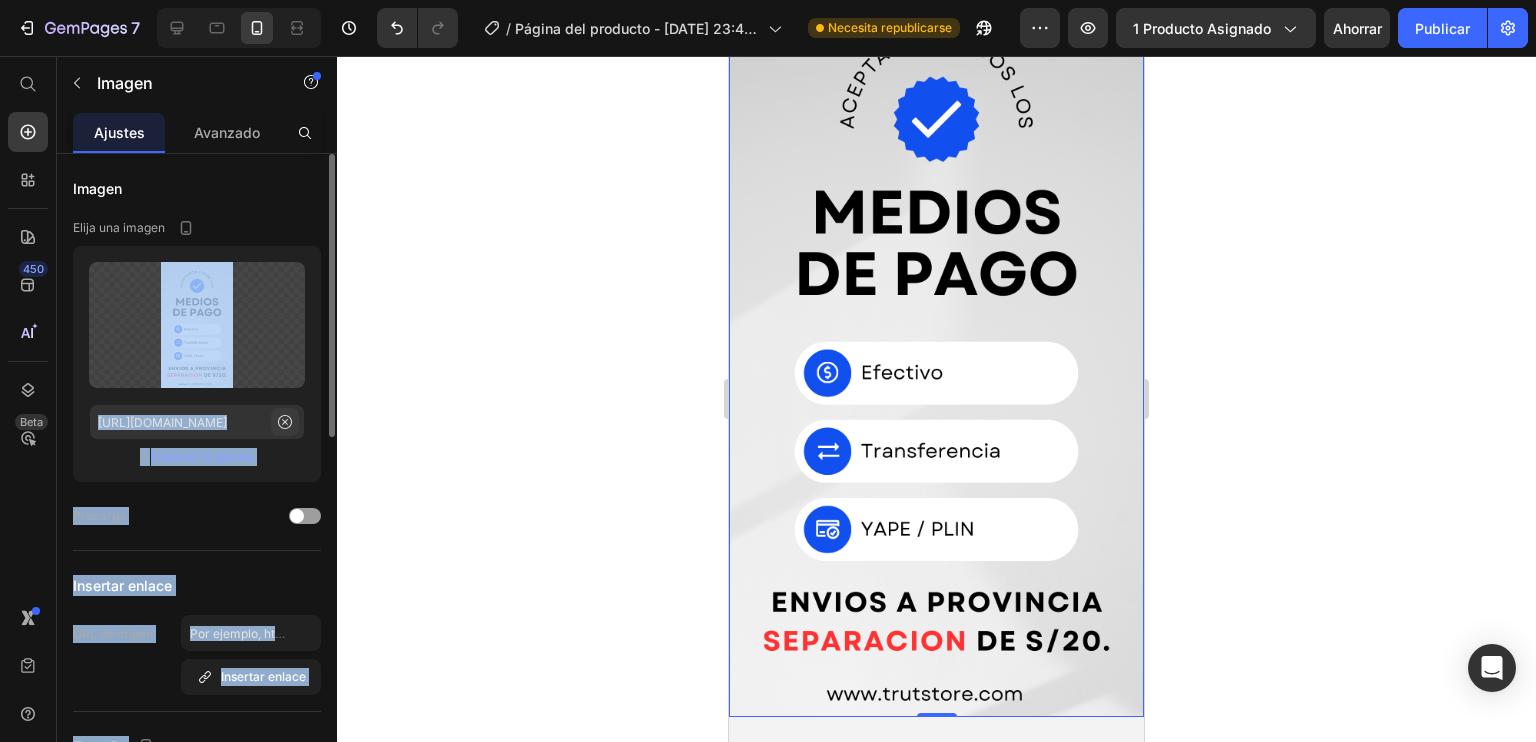 click 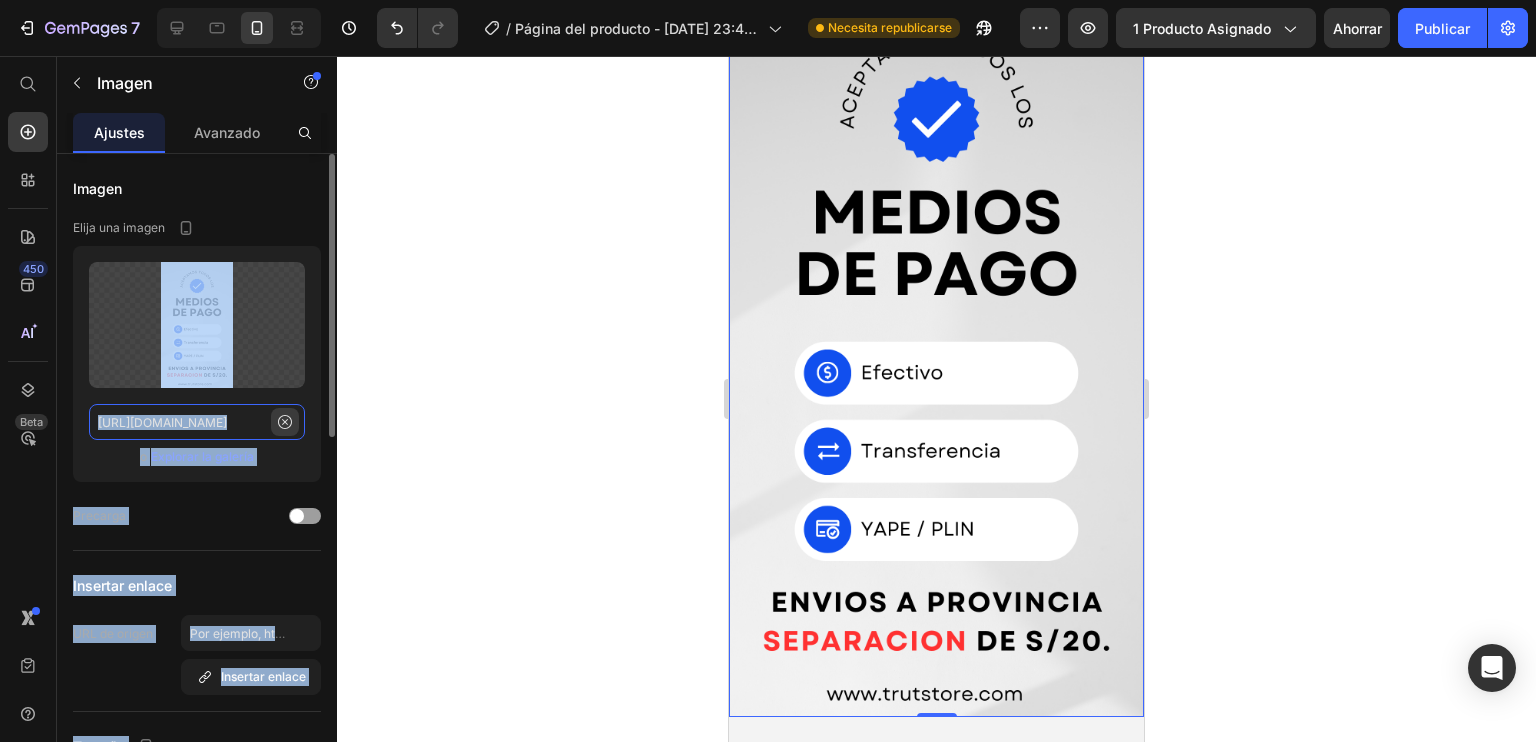 type 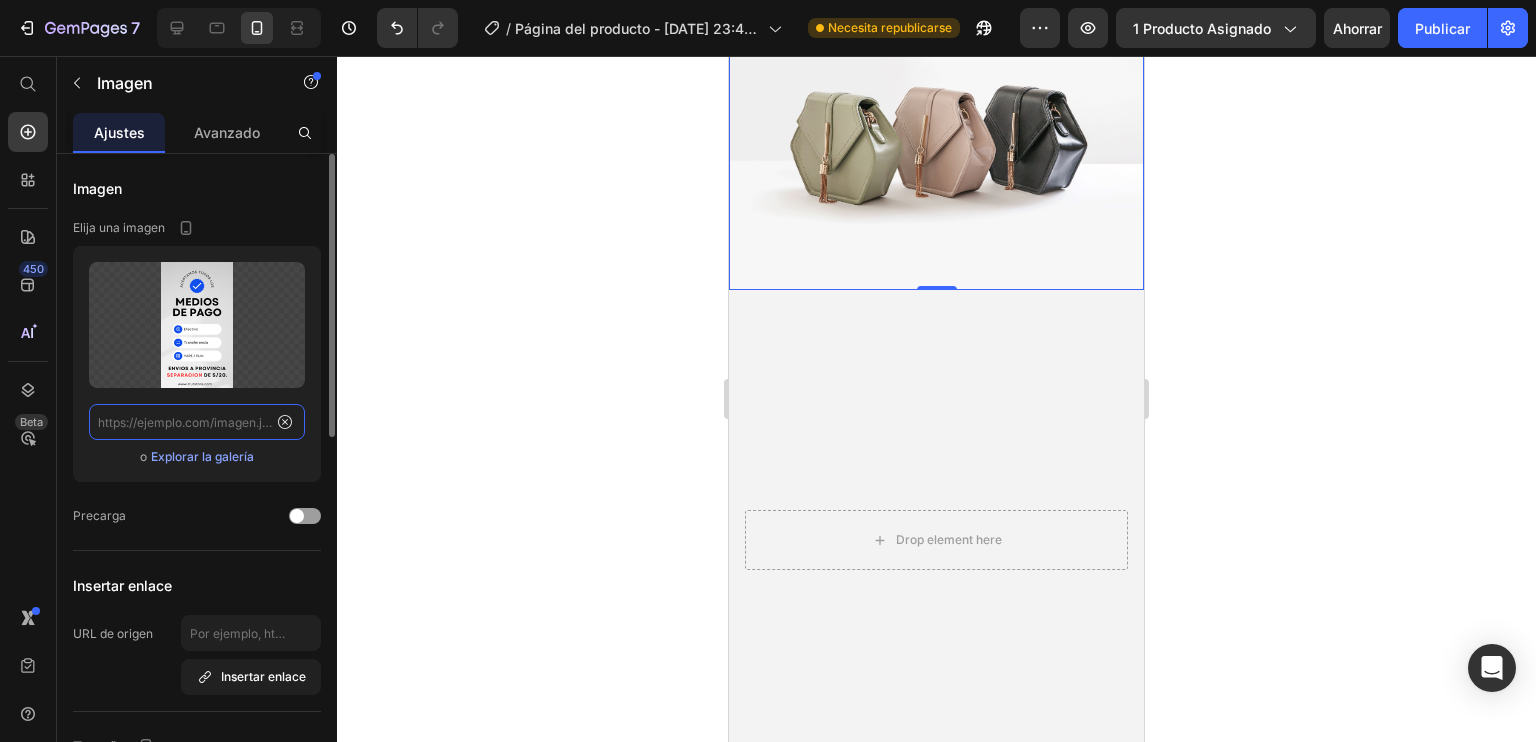 scroll, scrollTop: 0, scrollLeft: 0, axis: both 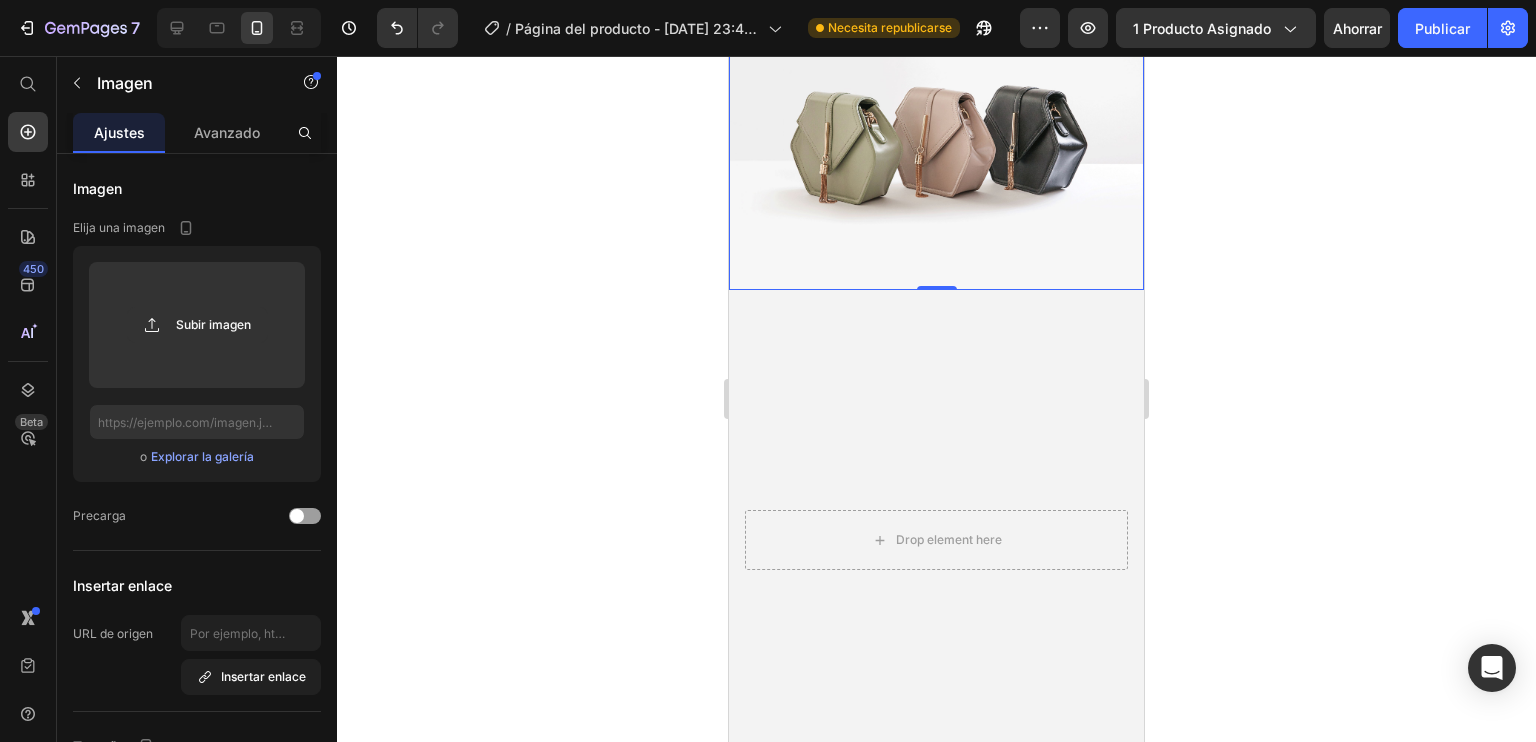 drag, startPoint x: 505, startPoint y: 345, endPoint x: 579, endPoint y: 339, distance: 74.24284 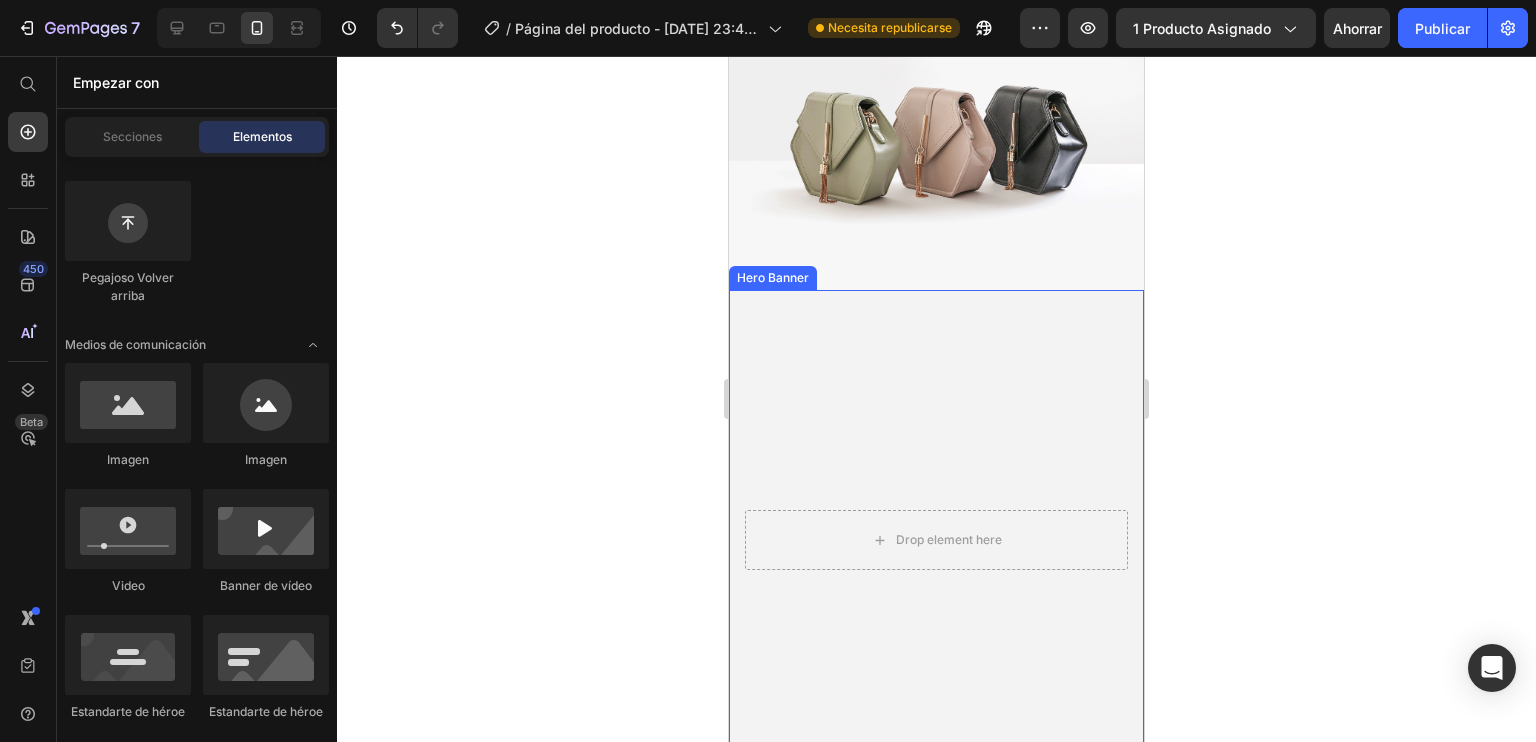 scroll, scrollTop: 2116, scrollLeft: 0, axis: vertical 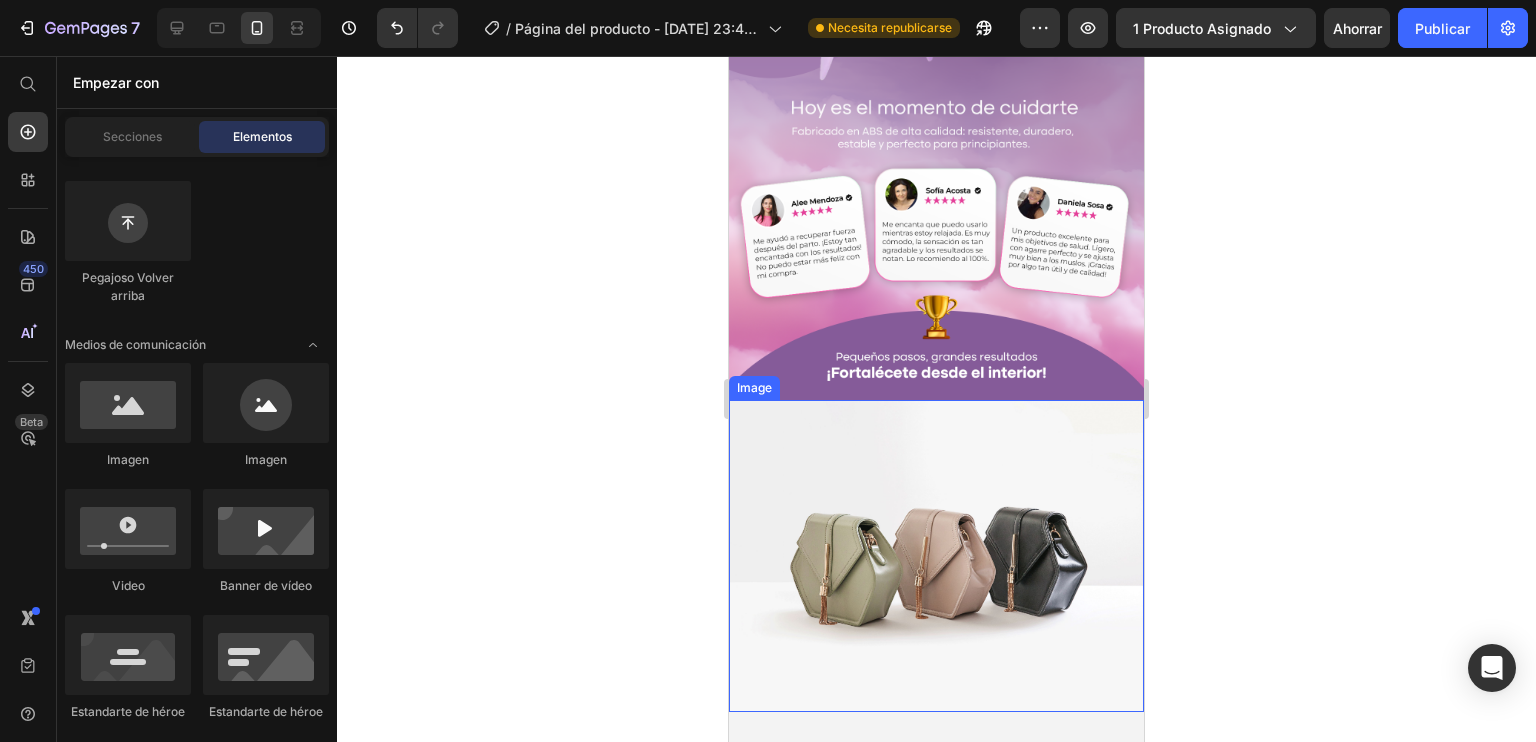 click at bounding box center [936, 555] 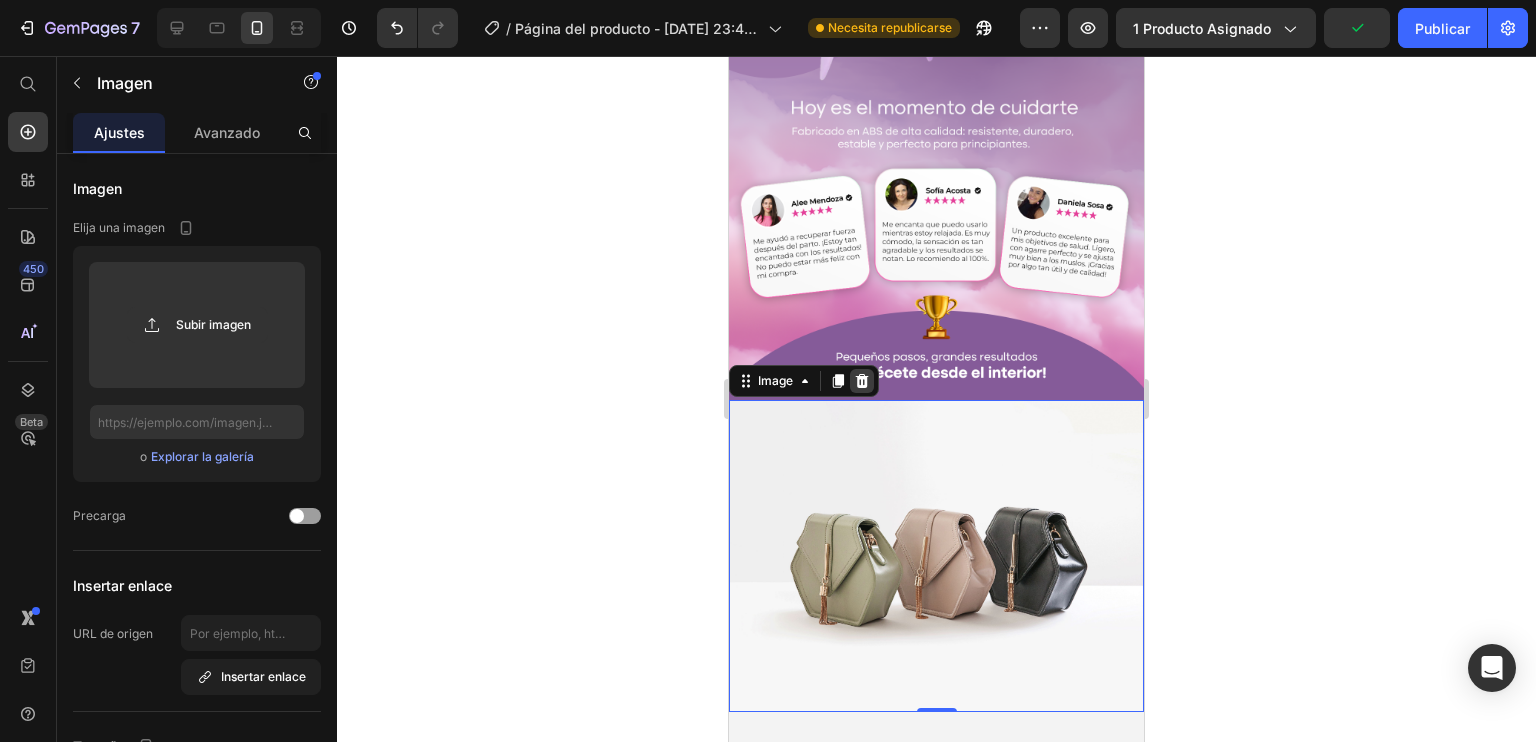 click 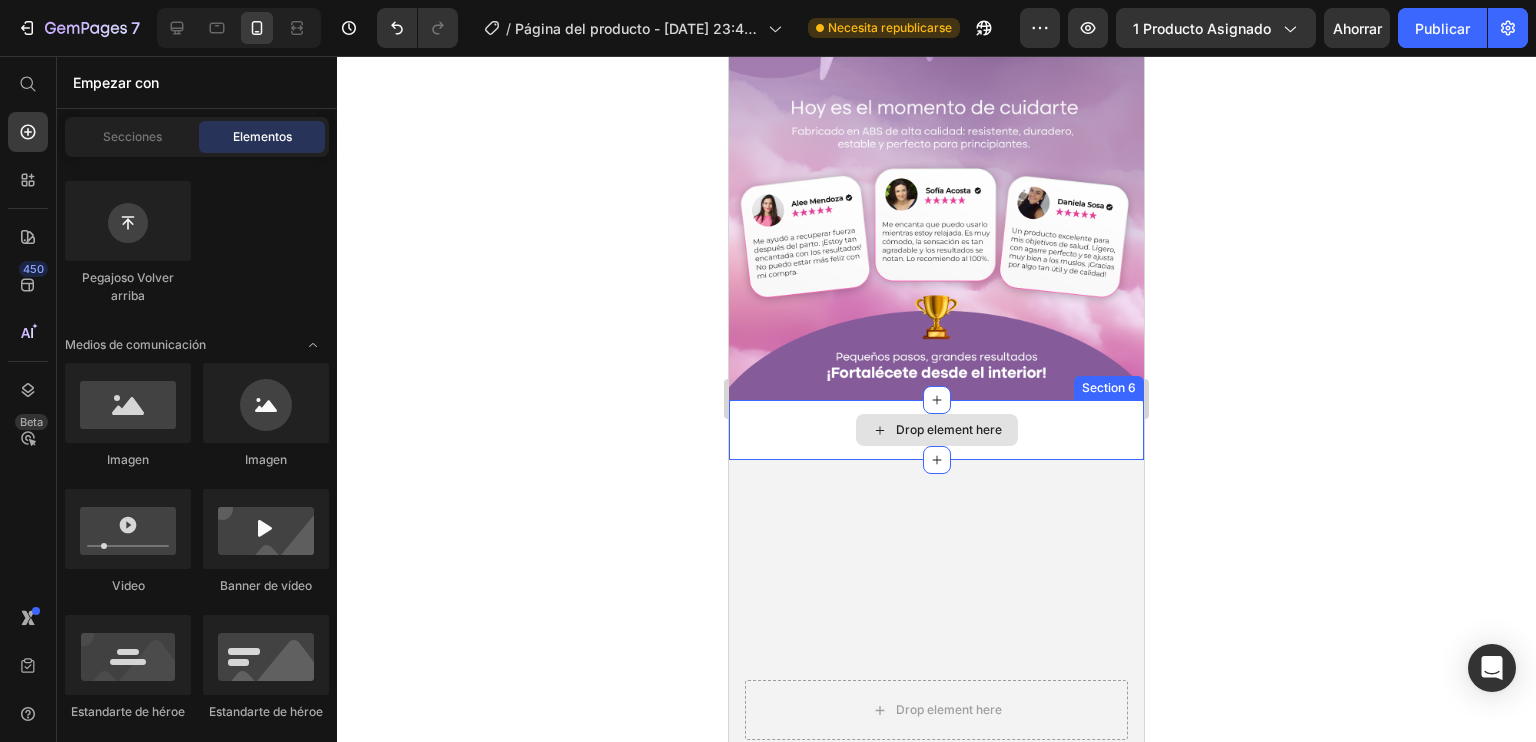 click on "Drop element here" at bounding box center (936, 430) 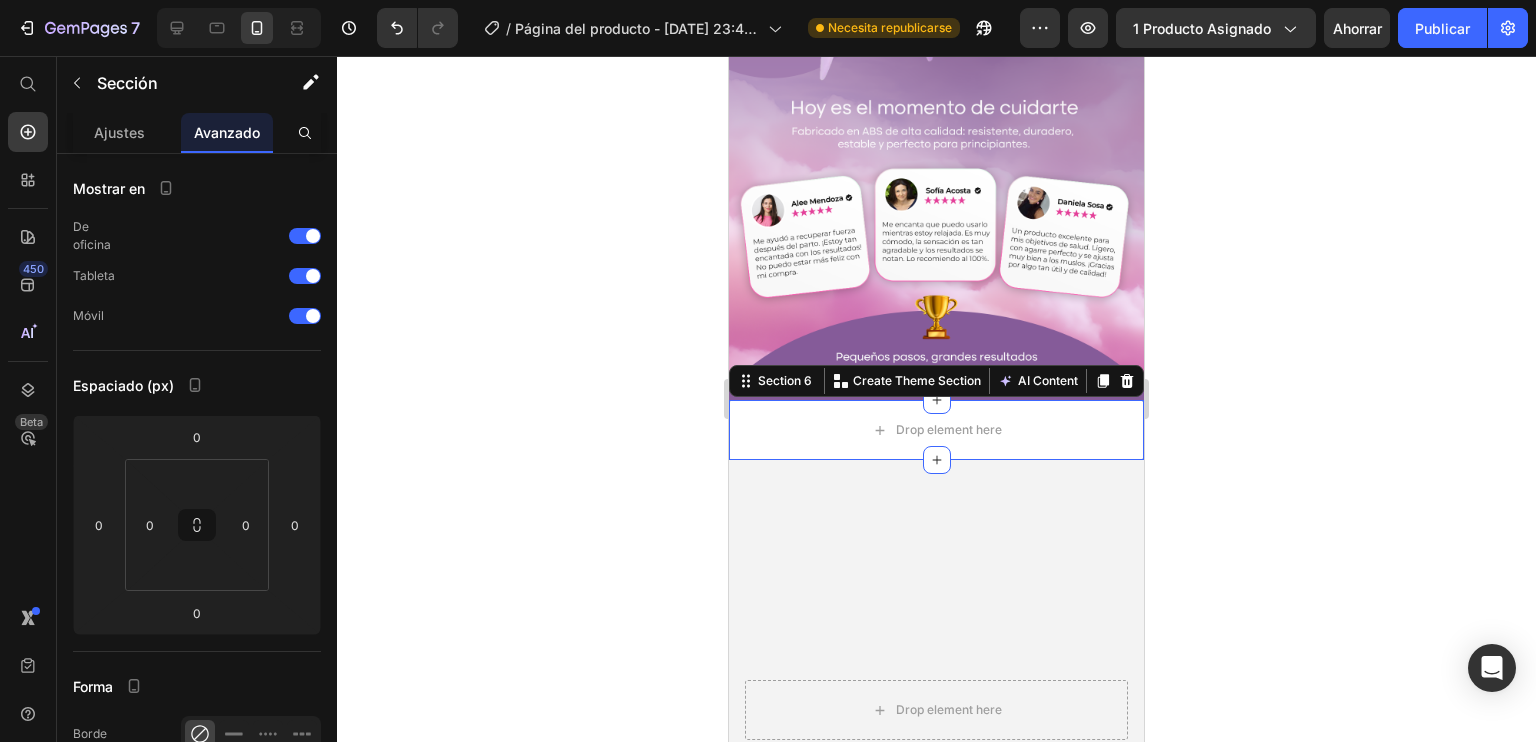 click on "Section 6   You can create reusable sections Create Theme Section AI Content Write with [PERSON_NAME] What would you like to describe here? Tone and Voice Persuasive Product Reloj Inteligente Rastreador GPS Niños Show more Generate" at bounding box center [936, 381] 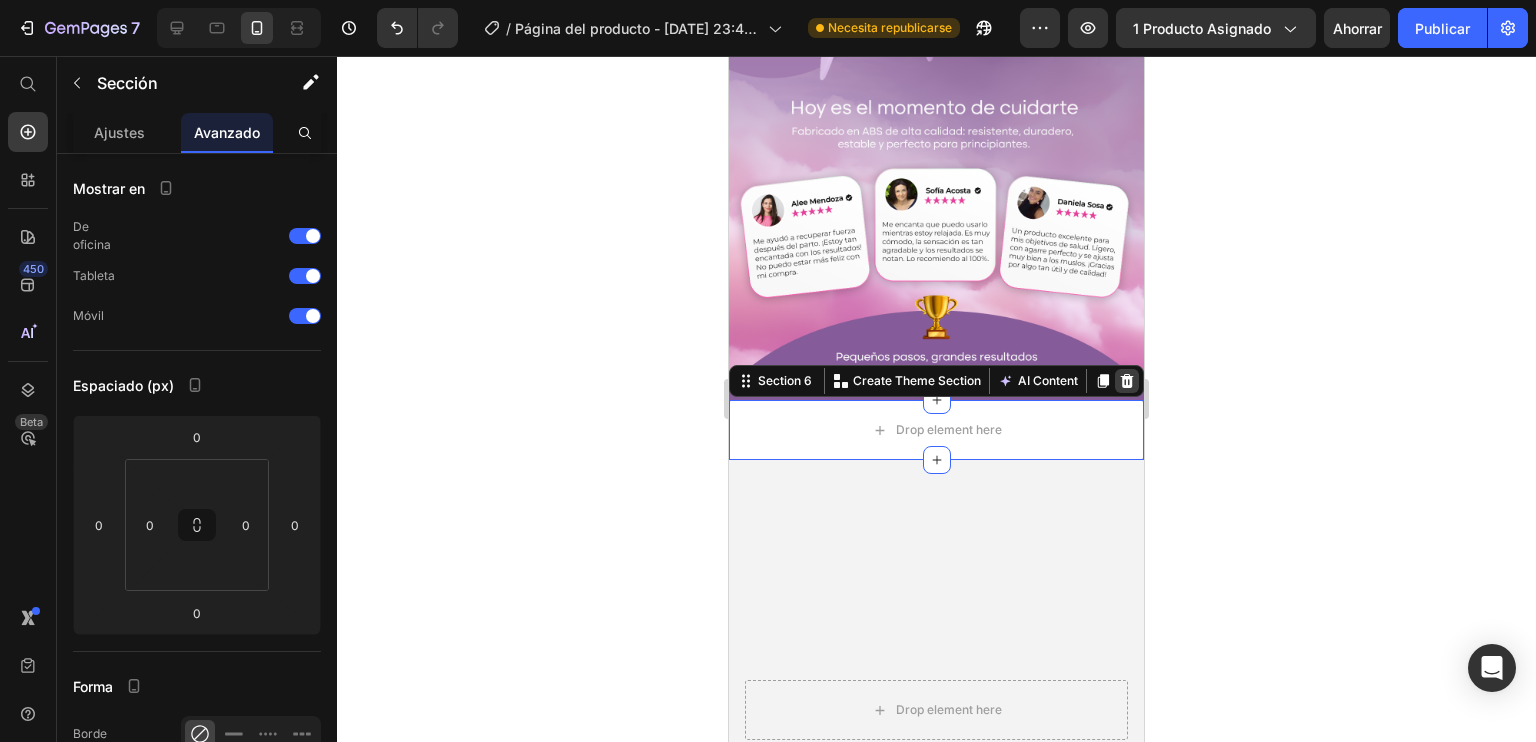 click 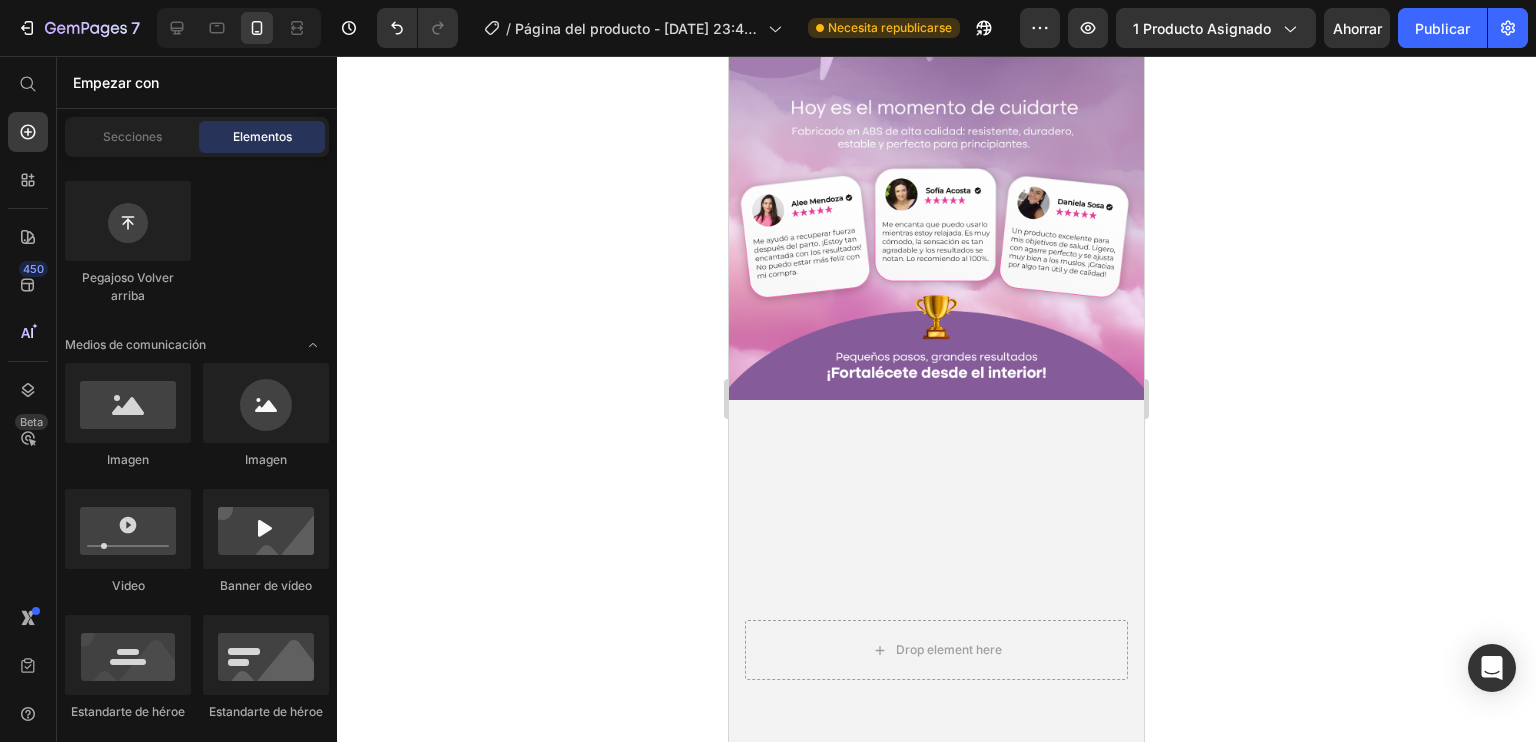 click 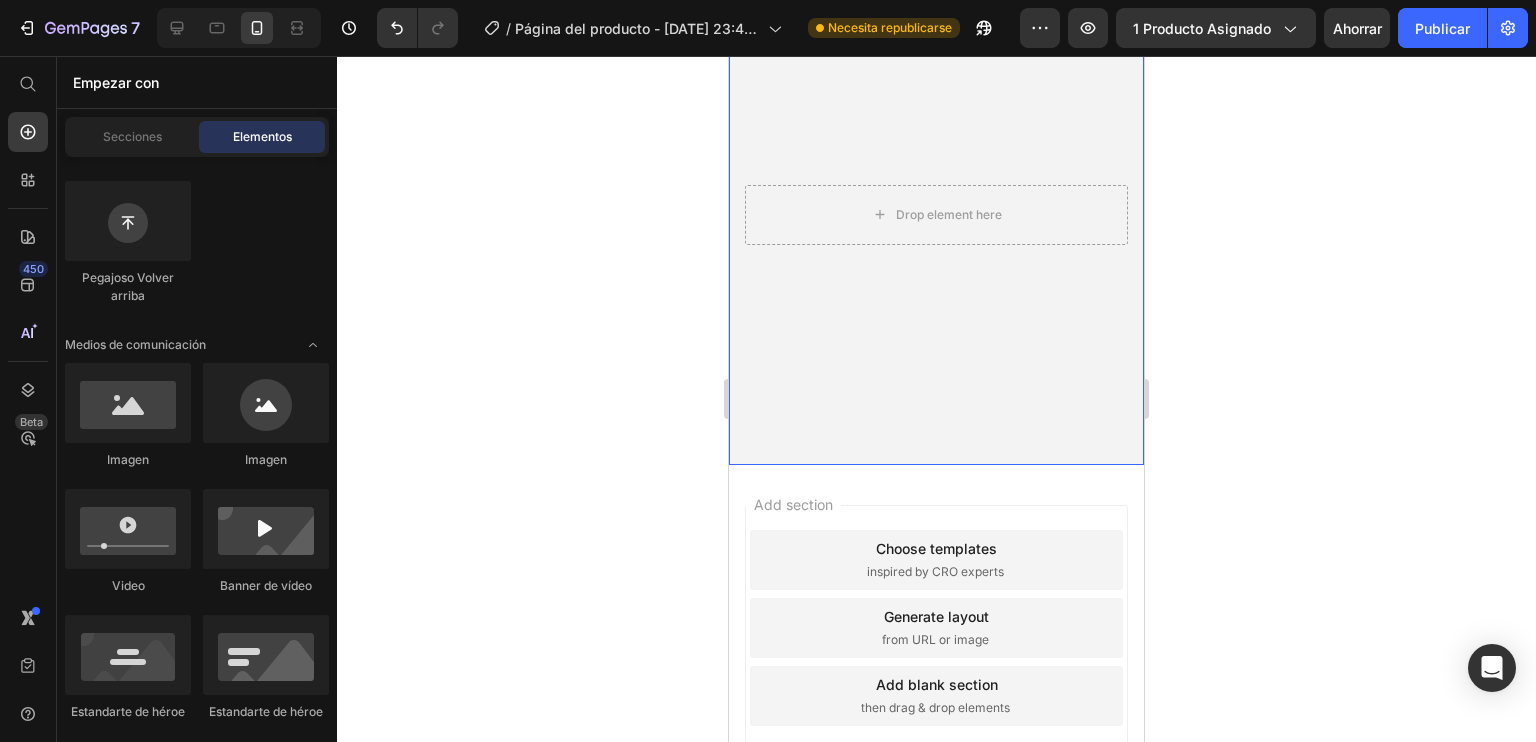 scroll, scrollTop: 2605, scrollLeft: 0, axis: vertical 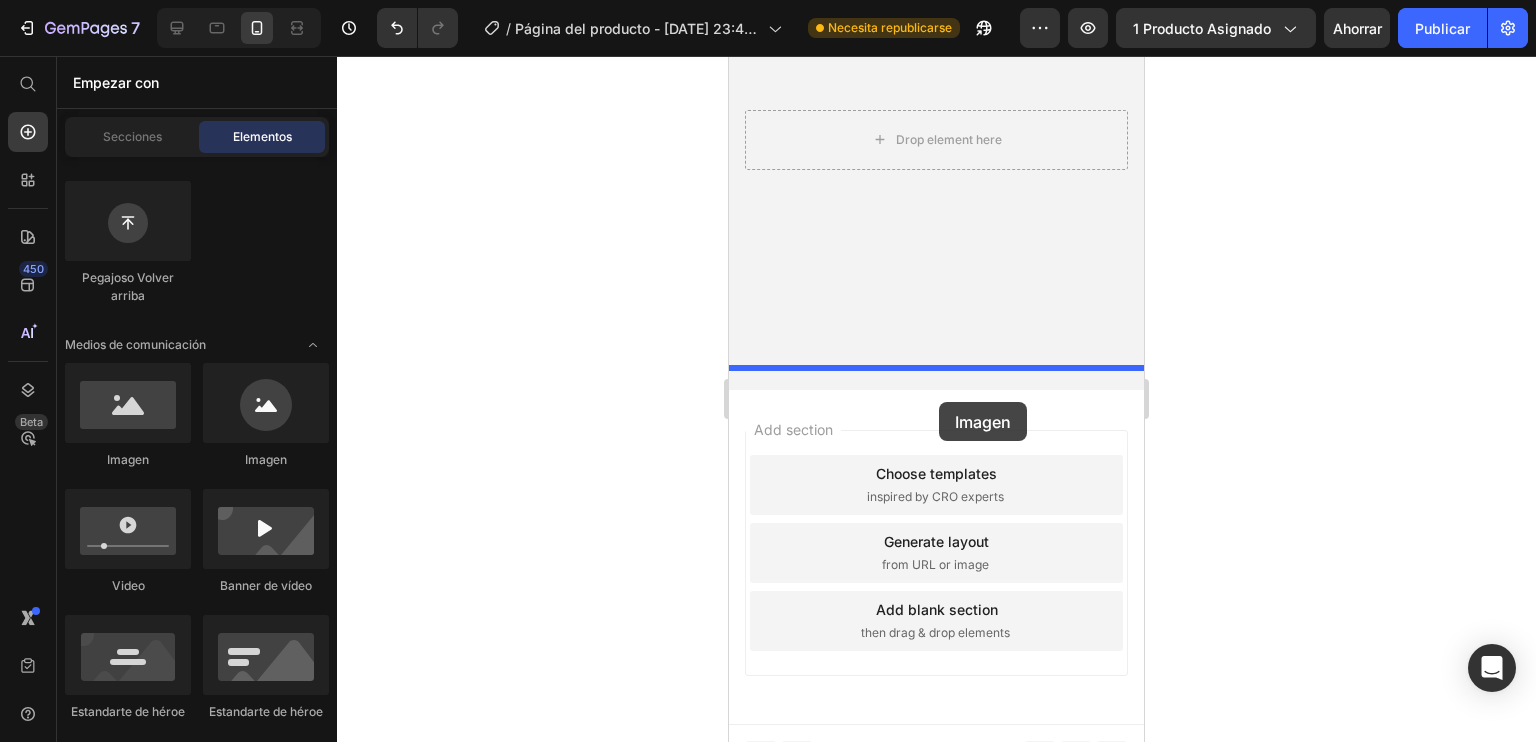drag, startPoint x: 894, startPoint y: 464, endPoint x: 939, endPoint y: 402, distance: 76.6094 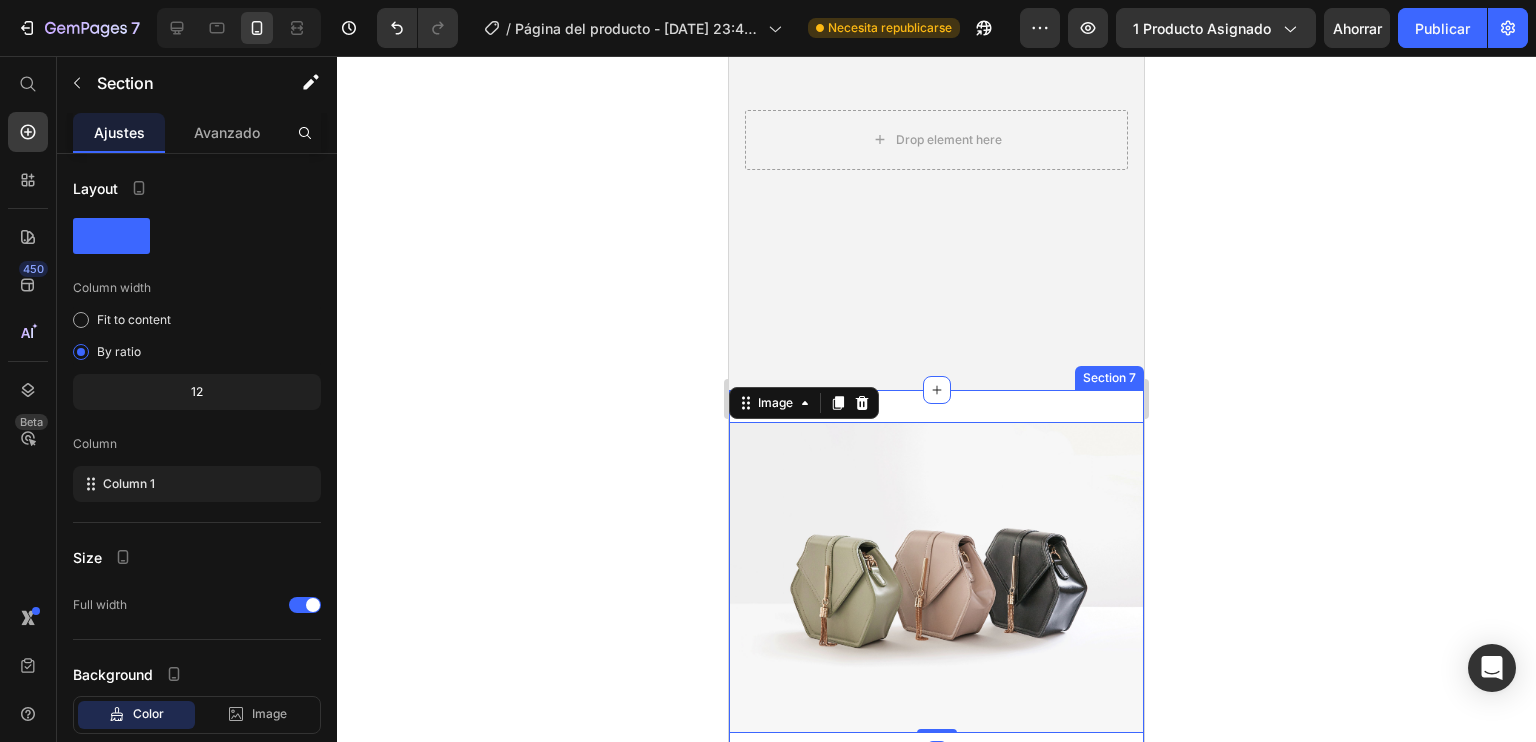 click on "Image   0 Section 7" at bounding box center (936, 577) 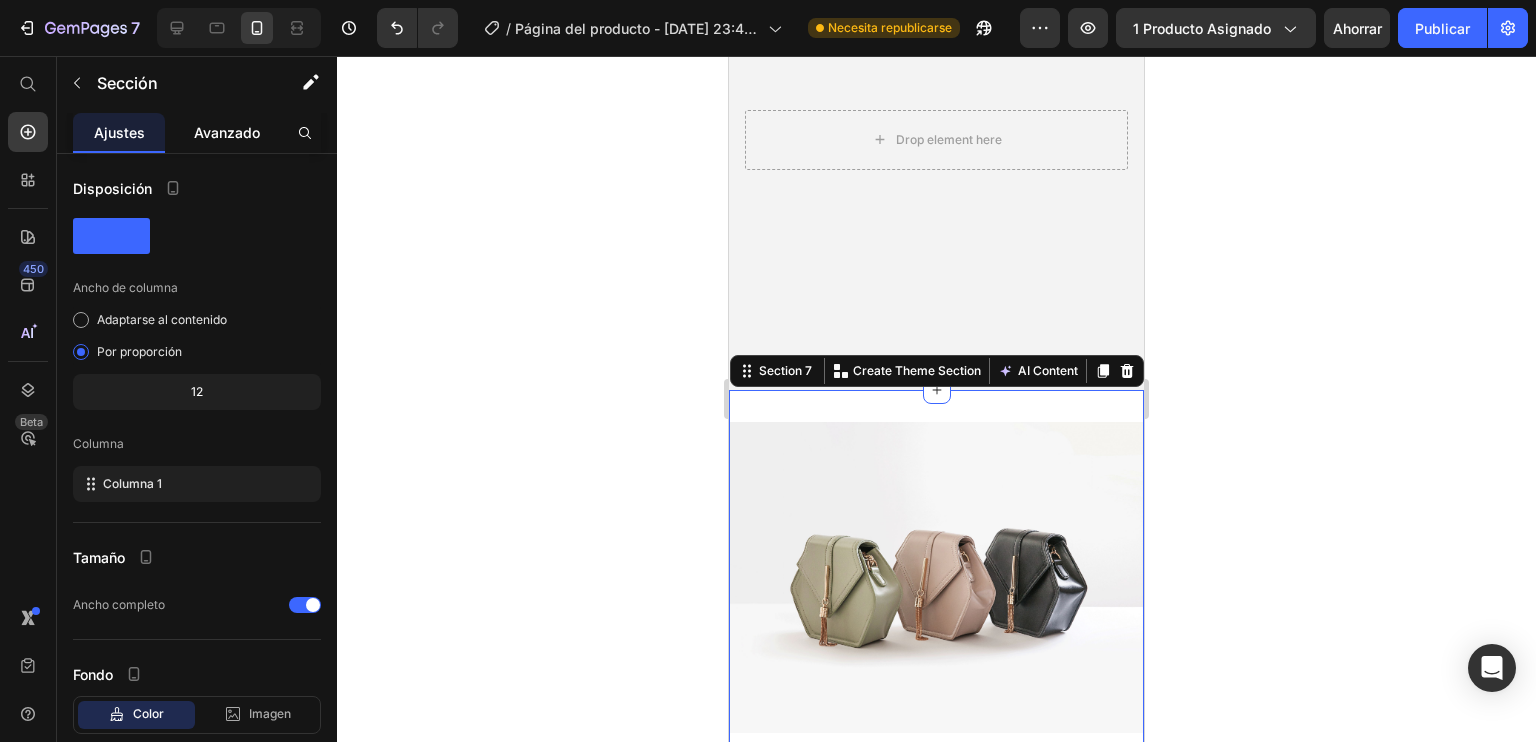 click on "Avanzado" at bounding box center [227, 132] 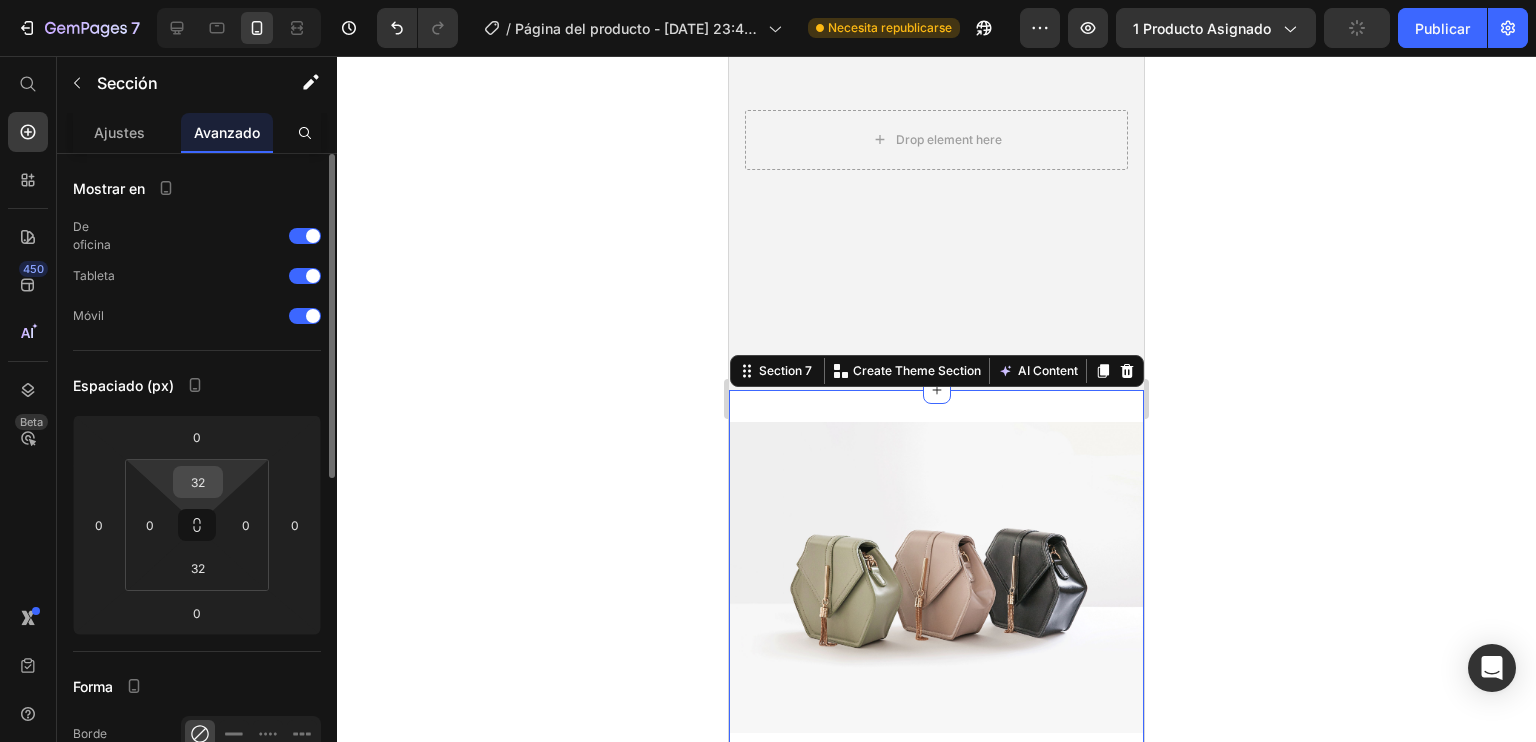click on "32" at bounding box center (198, 482) 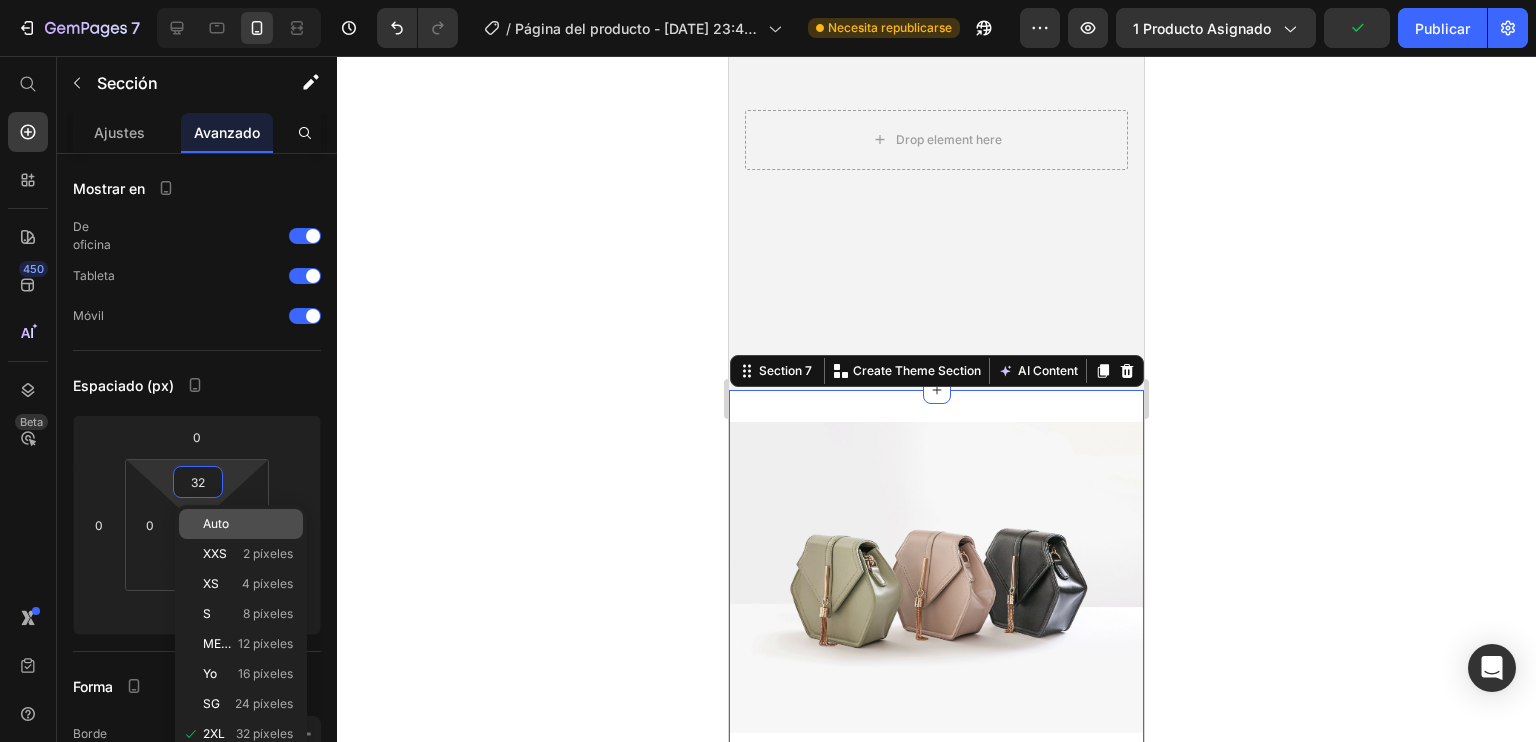 type on "2" 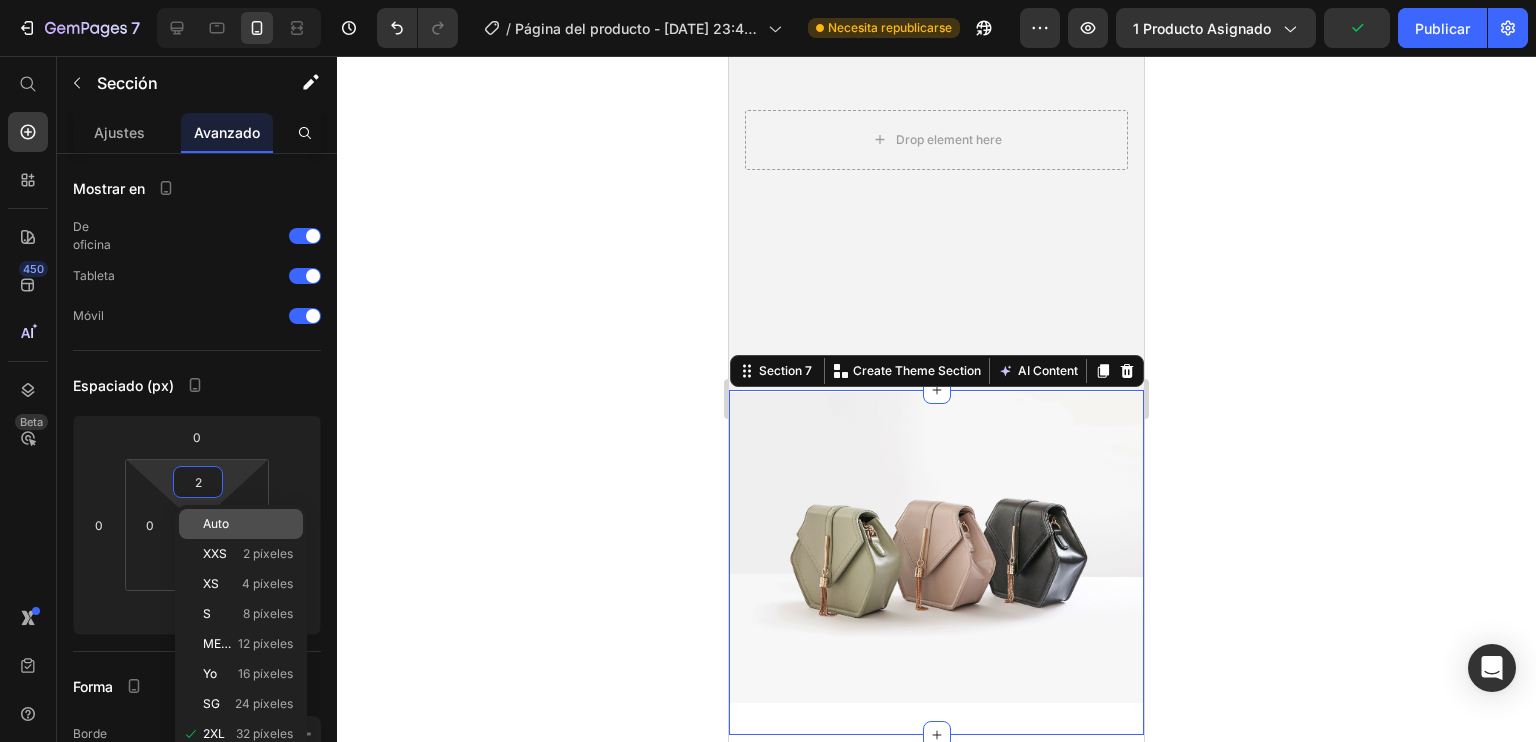 click on "Auto" 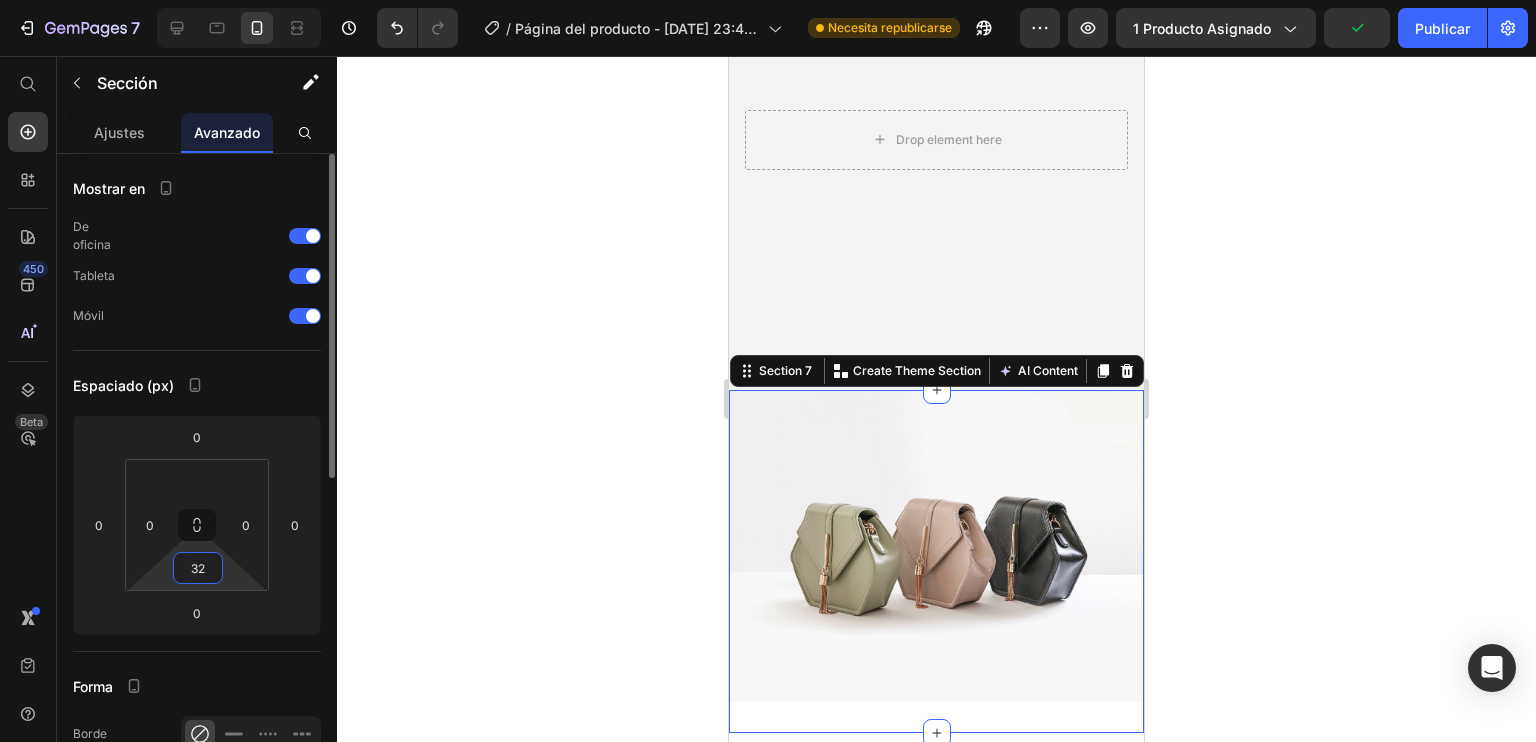 click on "32" at bounding box center (198, 568) 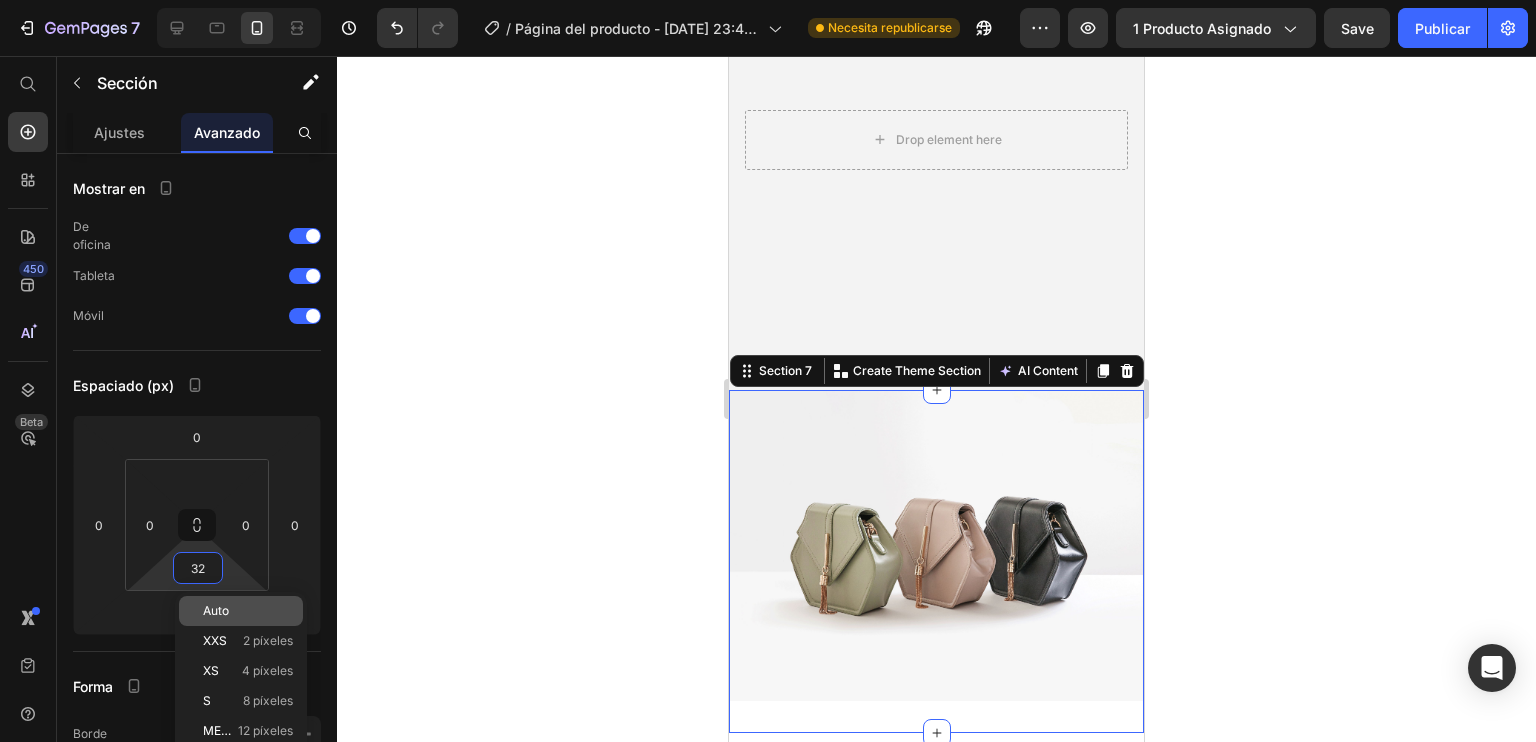 type on "2" 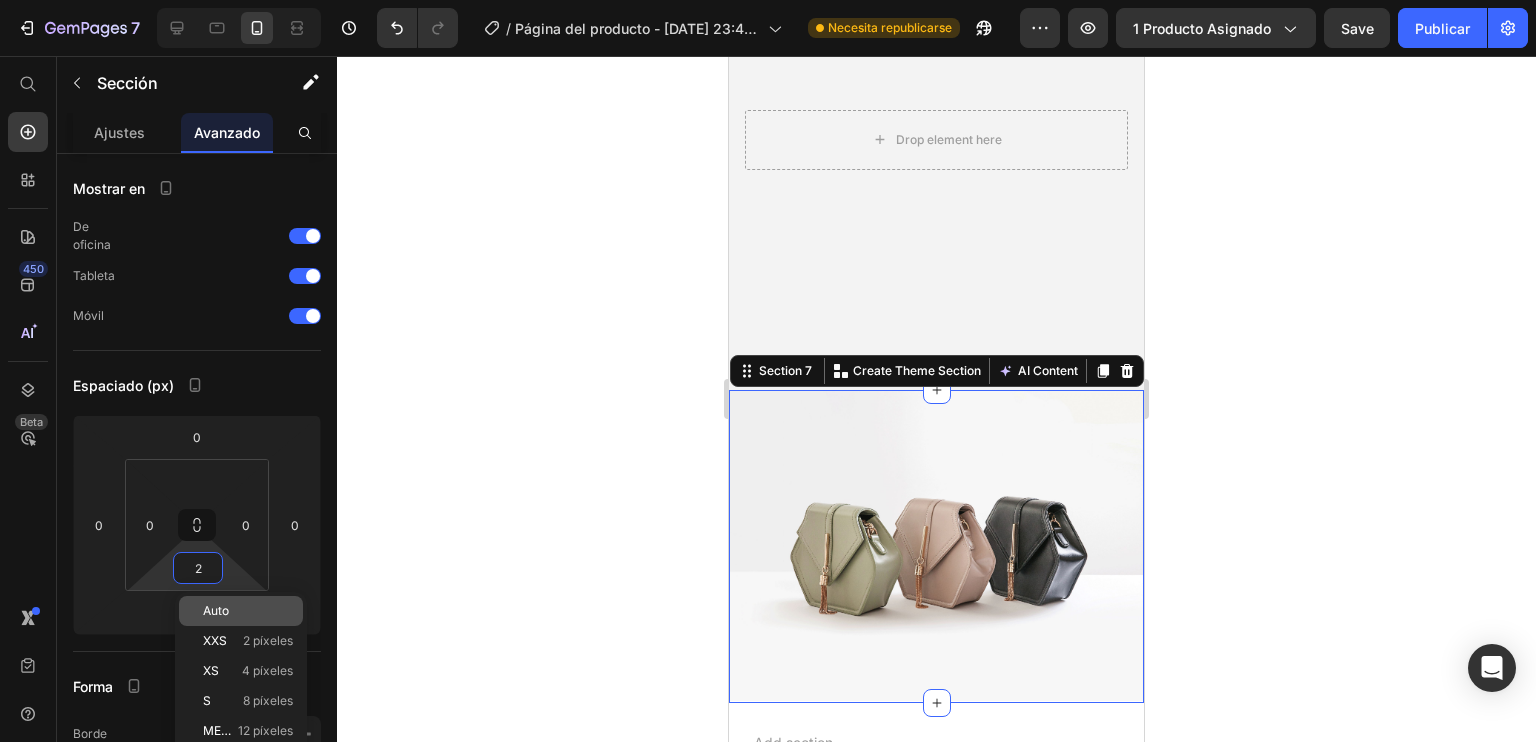 click on "Auto" at bounding box center [216, 610] 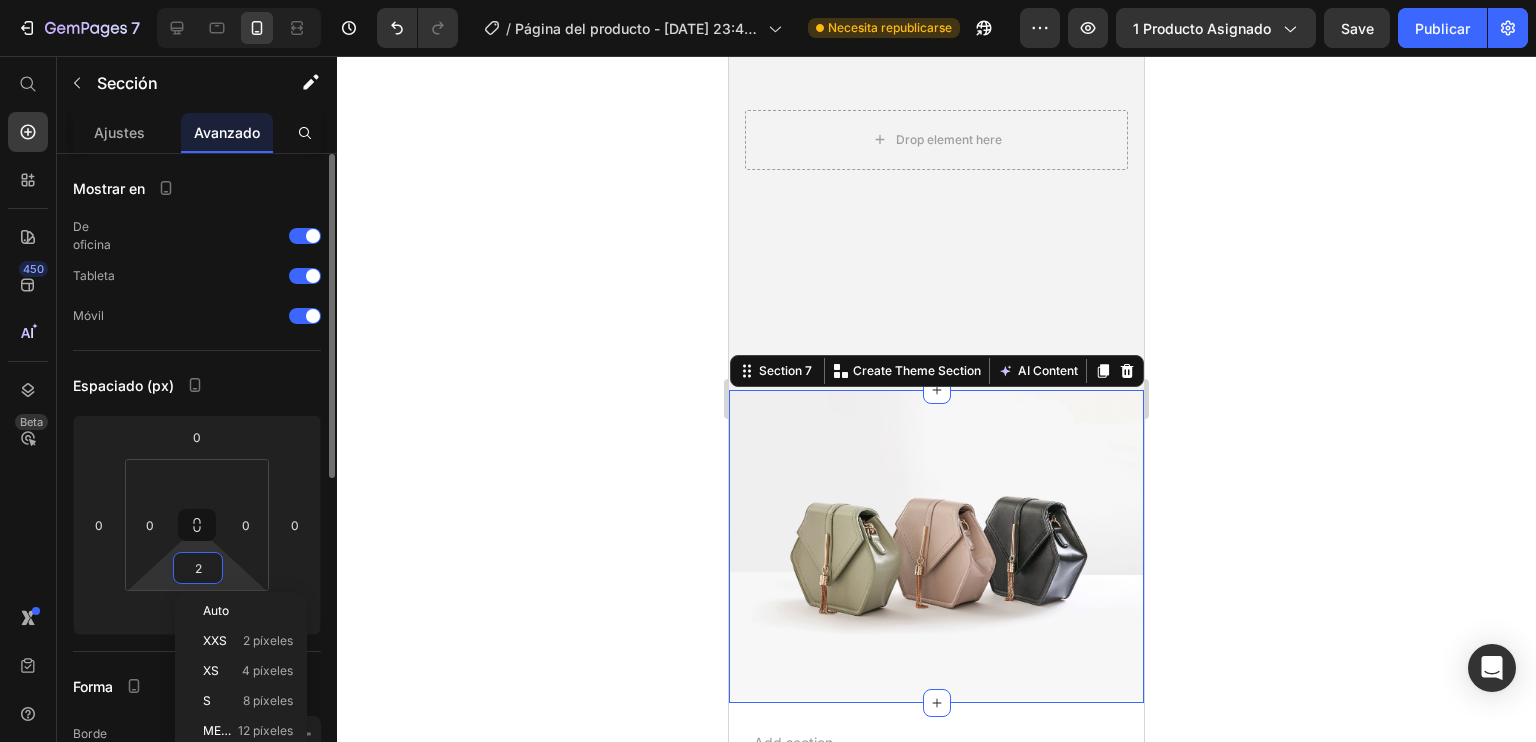type 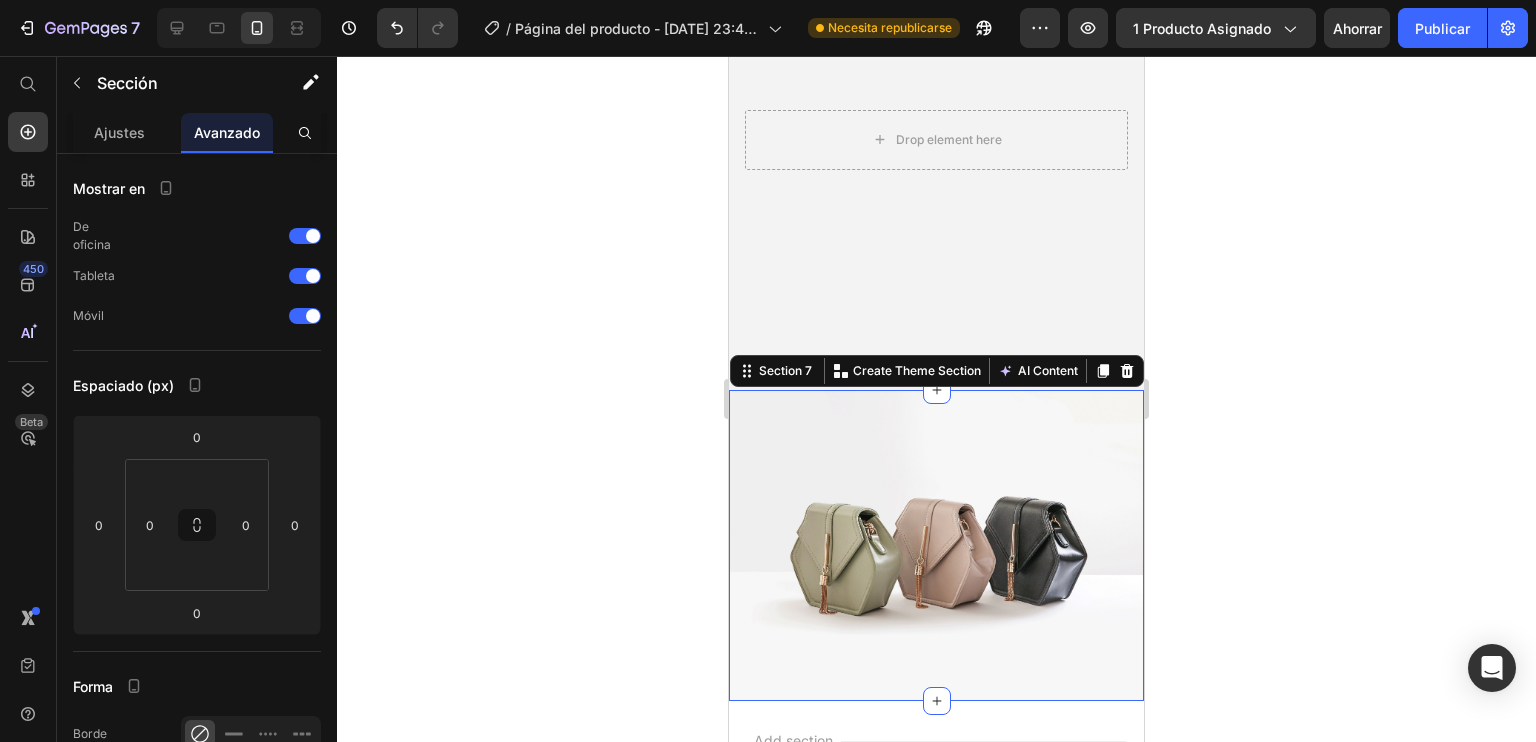 click 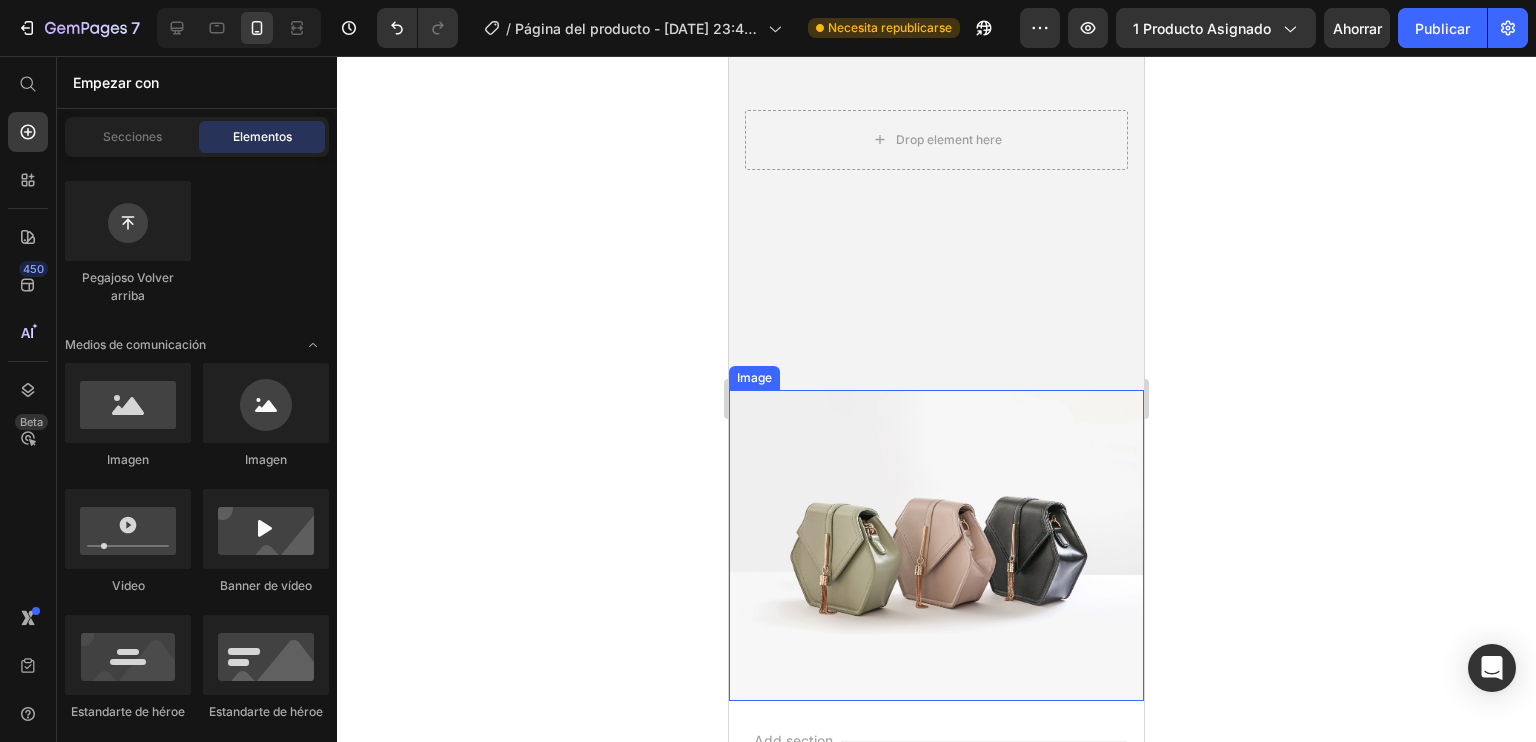 click at bounding box center (936, 545) 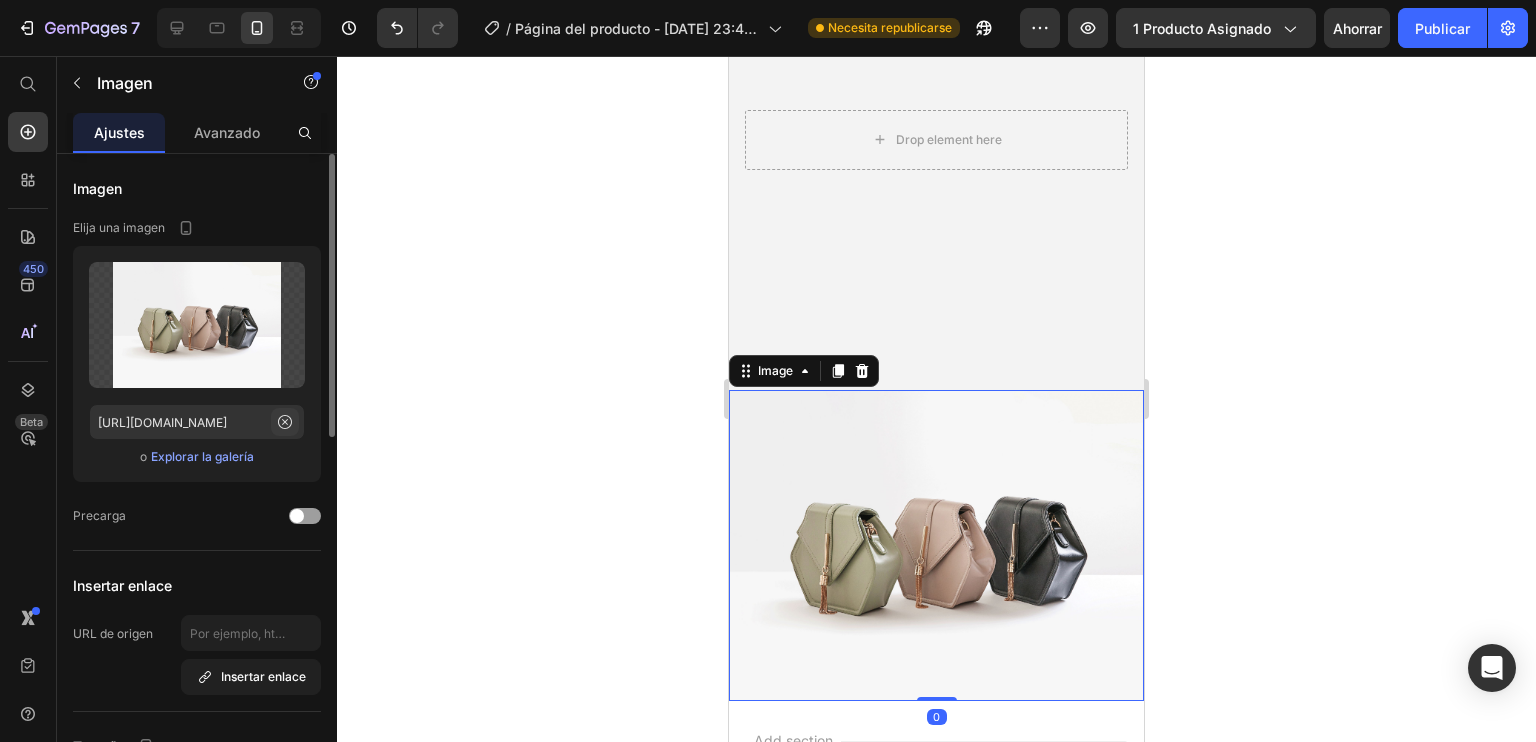 click 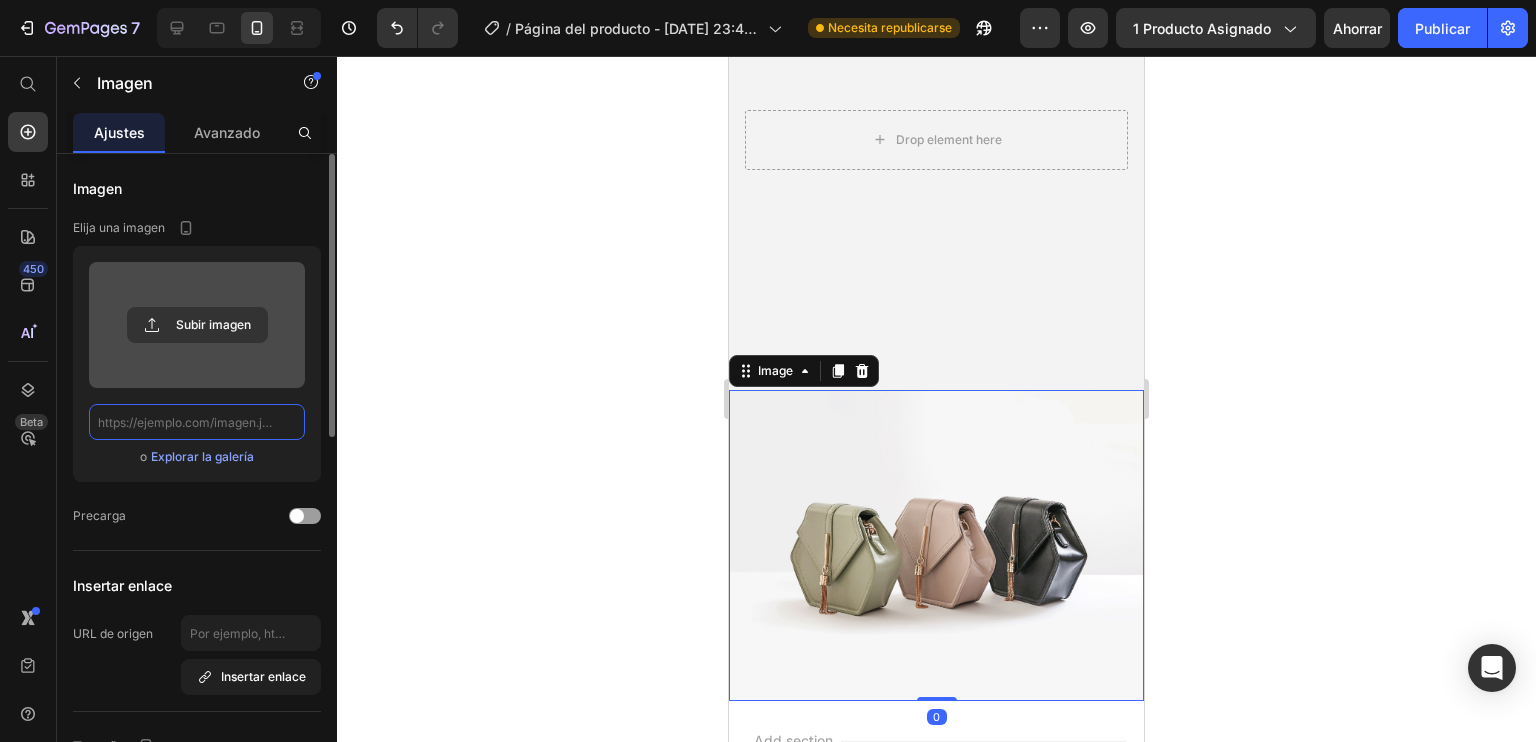 scroll, scrollTop: 0, scrollLeft: 0, axis: both 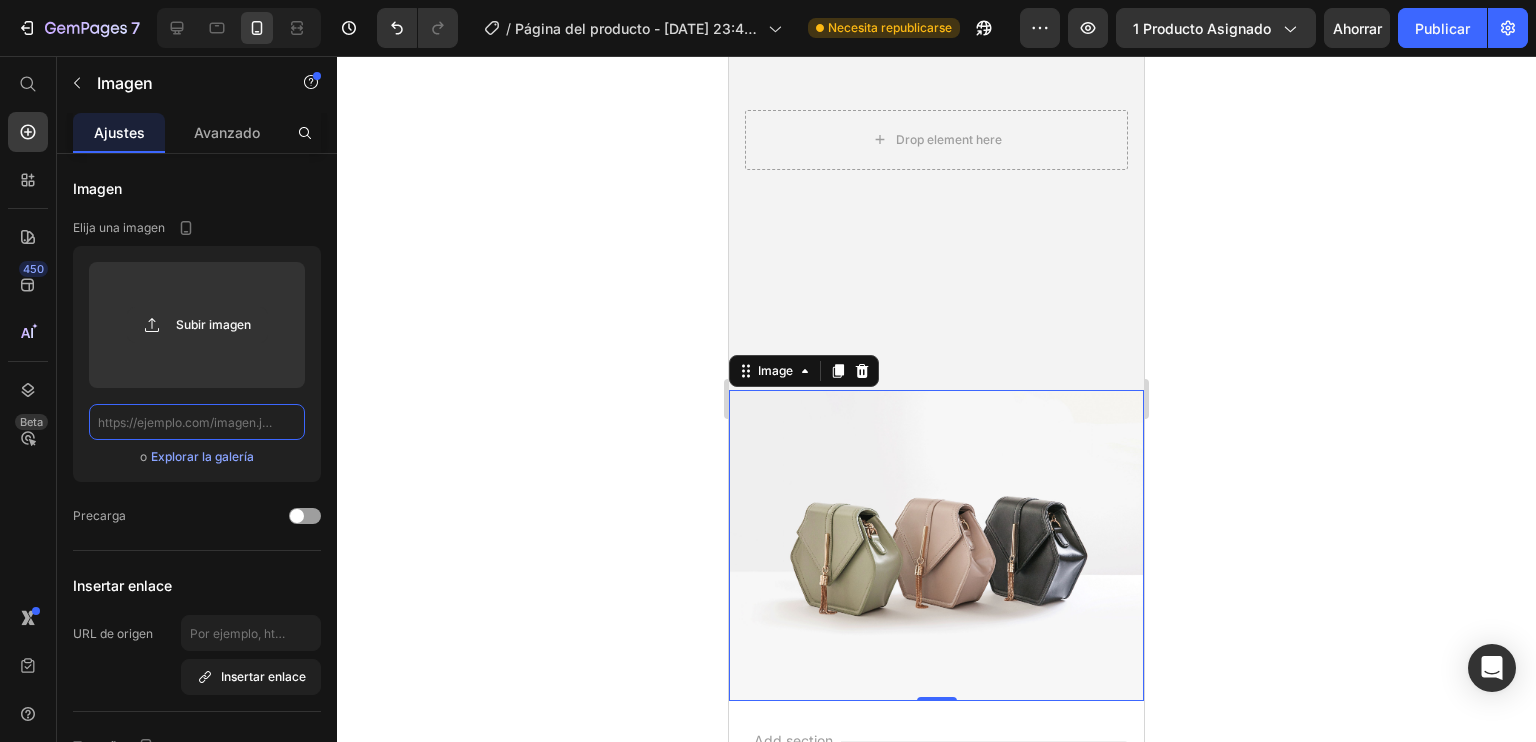 click 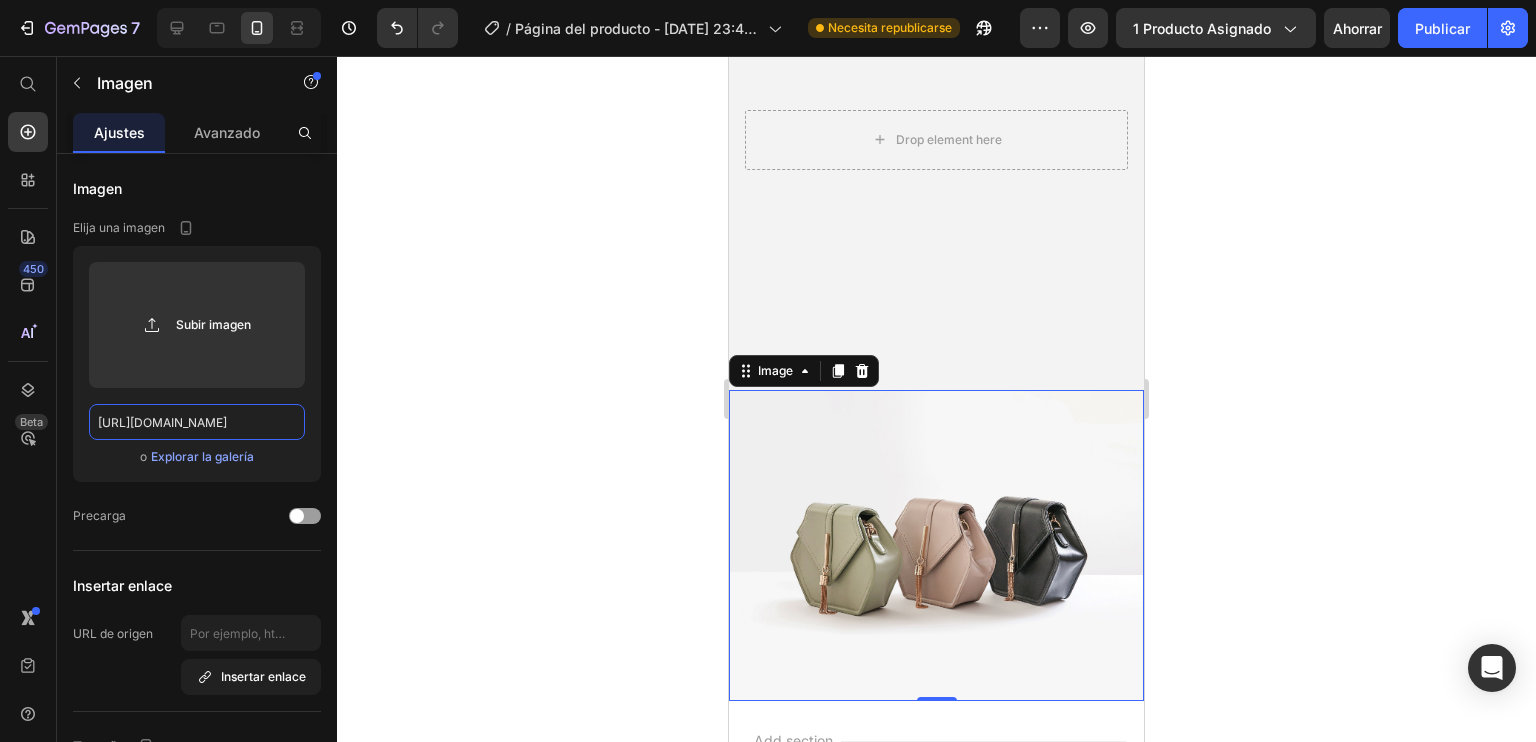 scroll, scrollTop: 0, scrollLeft: 699, axis: horizontal 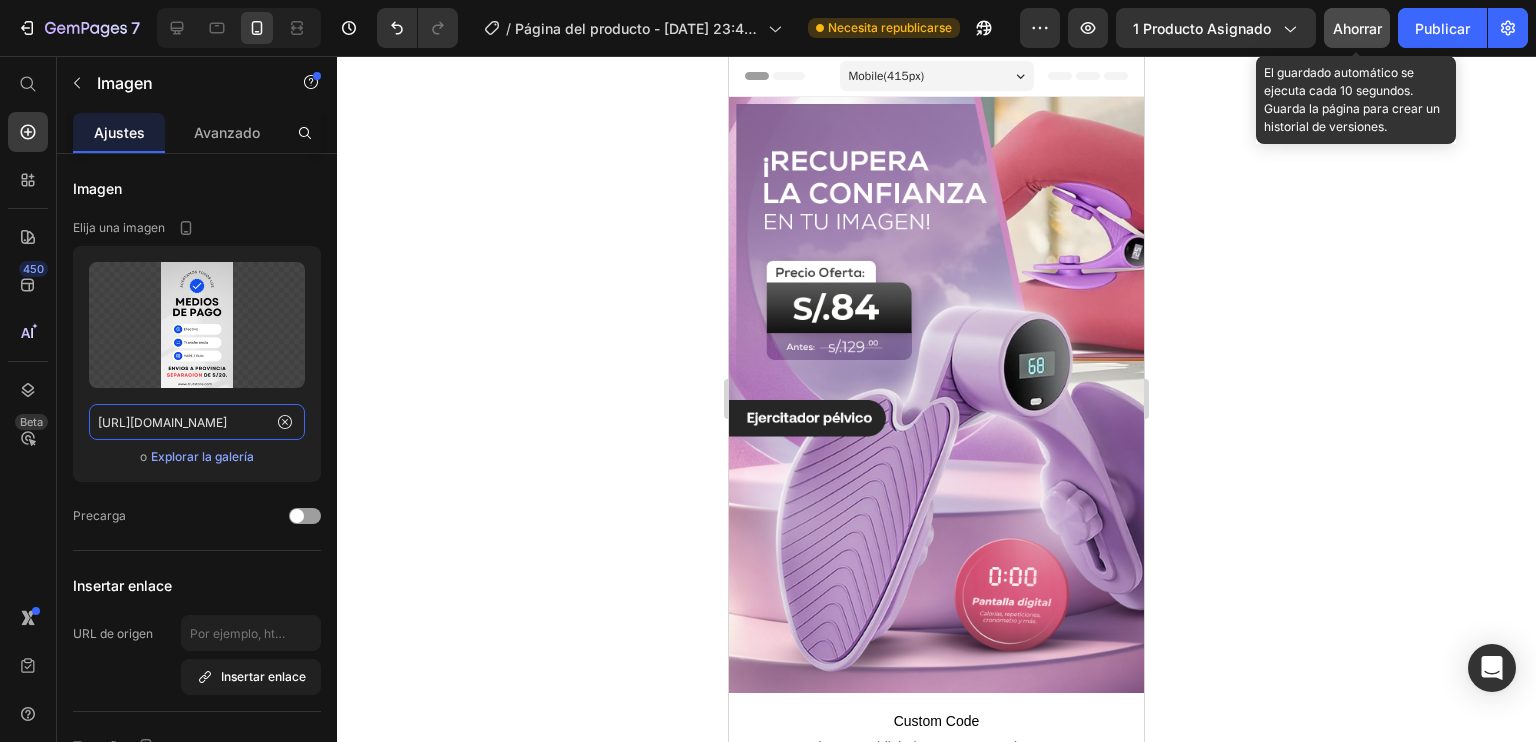 type on "[URL][DOMAIN_NAME]" 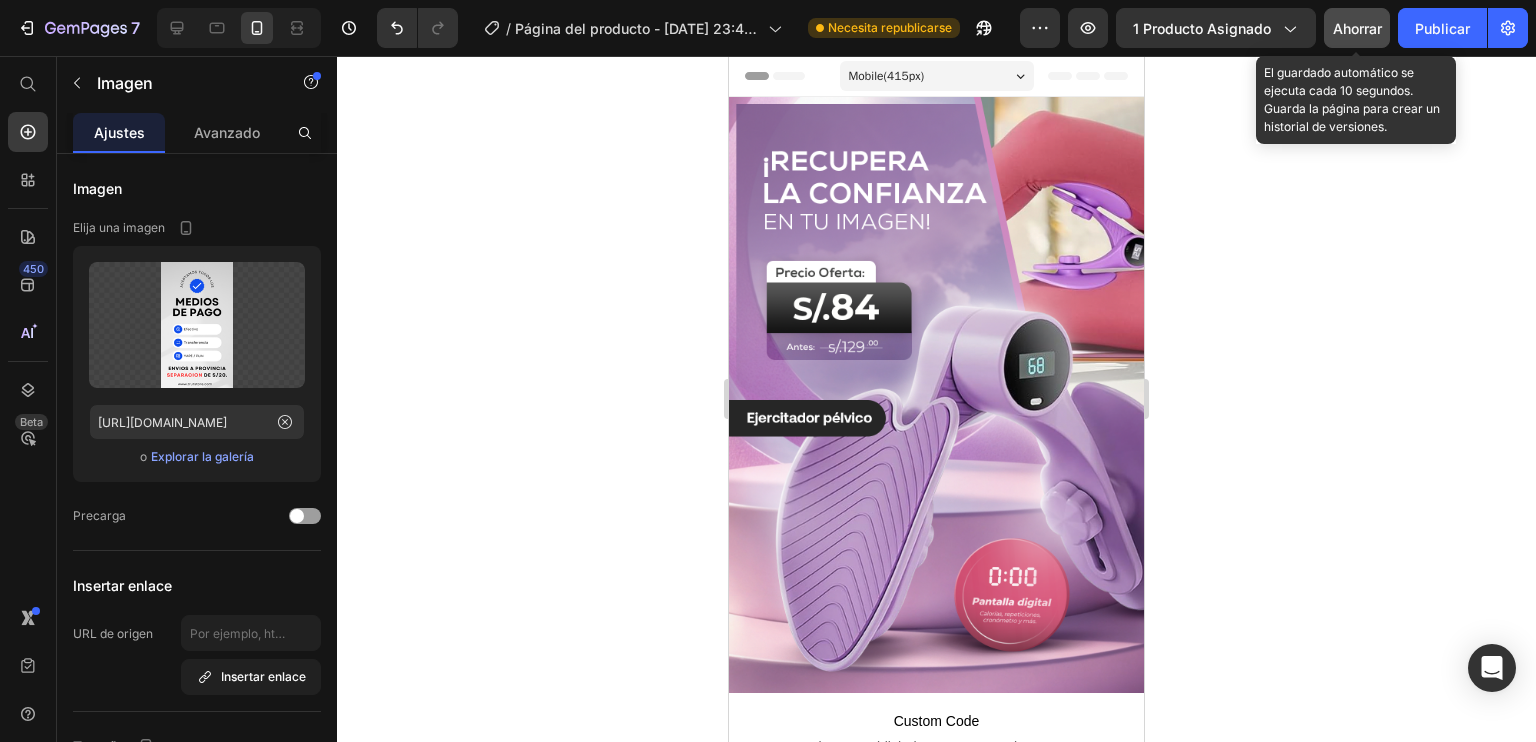 scroll, scrollTop: 0, scrollLeft: 0, axis: both 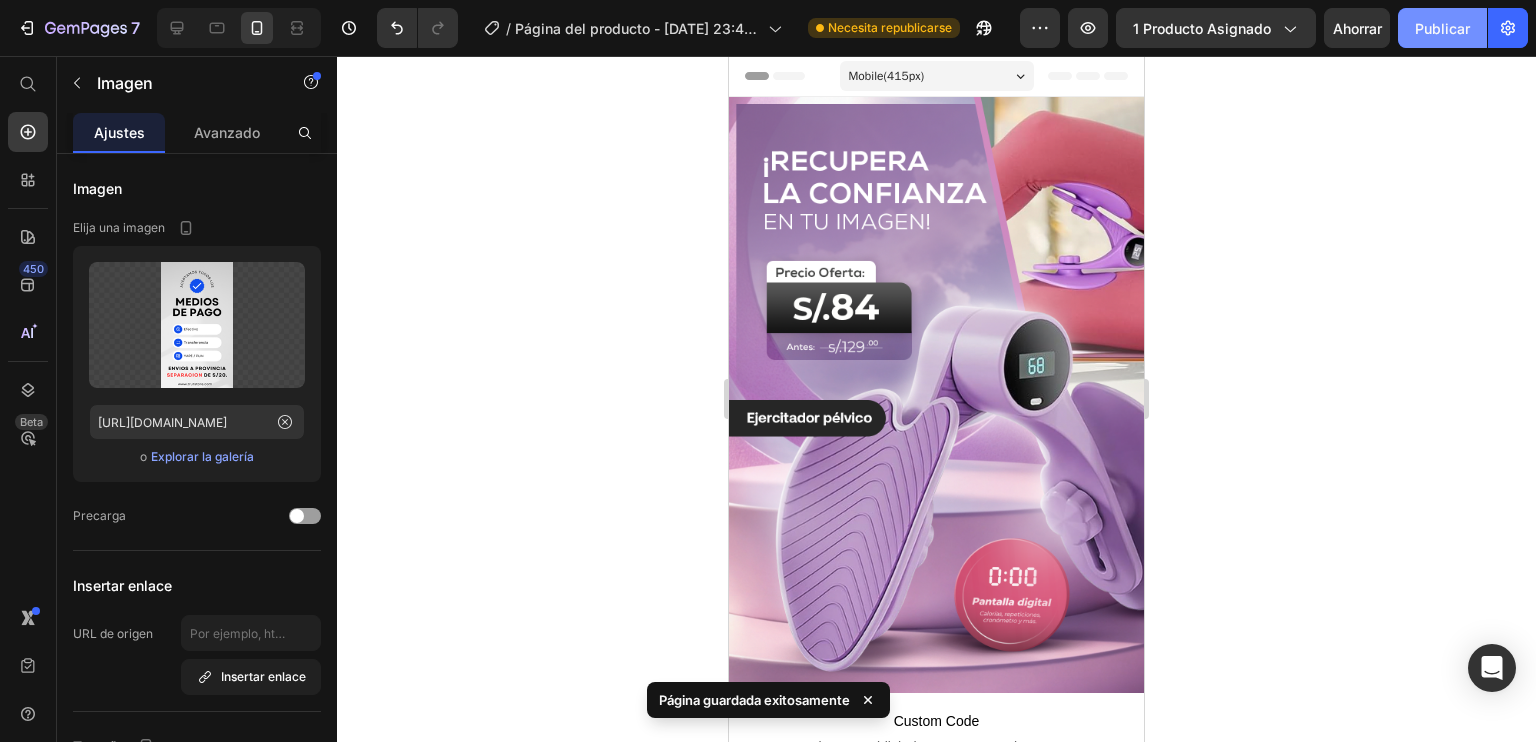 click on "Publicar" at bounding box center (1442, 28) 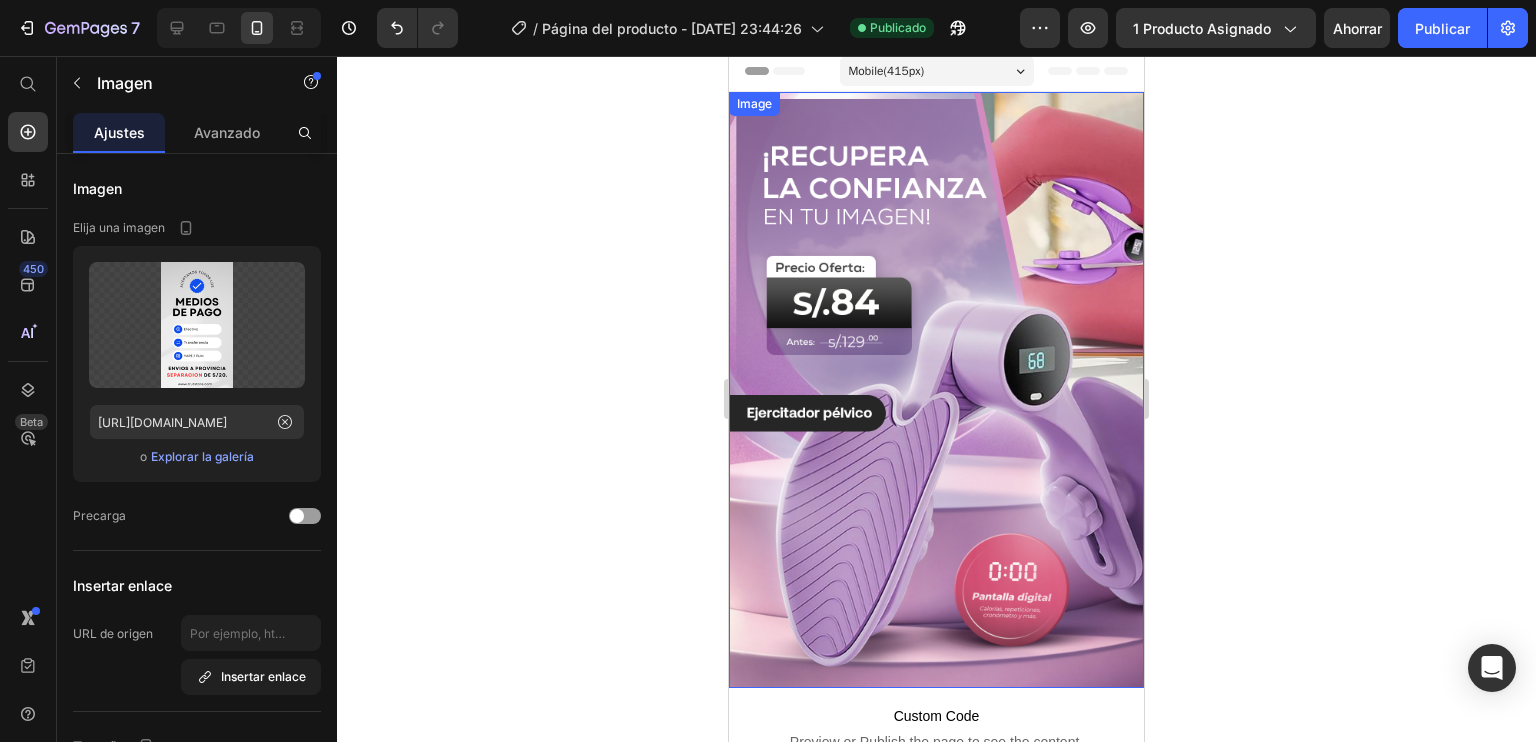 scroll, scrollTop: 0, scrollLeft: 0, axis: both 